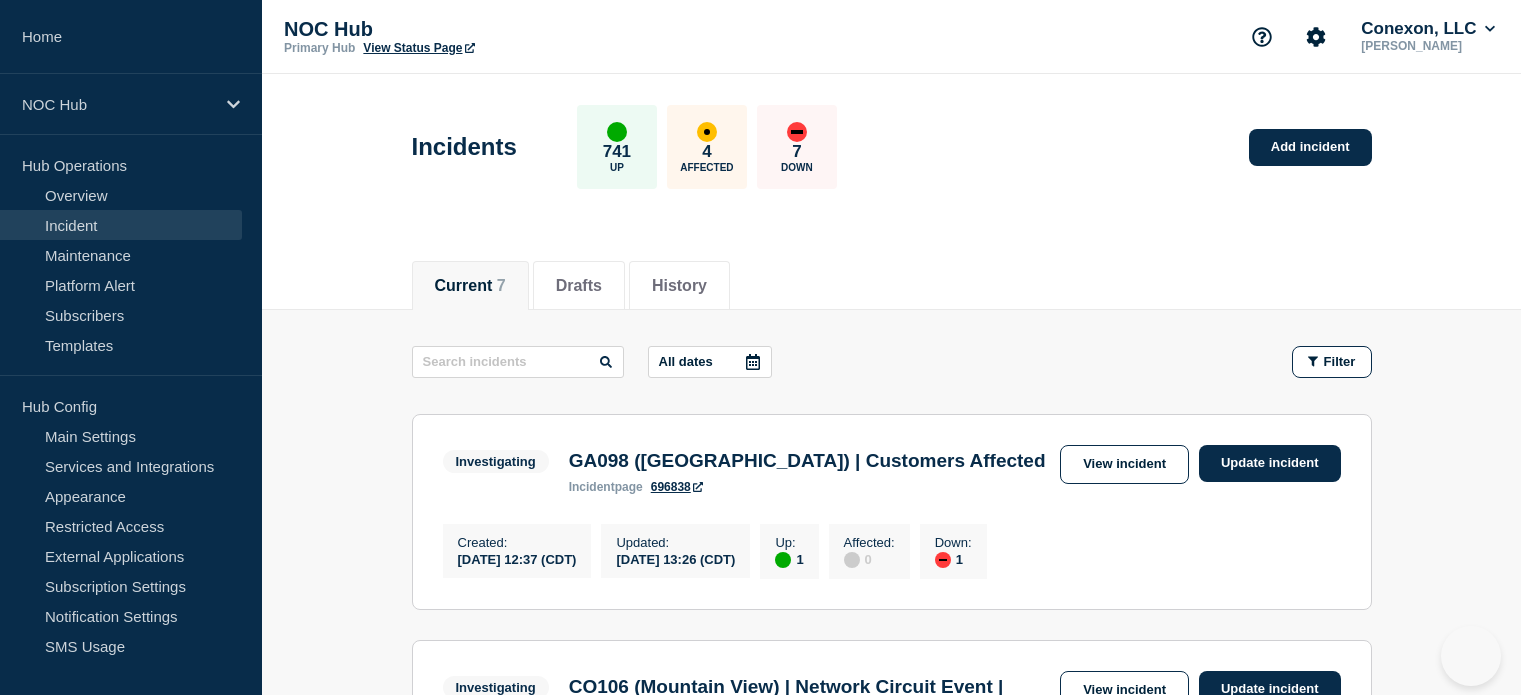 scroll, scrollTop: 227, scrollLeft: 0, axis: vertical 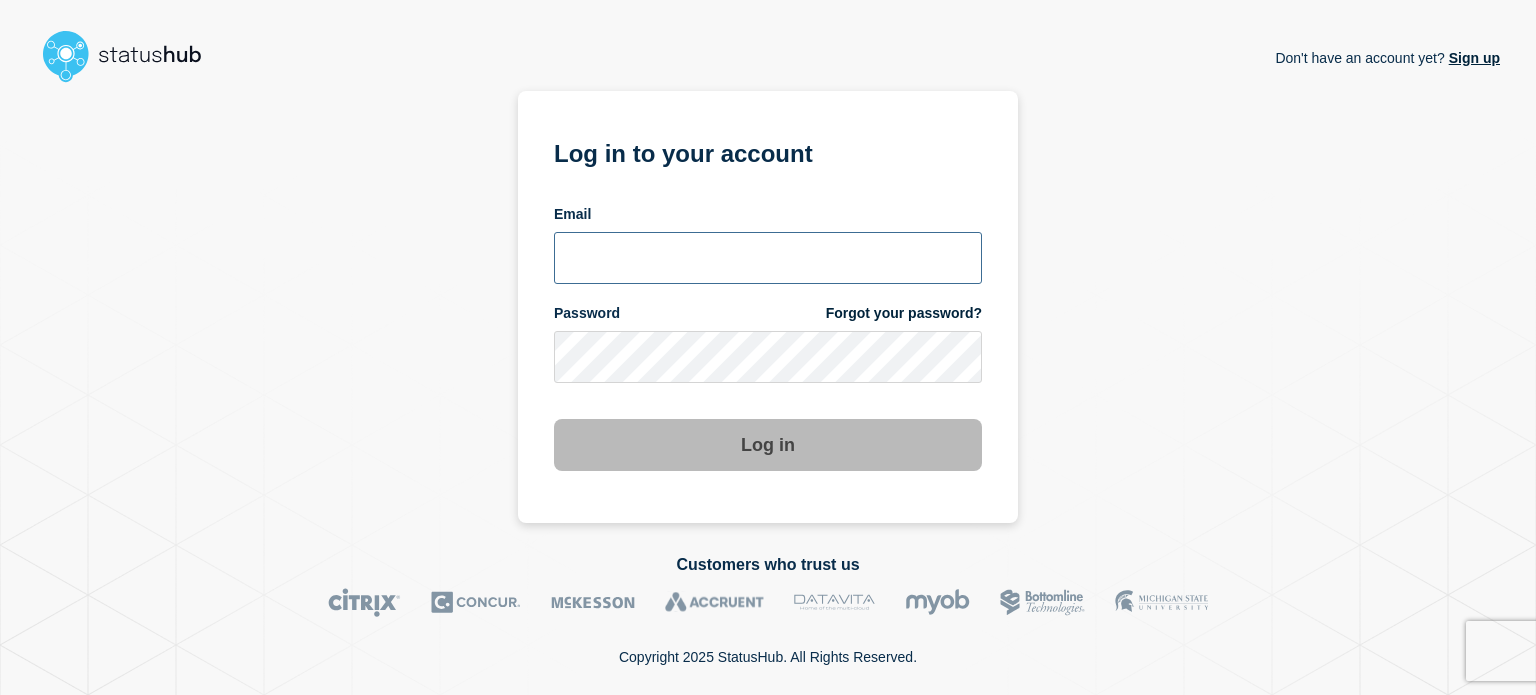 type on "xandra.martens@conexon.us" 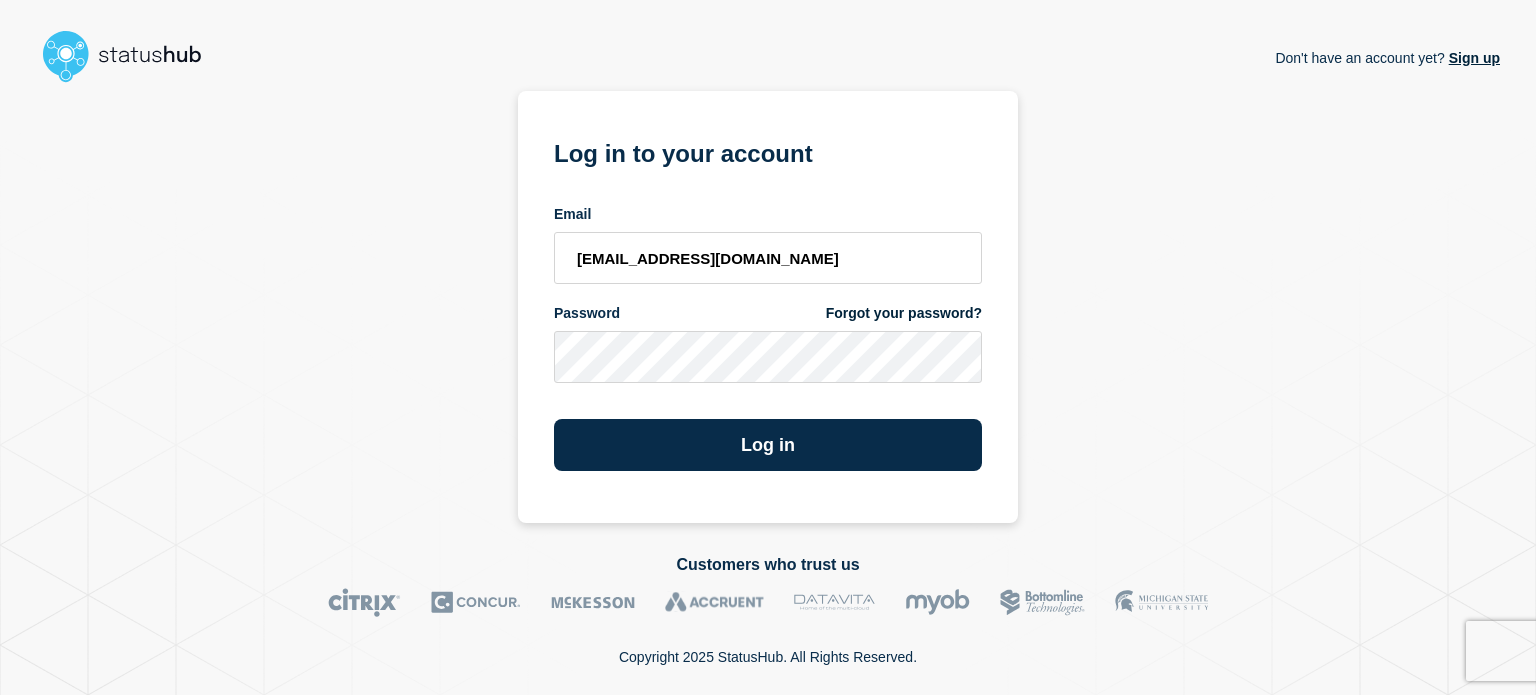 click on "xandra.martens@conexon.us" at bounding box center (768, 258) 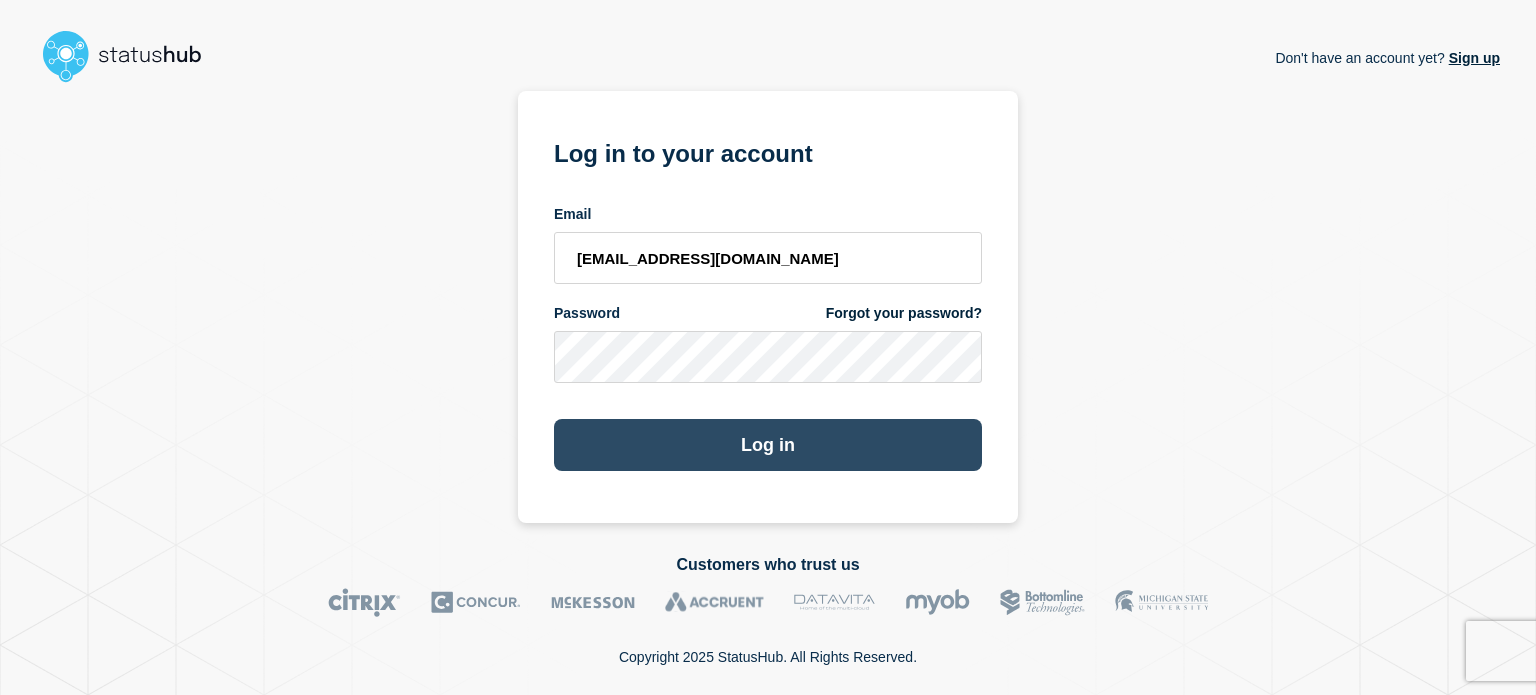 click on "Log in" at bounding box center [768, 445] 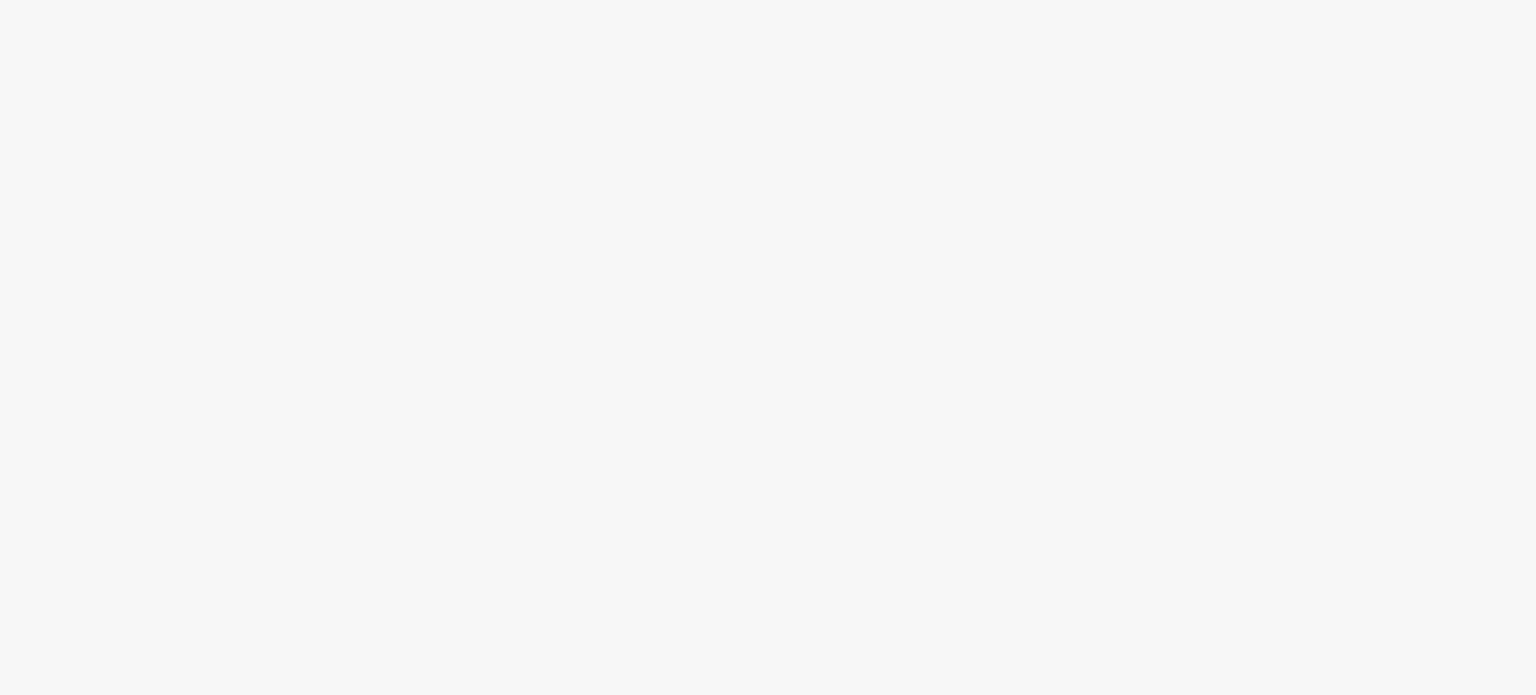 scroll, scrollTop: 0, scrollLeft: 0, axis: both 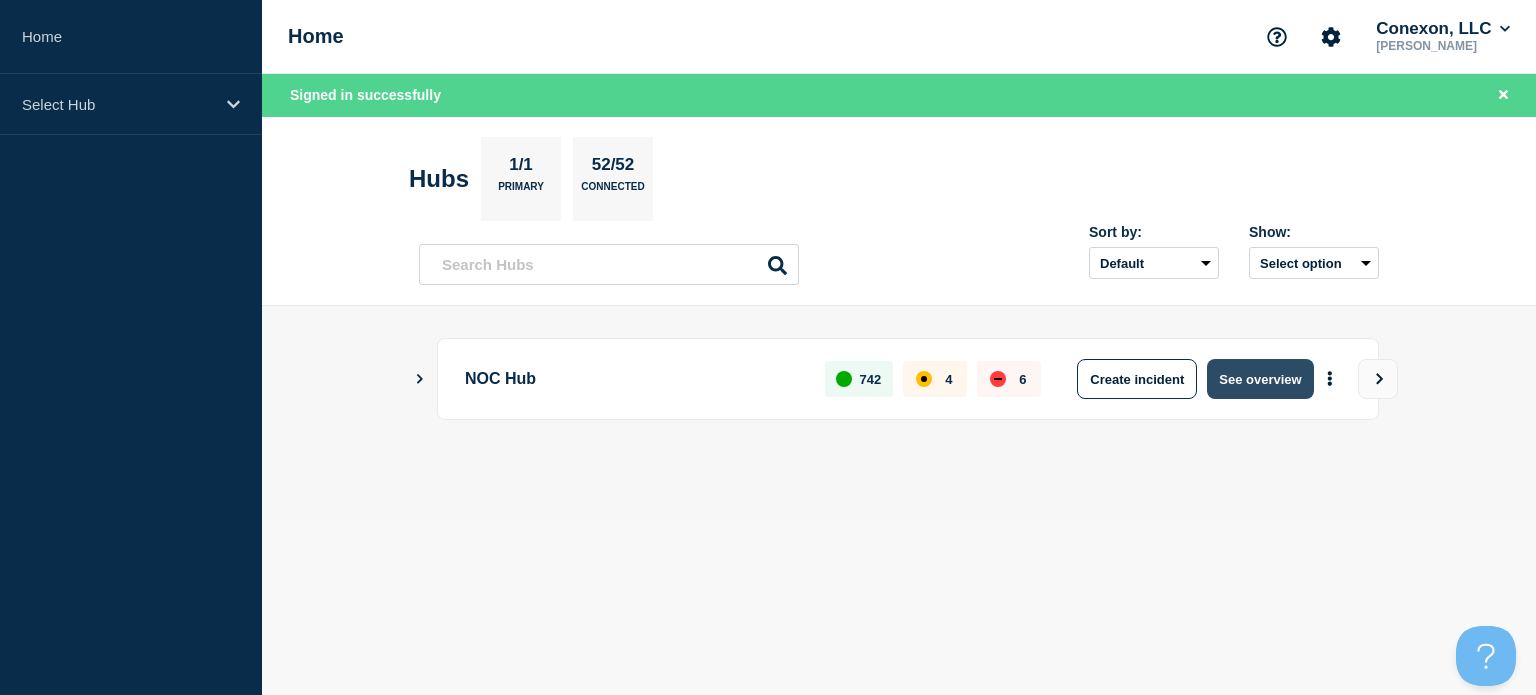 click on "See overview" at bounding box center (1260, 379) 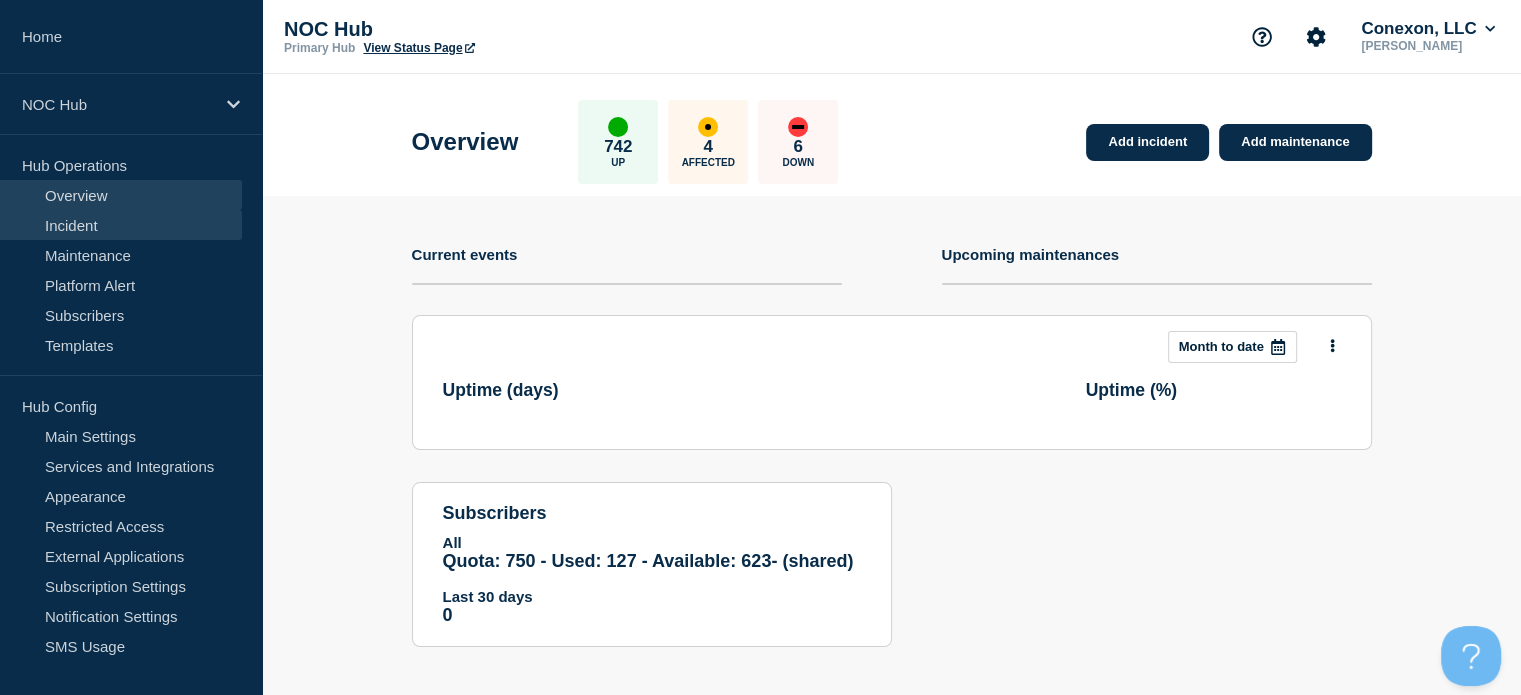 click on "Incident" at bounding box center [121, 225] 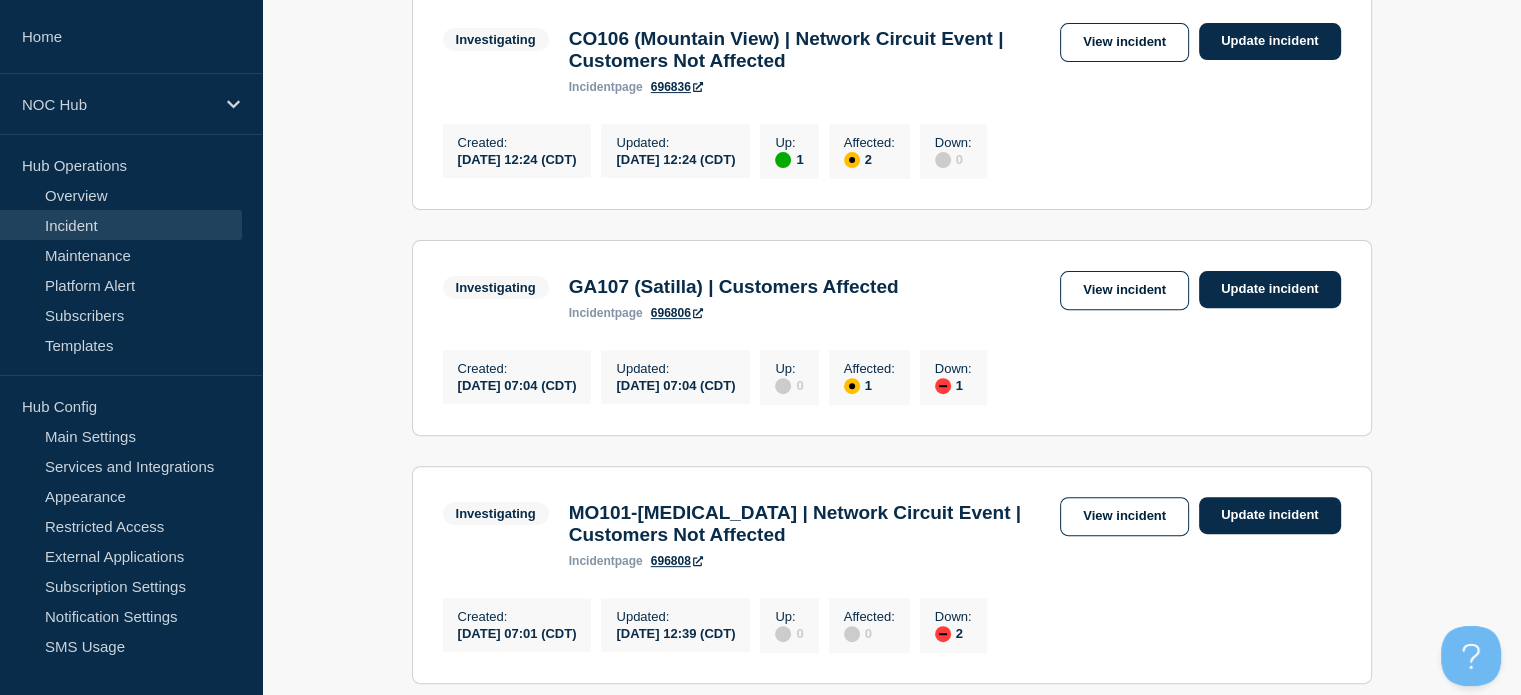 scroll, scrollTop: 650, scrollLeft: 0, axis: vertical 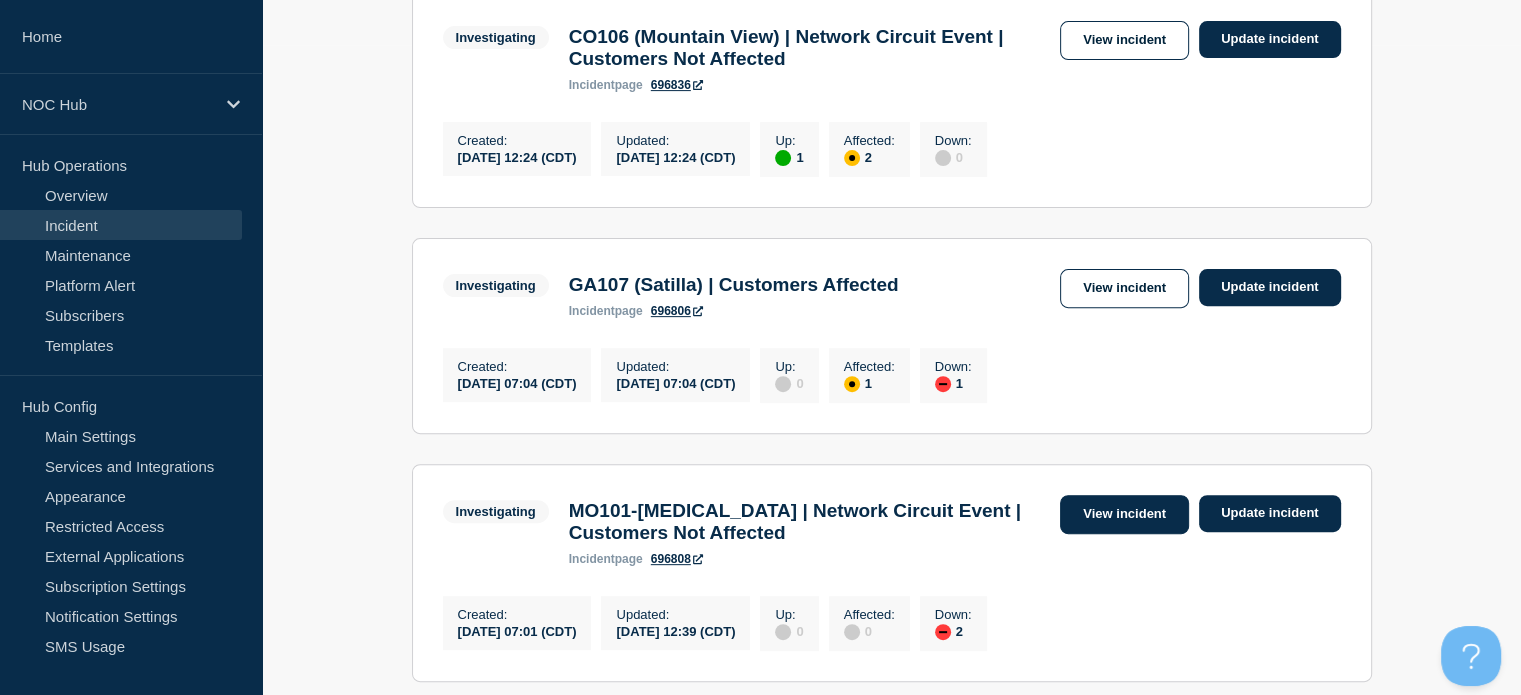 click on "View incident" at bounding box center [1124, 514] 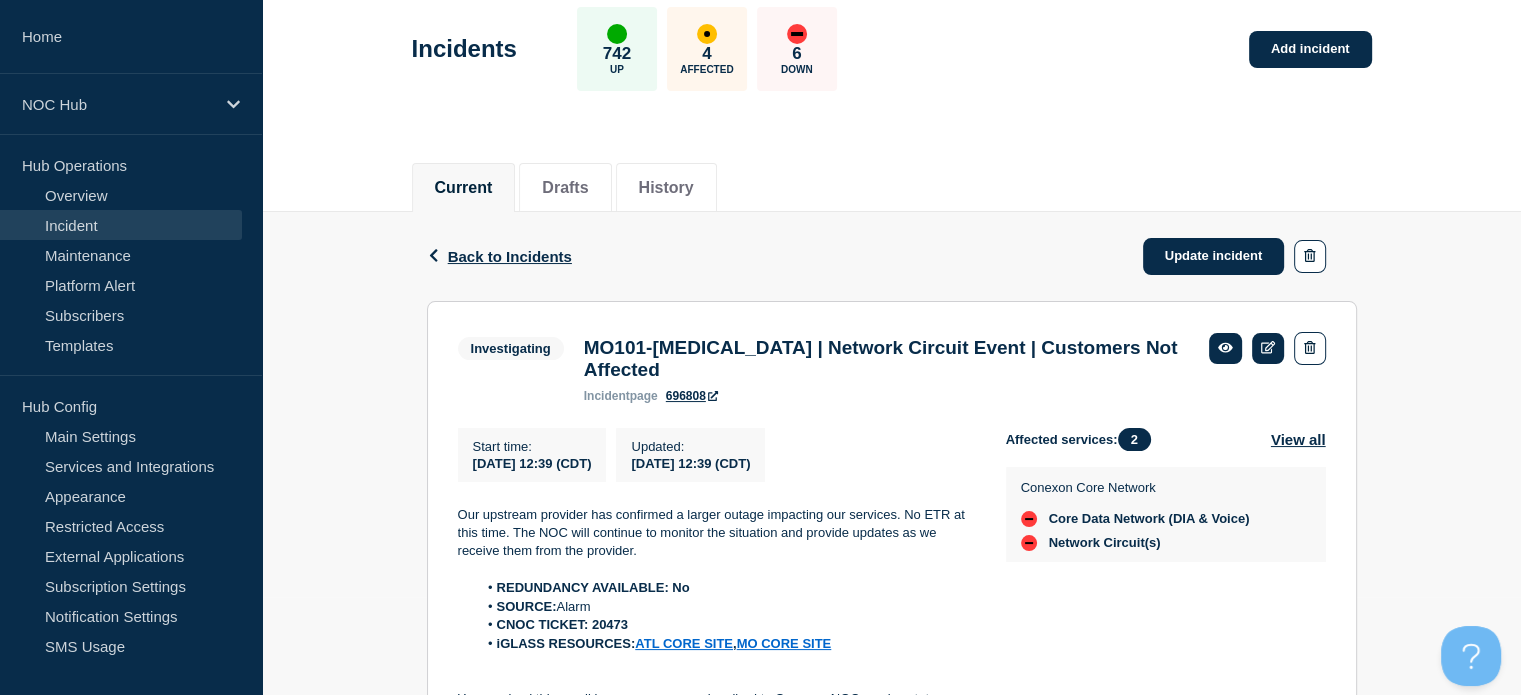 scroll, scrollTop: 100, scrollLeft: 0, axis: vertical 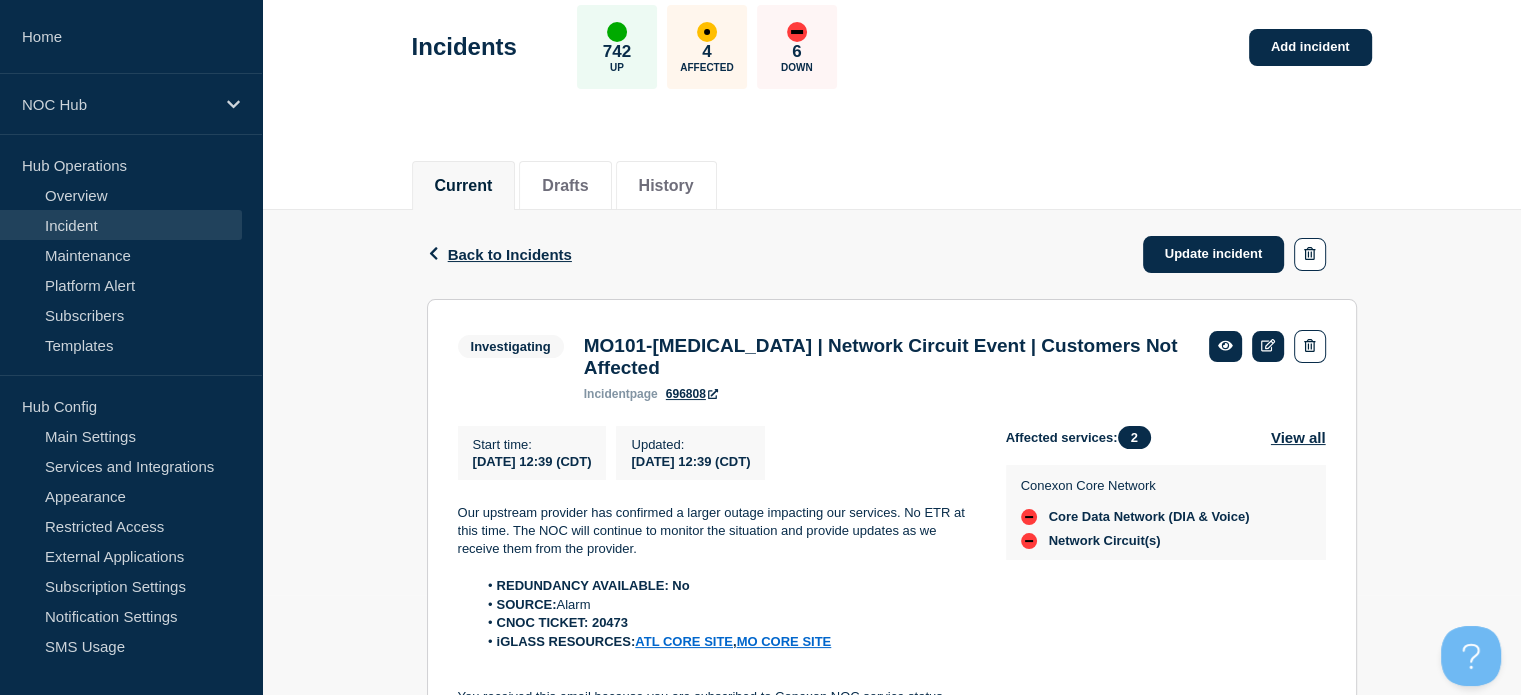 click on "Incident" at bounding box center [121, 225] 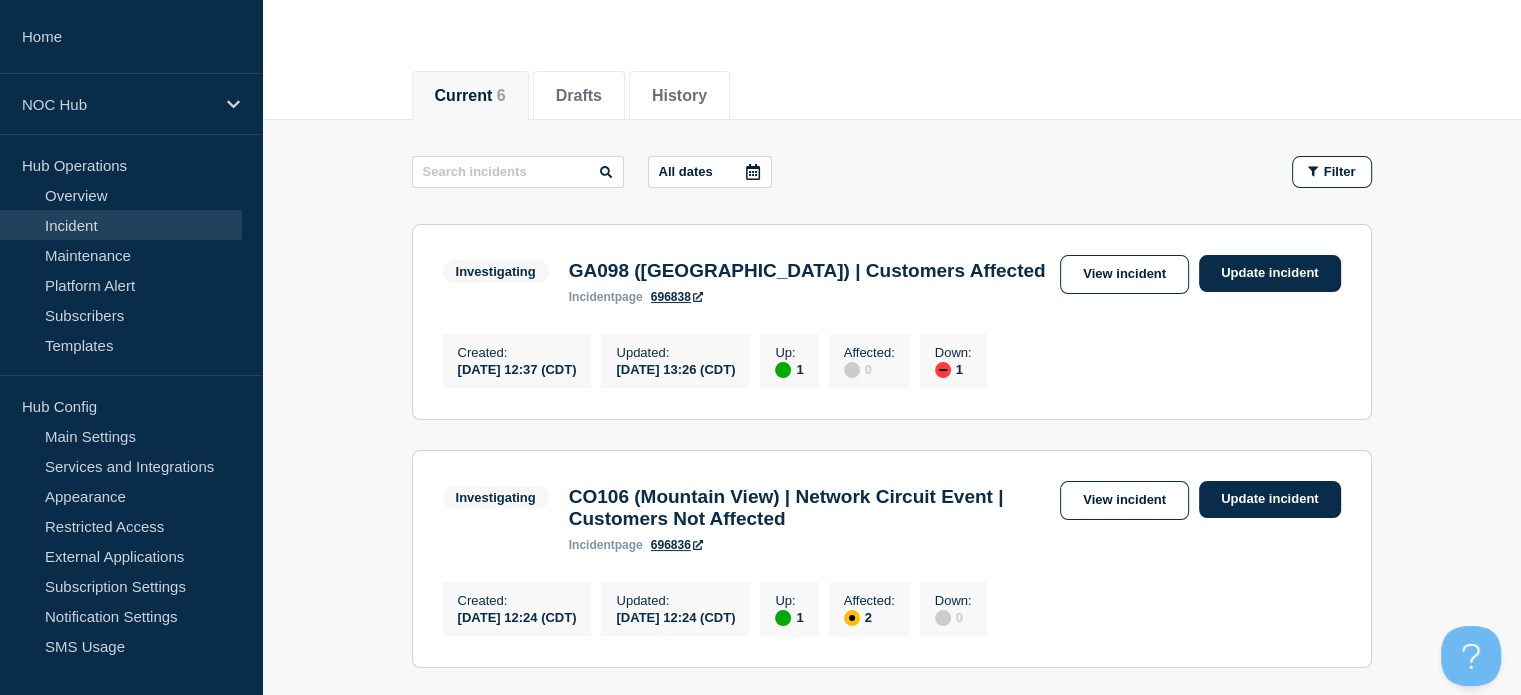 scroll, scrollTop: 200, scrollLeft: 0, axis: vertical 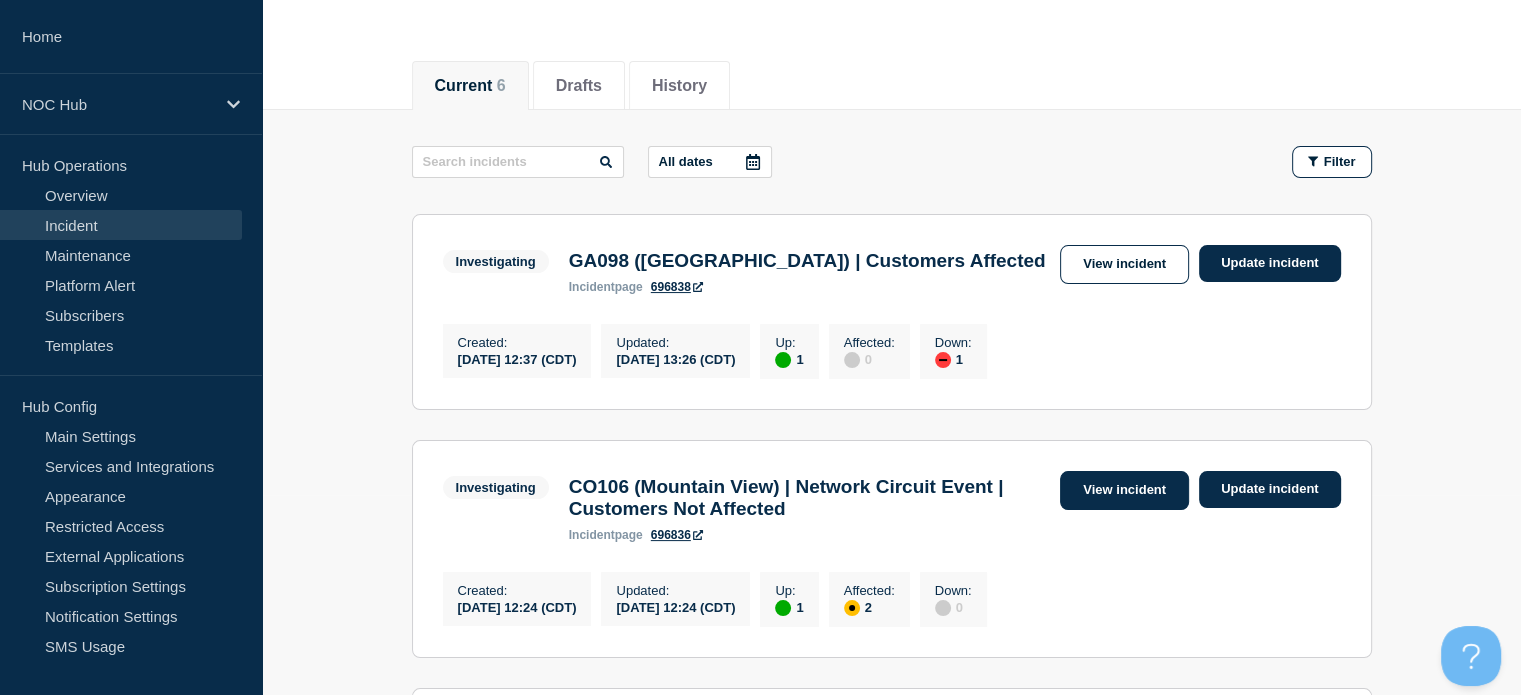 click on "View incident" at bounding box center [1124, 490] 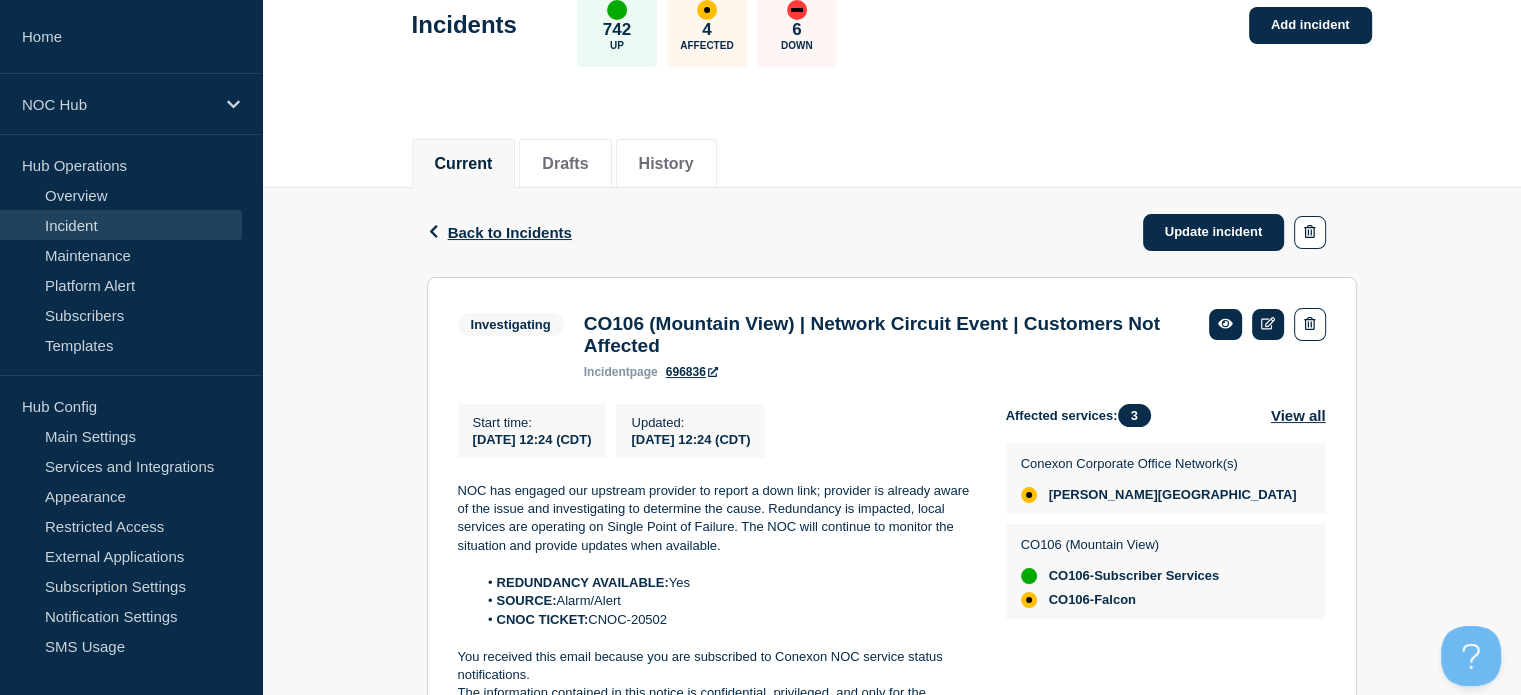 scroll, scrollTop: 132, scrollLeft: 0, axis: vertical 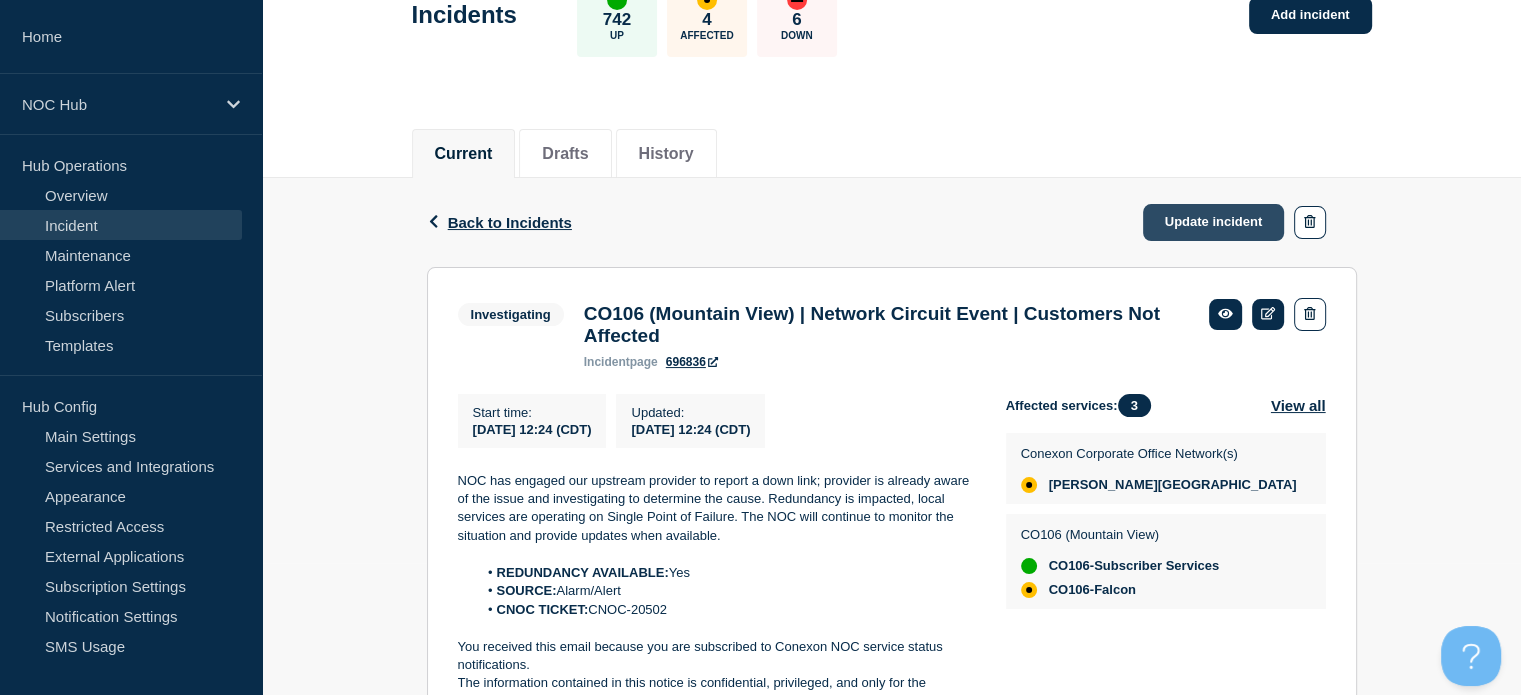 click on "Update incident" 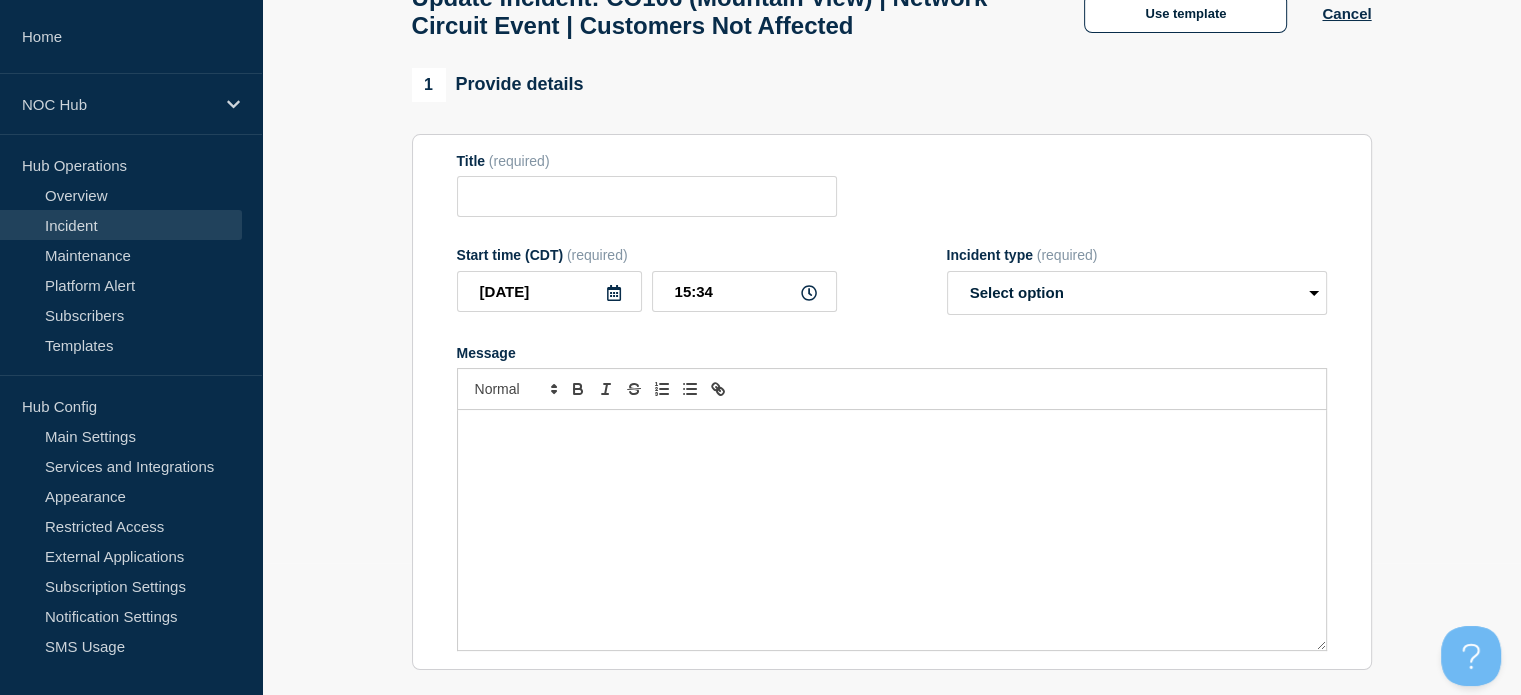 type on "CO106 (Mountain View) | Network Circuit Event | Customers Not Affected" 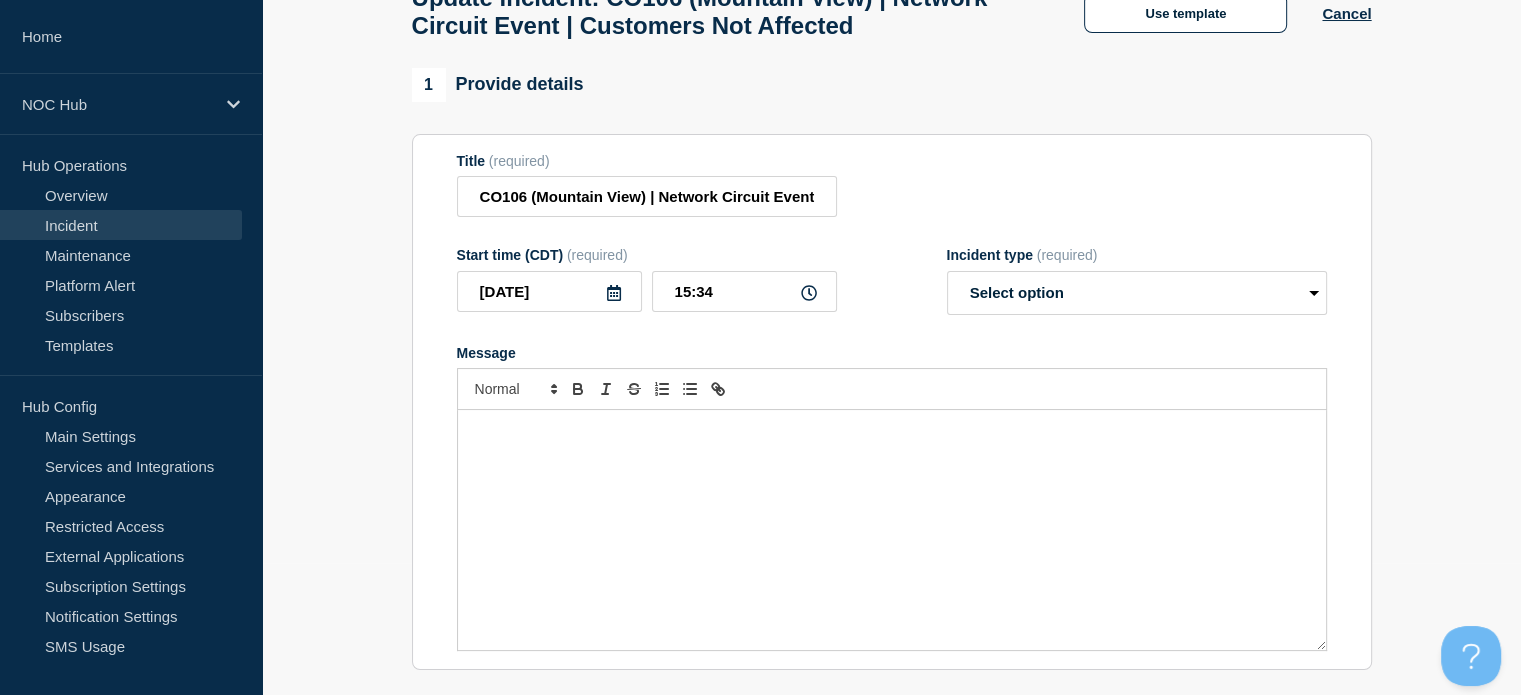 click at bounding box center (892, 530) 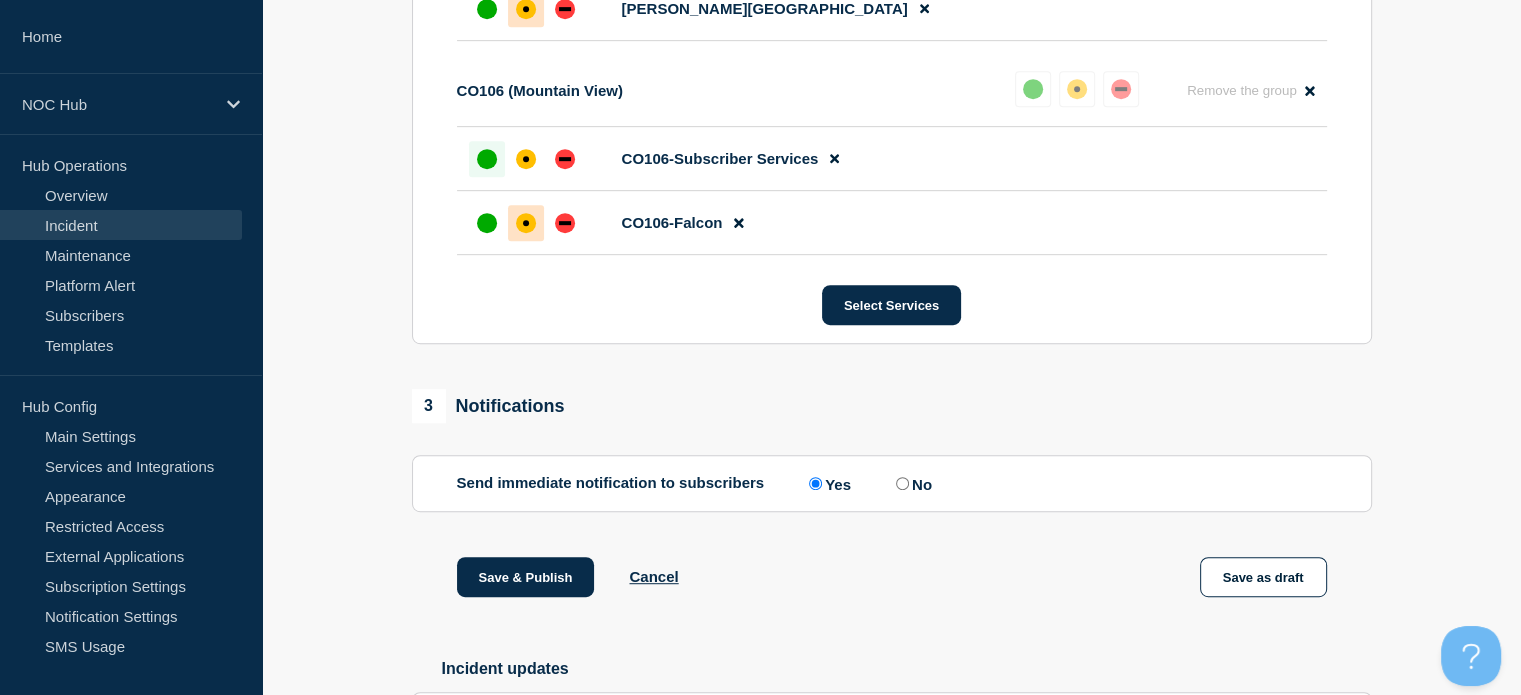 scroll, scrollTop: 1182, scrollLeft: 0, axis: vertical 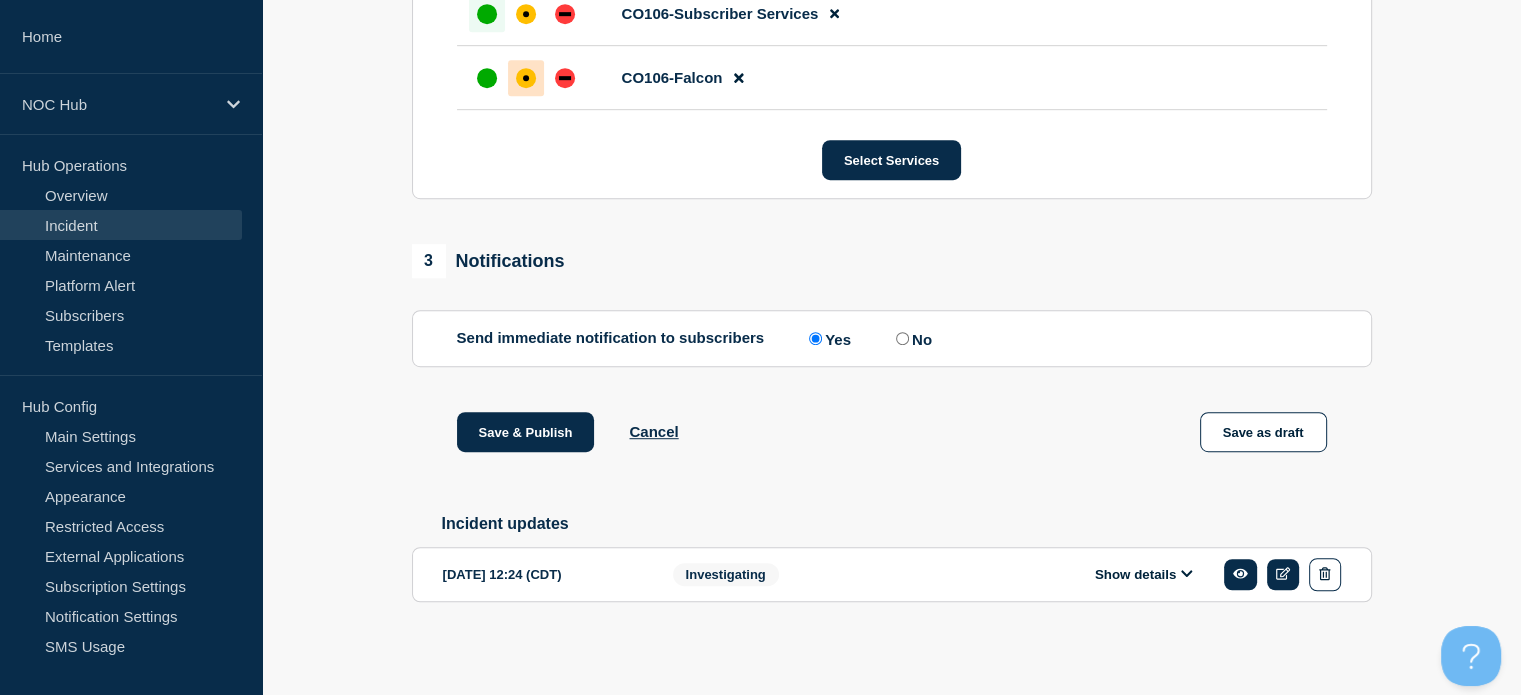 click on "Show details" at bounding box center [1149, 574] 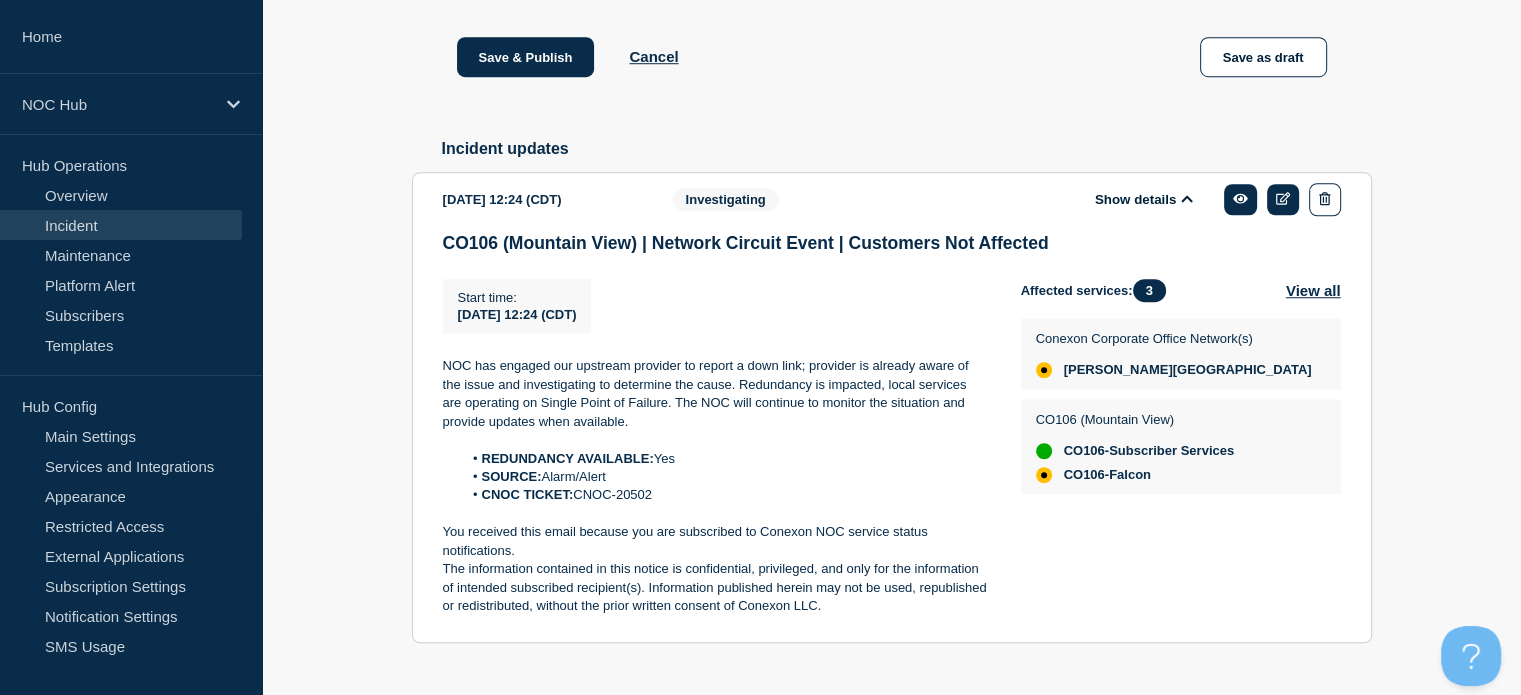 scroll, scrollTop: 1537, scrollLeft: 0, axis: vertical 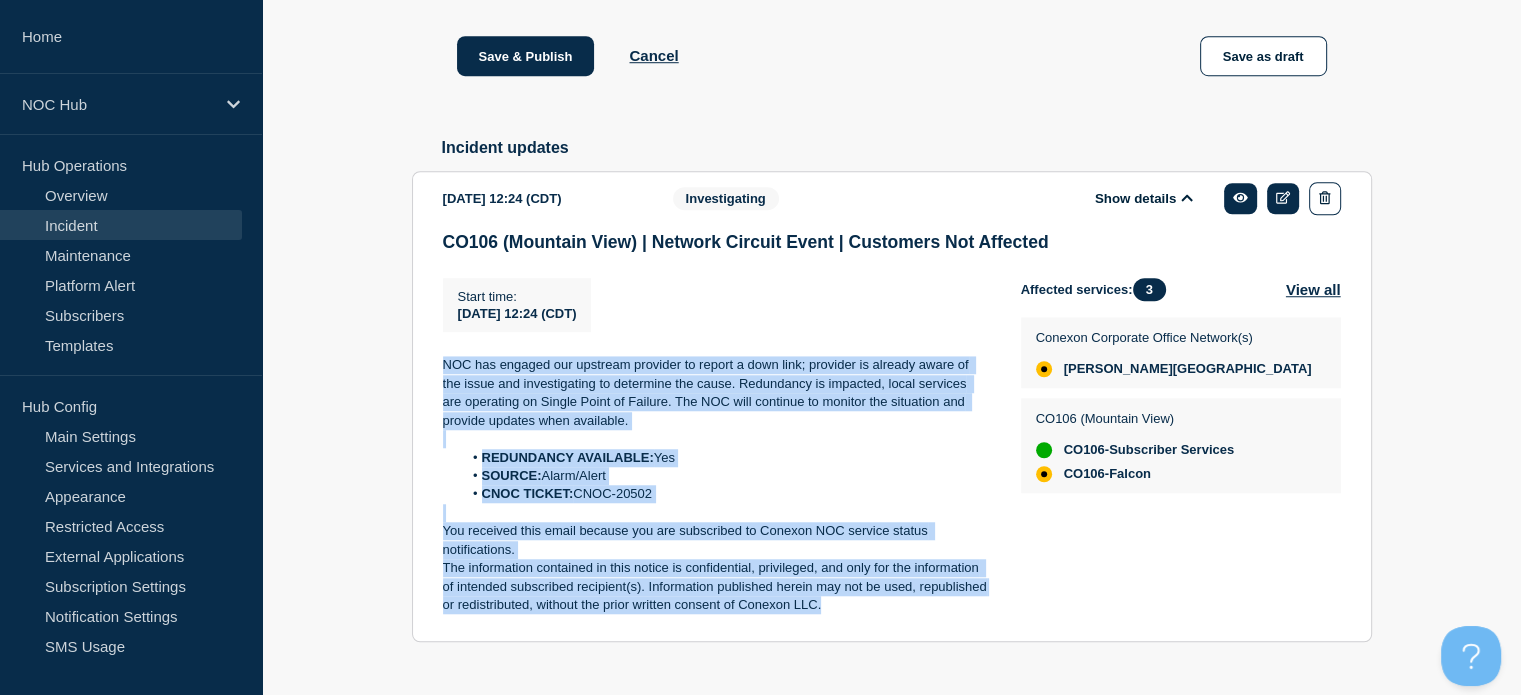 drag, startPoint x: 834, startPoint y: 624, endPoint x: 433, endPoint y: 391, distance: 463.77795 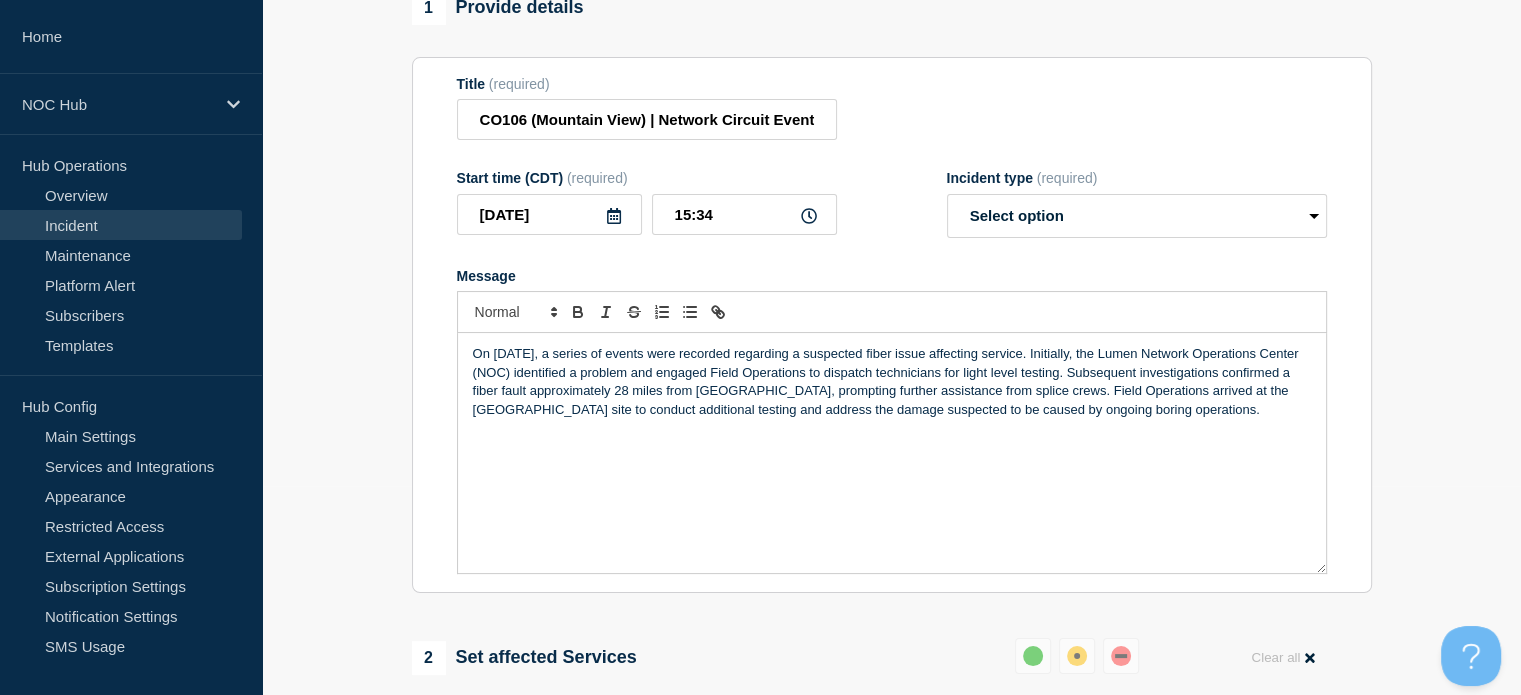 scroll, scrollTop: 207, scrollLeft: 0, axis: vertical 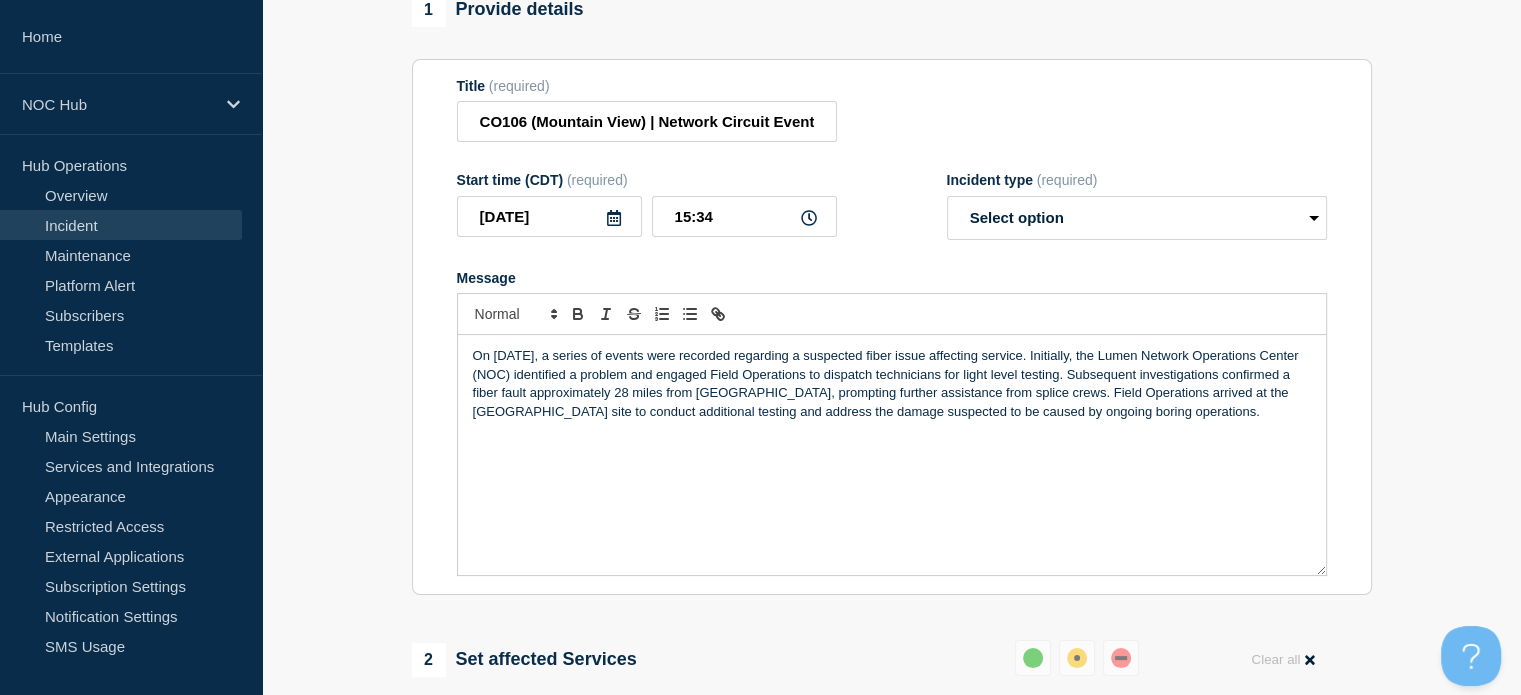 click at bounding box center (892, 448) 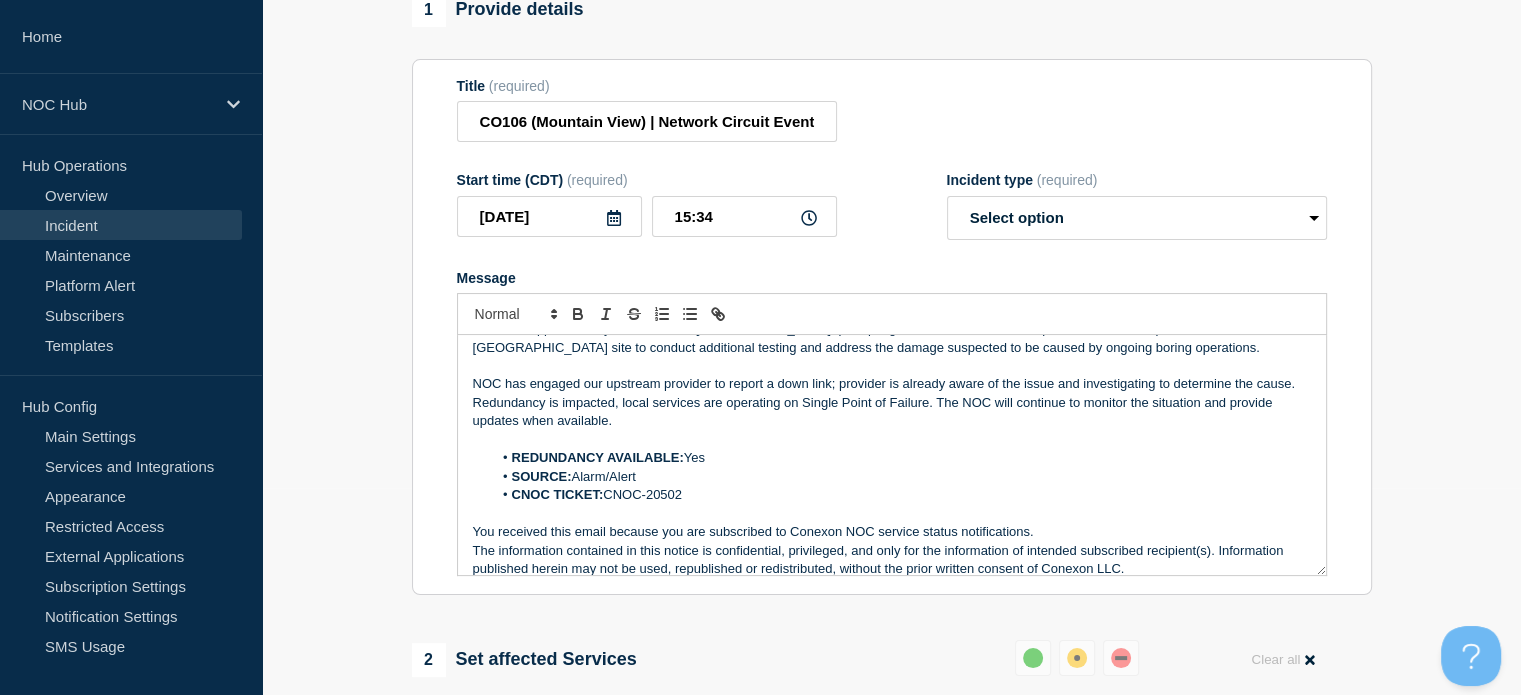 scroll, scrollTop: 0, scrollLeft: 0, axis: both 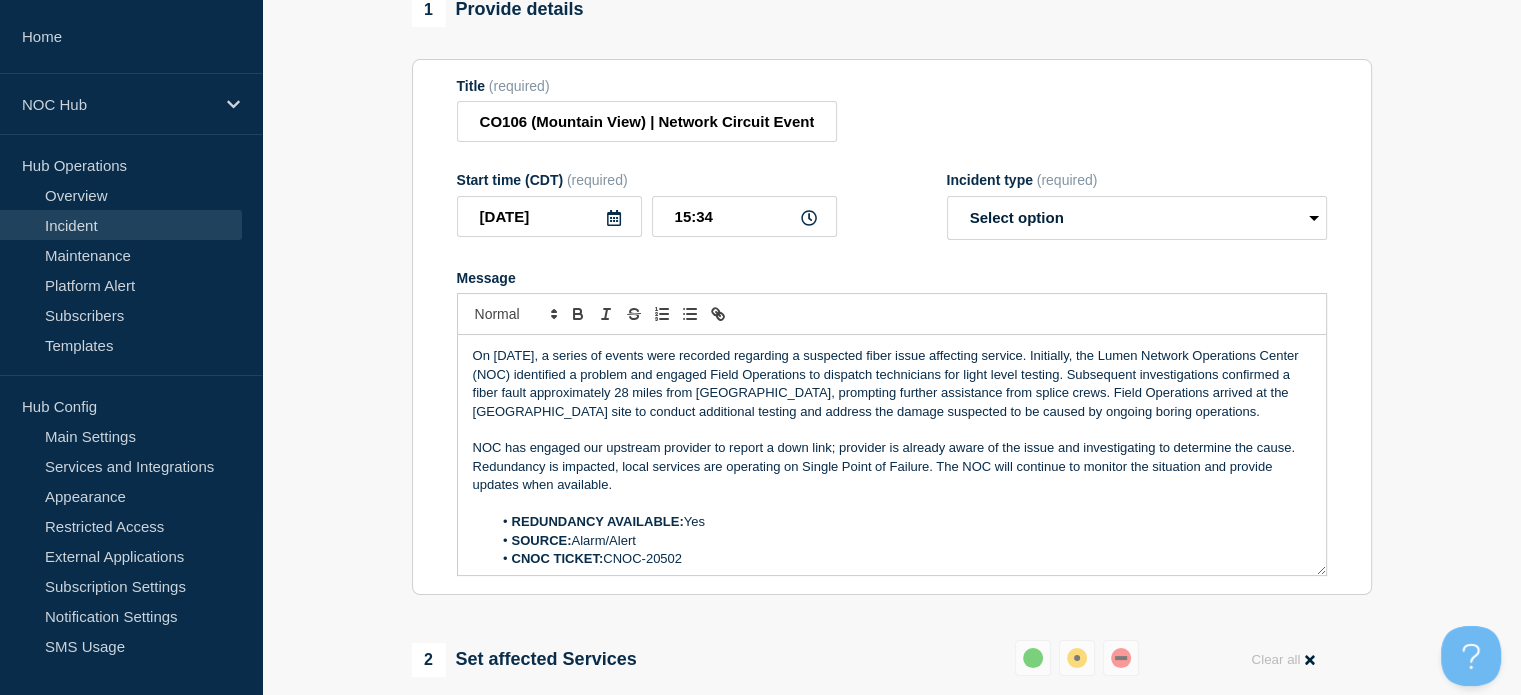 click on "On July 20, 2025, a series of events were recorded regarding a suspected fiber issue affecting service. Initially, the Lumen Network Operations Center (NOC) identified a problem and engaged Field Operations to dispatch technicians for light level testing. Subsequent investigations confirmed a fiber fault approximately 28 miles from Atlanta, prompting further assistance from splice crews. Field Operations arrived at the Newnan site to conduct additional testing and address the damage suspected to be caused by ongoing boring operations." at bounding box center [892, 384] 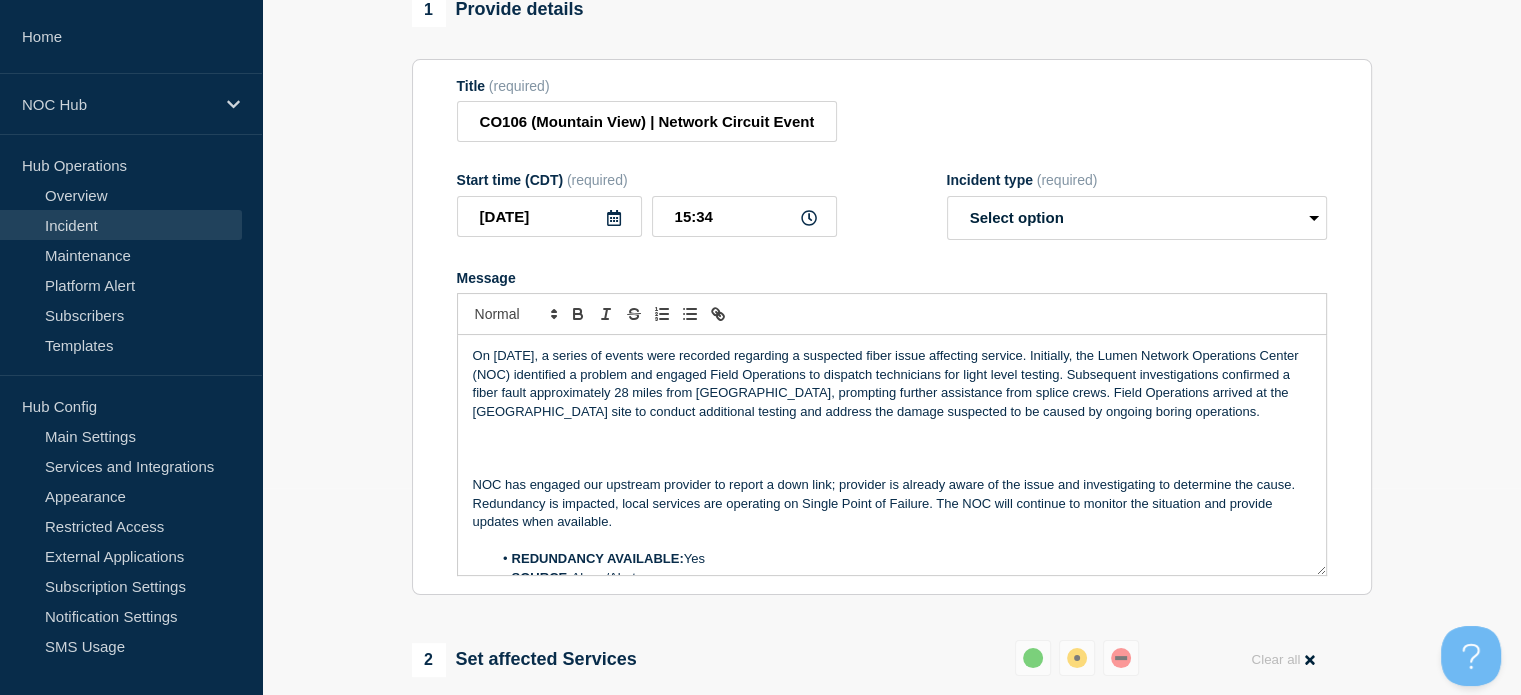 type 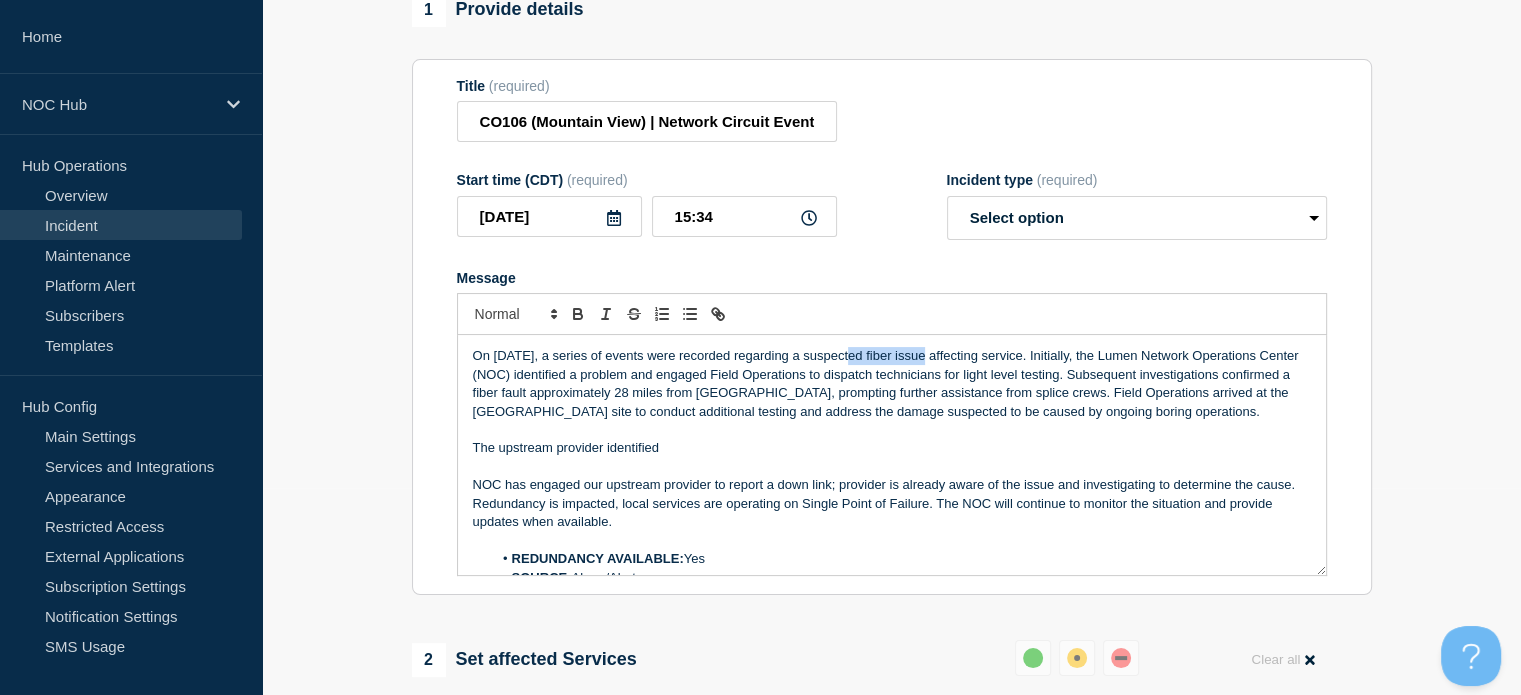 drag, startPoint x: 840, startPoint y: 364, endPoint x: 924, endPoint y: 361, distance: 84.05355 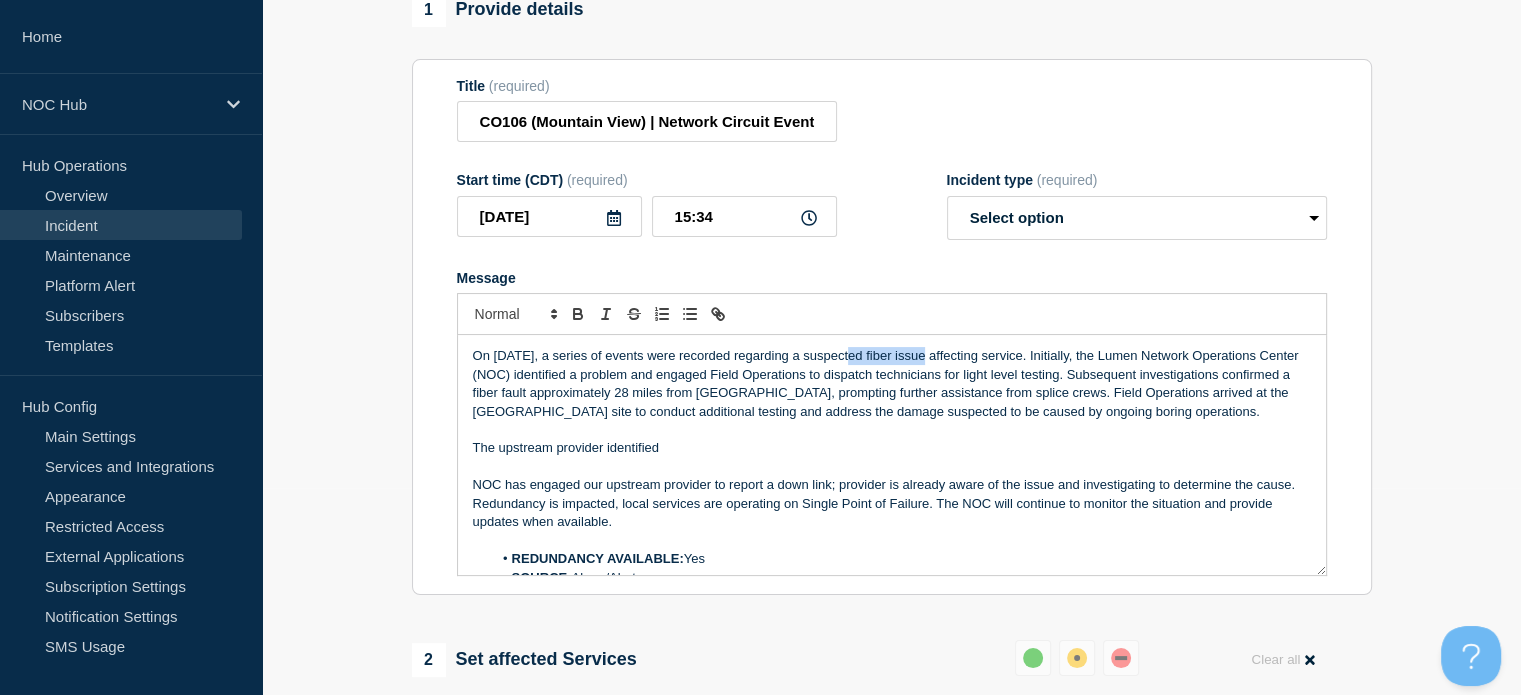 click on "On July 20, 2025, a series of events were recorded regarding a suspected fiber issue affecting service. Initially, the Lumen Network Operations Center (NOC) identified a problem and engaged Field Operations to dispatch technicians for light level testing. Subsequent investigations confirmed a fiber fault approximately 28 miles from Atlanta, prompting further assistance from splice crews. Field Operations arrived at the Newnan site to conduct additional testing and address the damage suspected to be caused by ongoing boring operations." at bounding box center [892, 384] 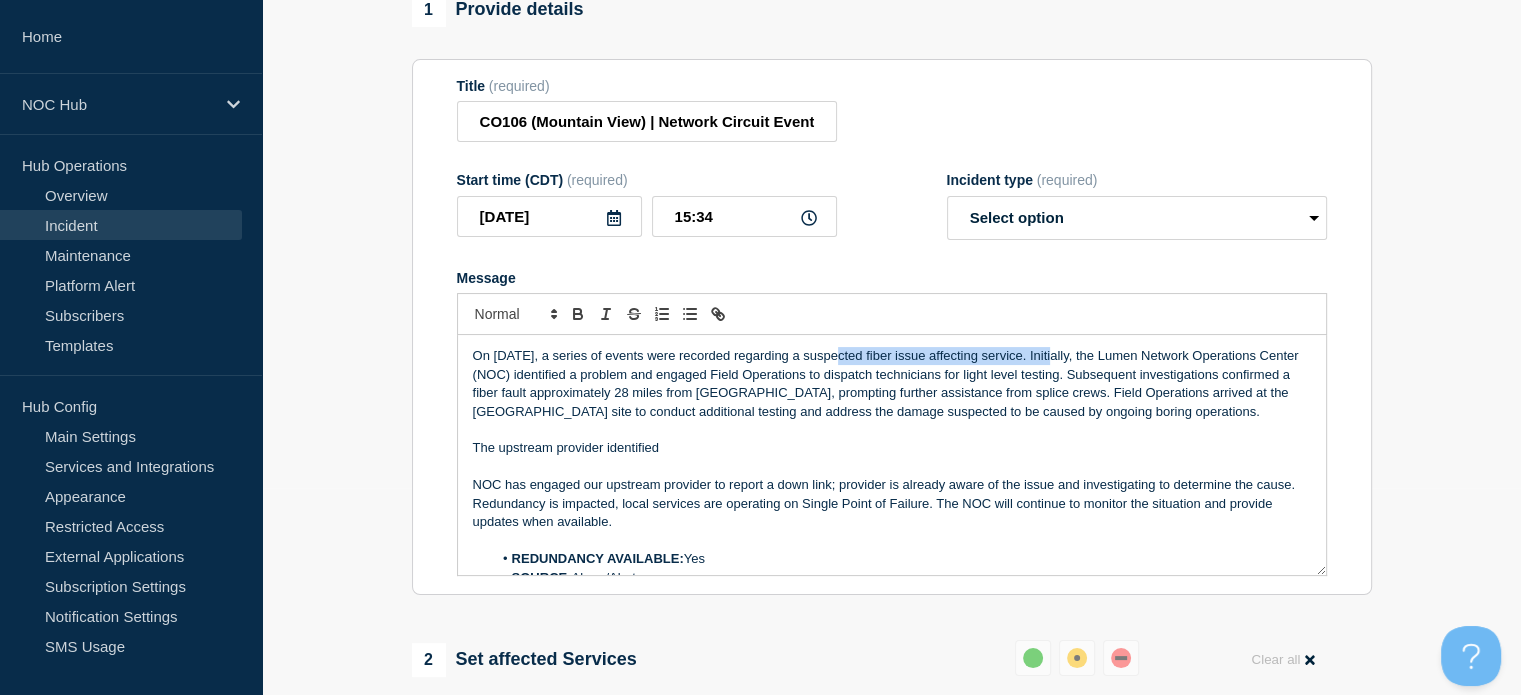 drag, startPoint x: 827, startPoint y: 365, endPoint x: 1057, endPoint y: 362, distance: 230.01956 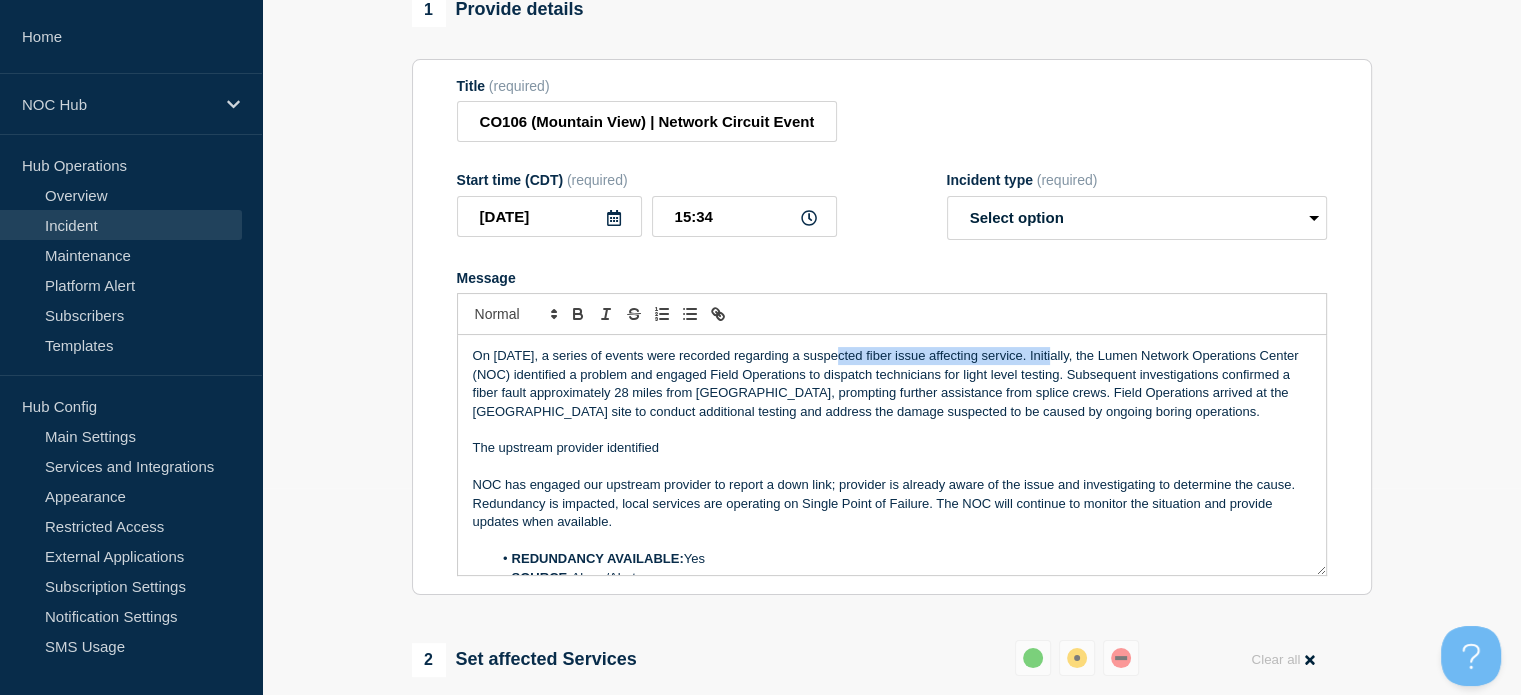 click on "On July 20, 2025, a series of events were recorded regarding a suspected fiber issue affecting service. Initially, the Lumen Network Operations Center (NOC) identified a problem and engaged Field Operations to dispatch technicians for light level testing. Subsequent investigations confirmed a fiber fault approximately 28 miles from Atlanta, prompting further assistance from splice crews. Field Operations arrived at the Newnan site to conduct additional testing and address the damage suspected to be caused by ongoing boring operations." at bounding box center [892, 384] 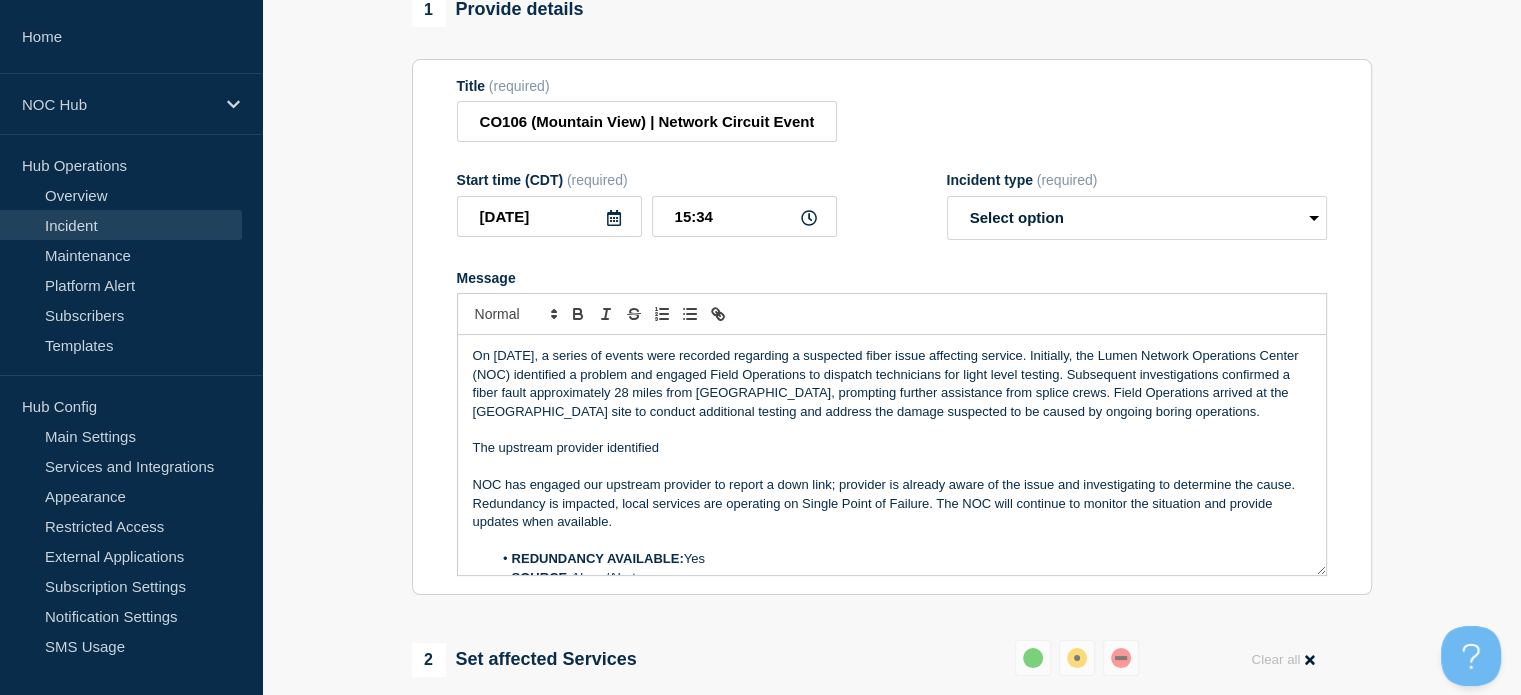 click on "The upstream provider identified" at bounding box center [892, 448] 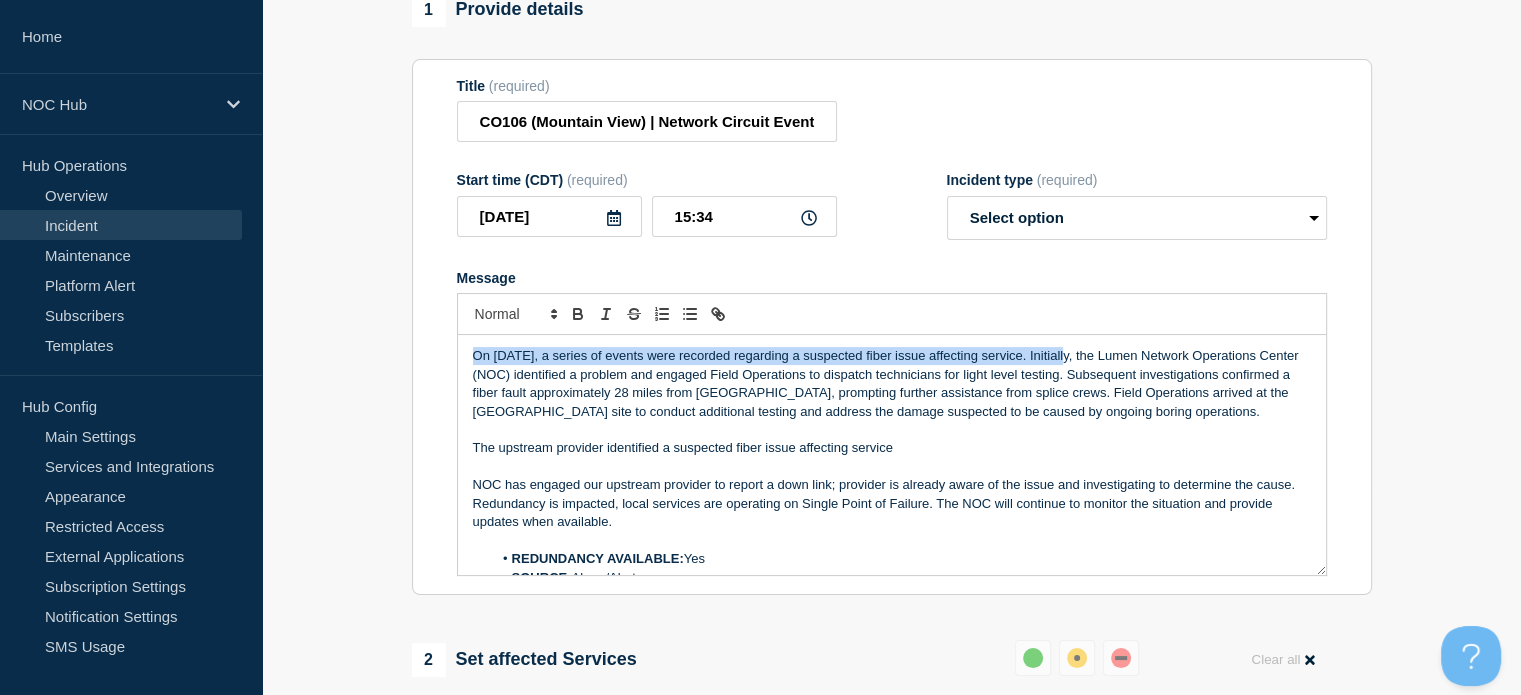 drag, startPoint x: 1068, startPoint y: 369, endPoint x: 414, endPoint y: 350, distance: 654.27594 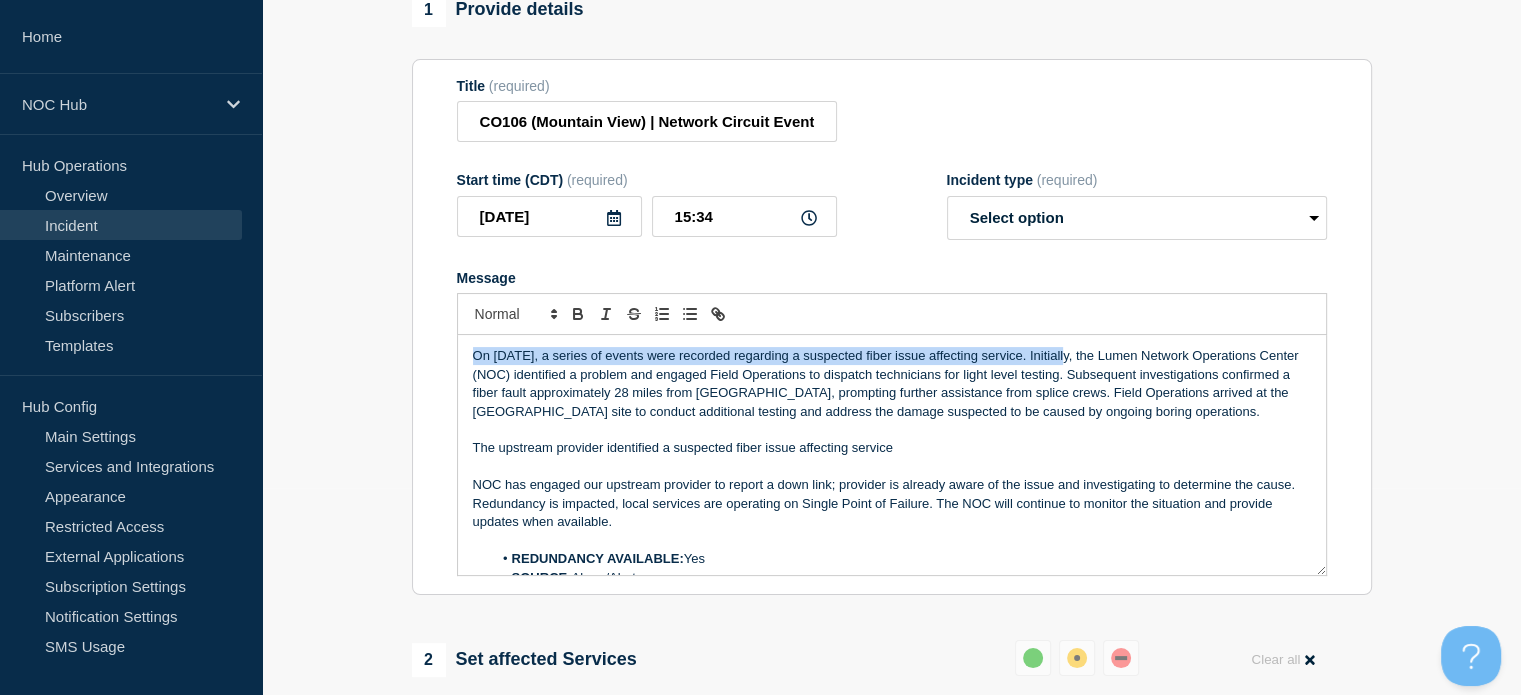 click on "Title  (required) CO106 (Mountain View) | Network Circuit Event | Customers Not Affected Start time (CDT)  (required) 2025-07-20 15:34 Incident type  (required) Select option Investigating Identified Monitoring Resolved Message  On July 20, 2025, a series of events were recorded regarding a suspected fiber issue affecting service. Initially, the Lumen Network Operations Center (NOC) identified a problem and engaged Field Operations to dispatch technicians for light level testing. Subsequent investigations confirmed a fiber fault approximately 28 miles from Atlanta, prompting further assistance from splice crews. Field Operations arrived at the Newnan site to conduct additional testing and address the damage suspected to be caused by ongoing boring operations. The upstream provider identified a suspected fiber issue affecting service REDUNDANCY AVAILABLE:  Yes SOURCE:  Alarm/Alert CNOC TICKET:  CNOC-20502 You received this email because you are subscribed to Conexon NOC service status notifications." at bounding box center (892, 327) 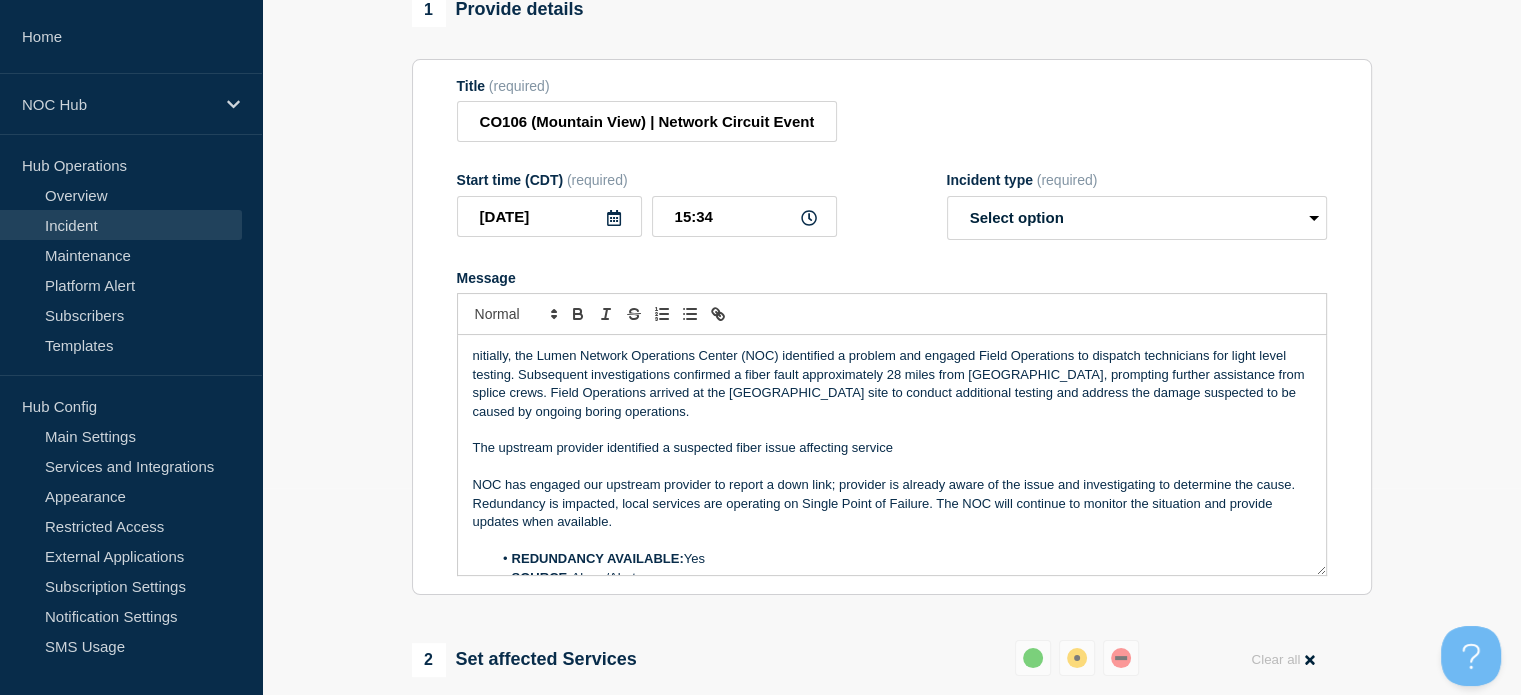 click on "The upstream provider identified a suspected fiber issue affecting service" at bounding box center [892, 448] 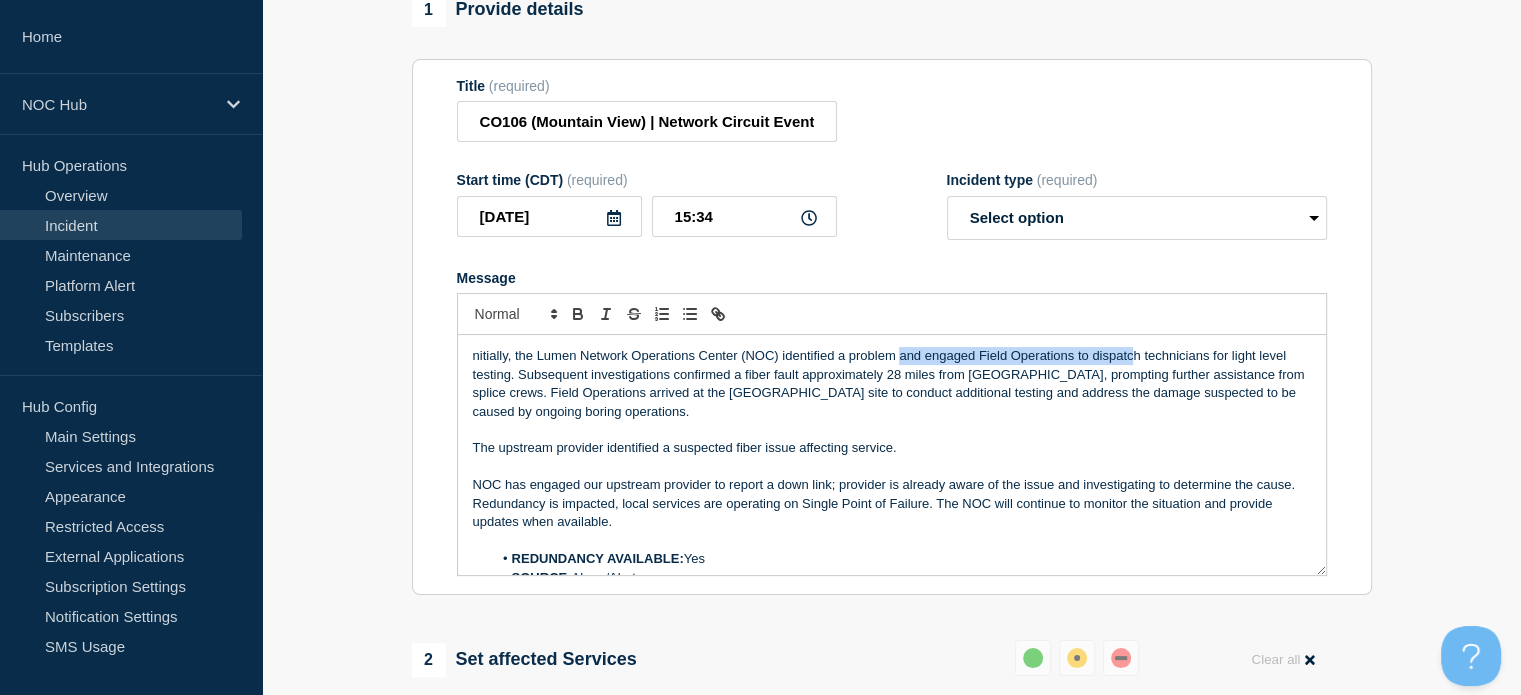 drag, startPoint x: 900, startPoint y: 367, endPoint x: 1131, endPoint y: 365, distance: 231.00865 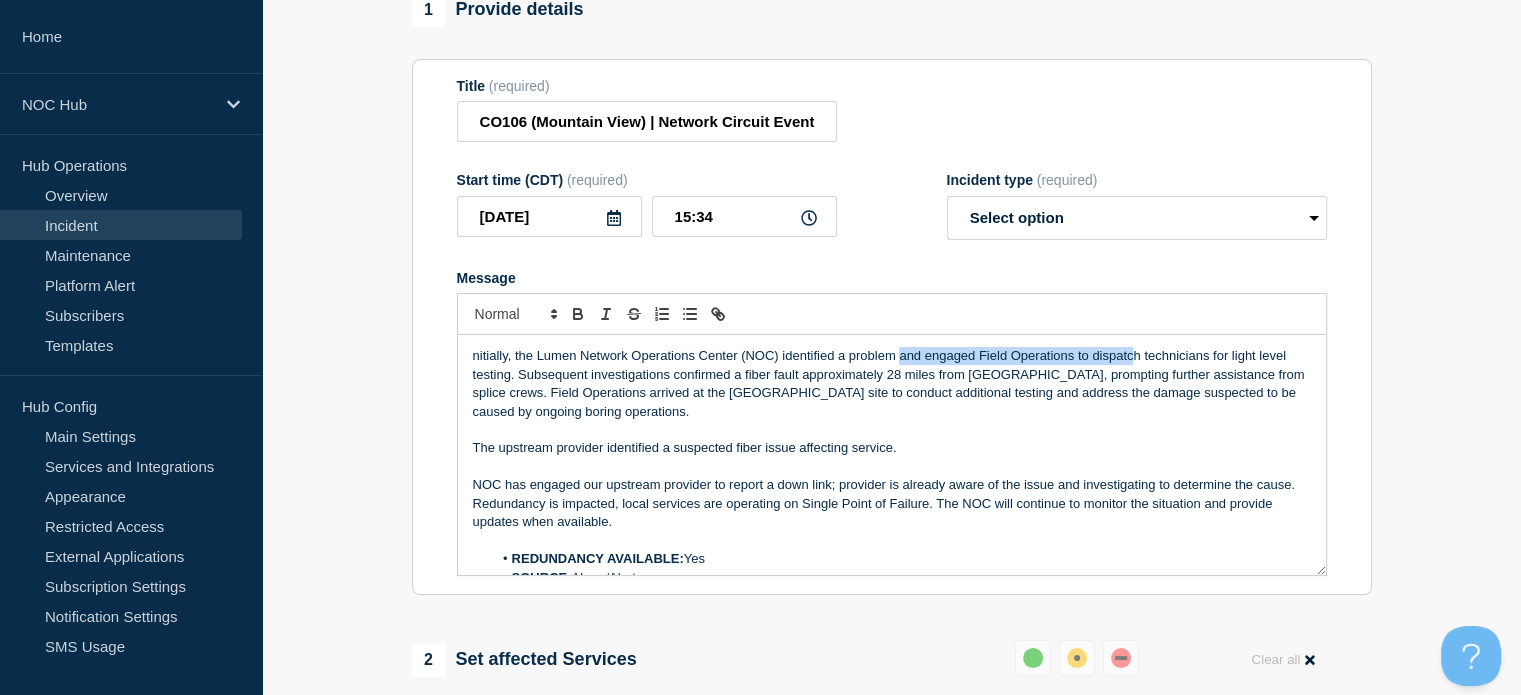 click on "nitially, the Lumen Network Operations Center (NOC) identified a problem and engaged Field Operations to dispatch technicians for light level testing. Subsequent investigations confirmed a fiber fault approximately 28 miles from Atlanta, prompting further assistance from splice crews. Field Operations arrived at the Newnan site to conduct additional testing and address the damage suspected to be caused by ongoing boring operations." at bounding box center (892, 384) 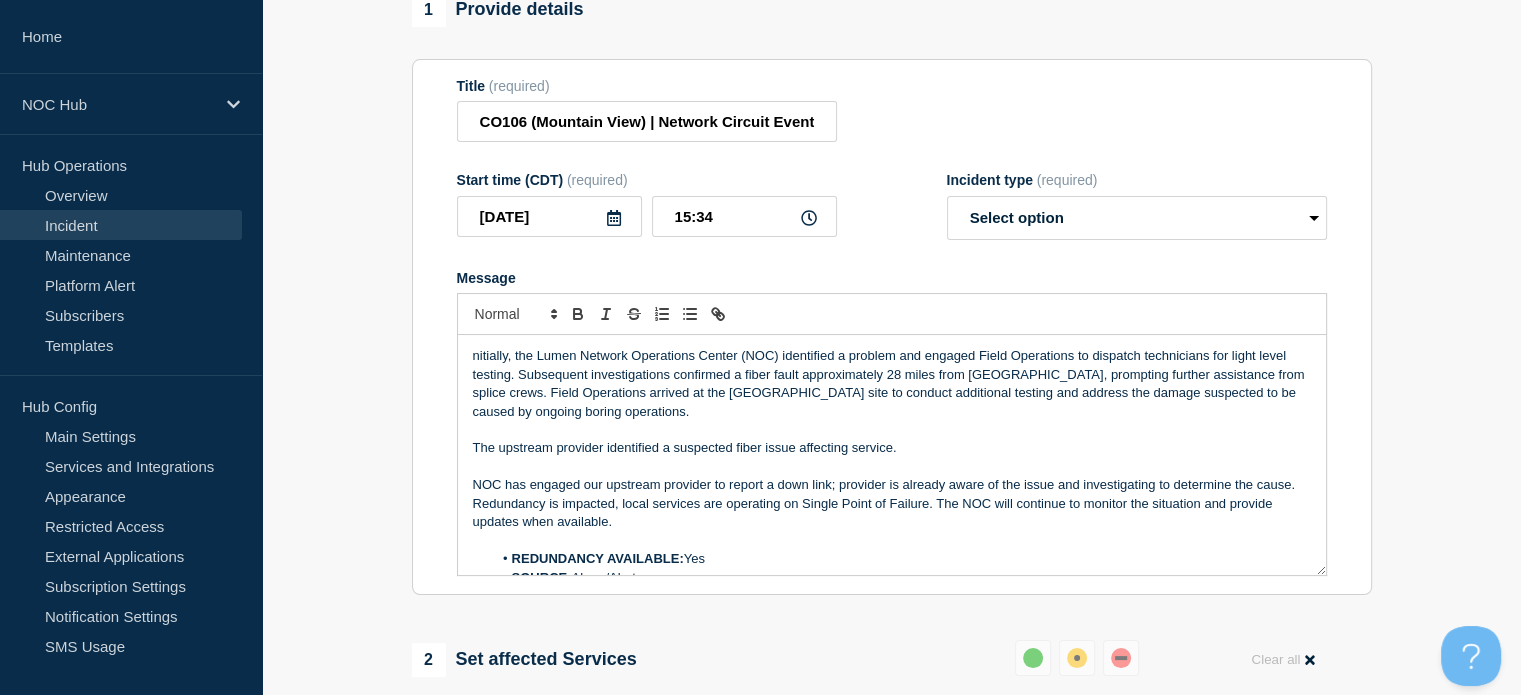 click on "nitially, the Lumen Network Operations Center (NOC) identified a problem and engaged Field Operations to dispatch technicians for light level testing. Subsequent investigations confirmed a fiber fault approximately 28 miles from Atlanta, prompting further assistance from splice crews. Field Operations arrived at the Newnan site to conduct additional testing and address the damage suspected to be caused by ongoing boring operations." at bounding box center (892, 384) 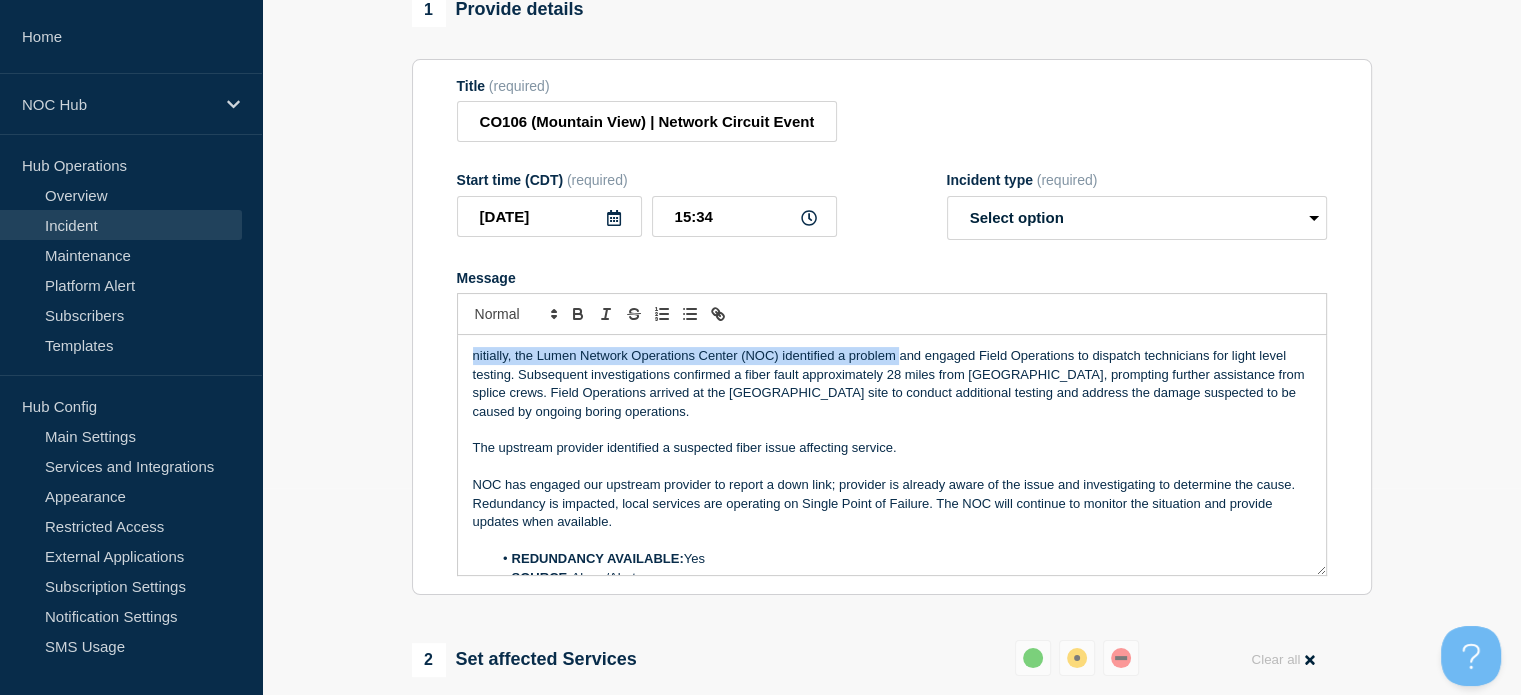 drag, startPoint x: 896, startPoint y: 371, endPoint x: 472, endPoint y: 365, distance: 424.04245 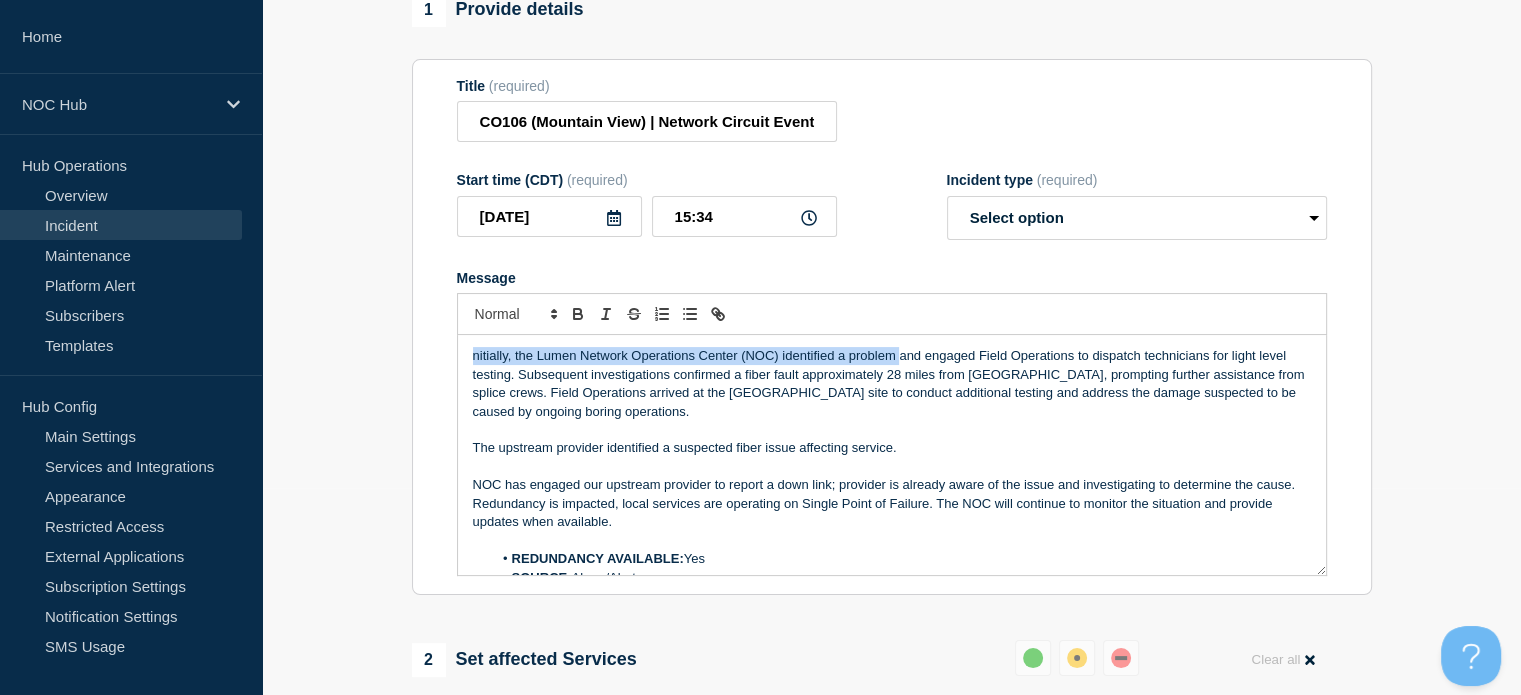 click on "nitially, the Lumen Network Operations Center (NOC) identified a problem and engaged Field Operations to dispatch technicians for light level testing. Subsequent investigations confirmed a fiber fault approximately 28 miles from Atlanta, prompting further assistance from splice crews. Field Operations arrived at the Newnan site to conduct additional testing and address the damage suspected to be caused by ongoing boring operations." at bounding box center (892, 384) 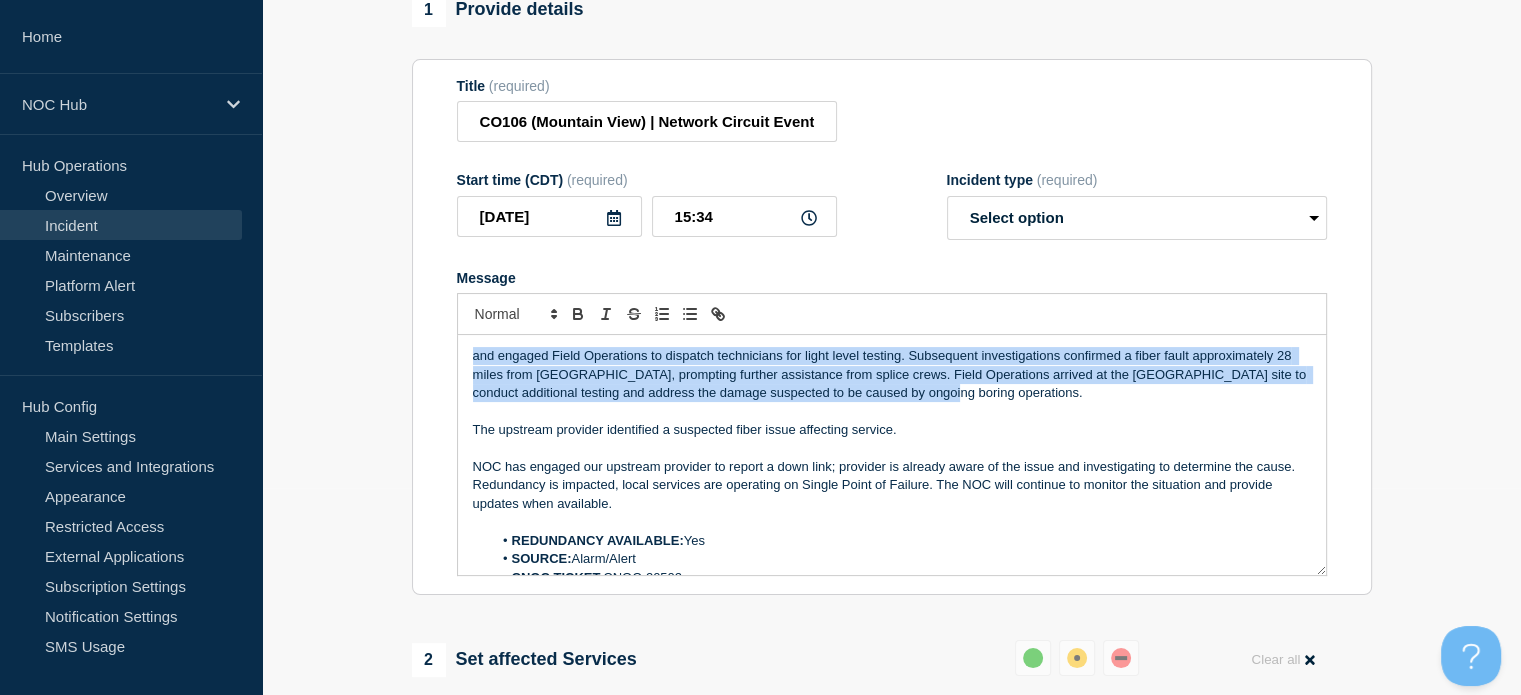 drag, startPoint x: 944, startPoint y: 400, endPoint x: 452, endPoint y: 371, distance: 492.85394 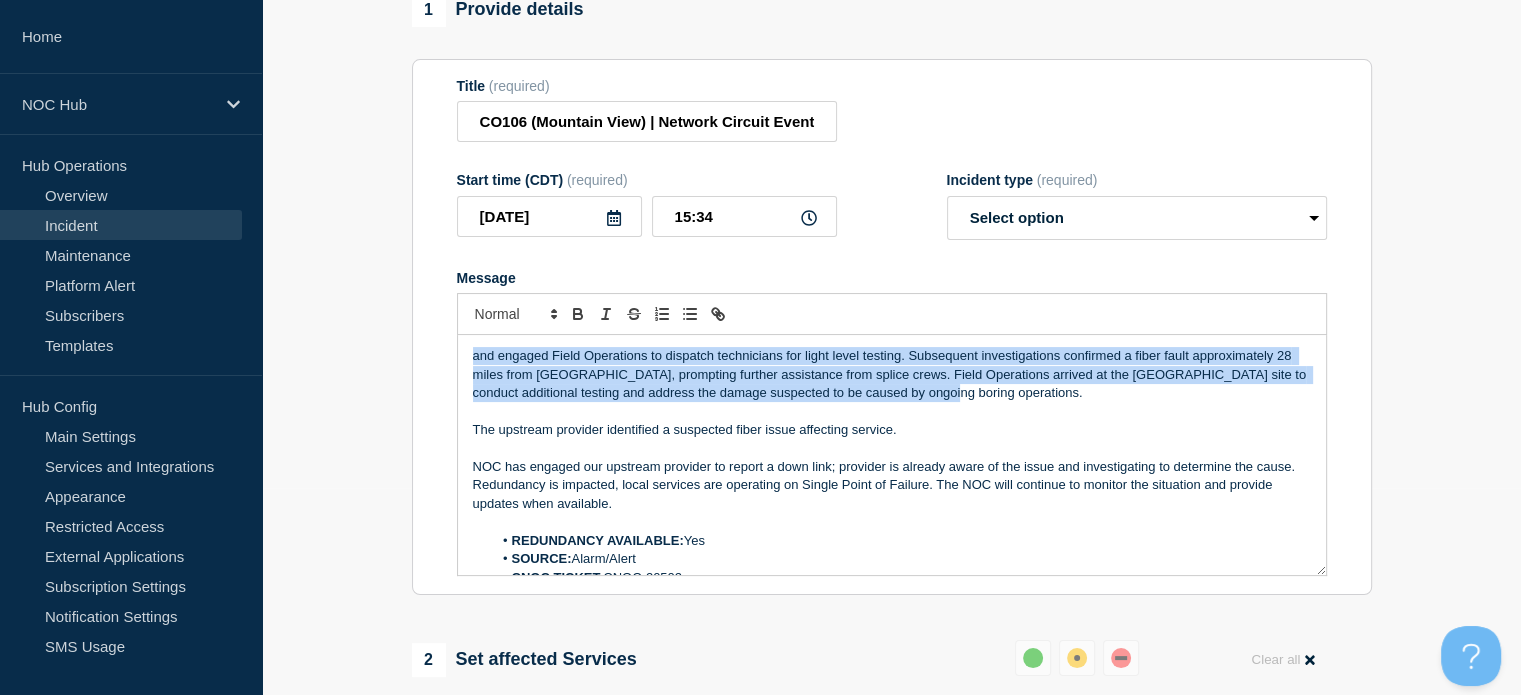 click on "Title  (required) CO106 (Mountain View) | Network Circuit Event | Customers Not Affected Start time (CDT)  (required) 2025-07-20 15:34 Incident type  (required) Select option Investigating Identified Monitoring Resolved Message  and engaged Field Operations to dispatch technicians for light level testing. Subsequent investigations confirmed a fiber fault approximately 28 miles from Atlanta, prompting further assistance from splice crews. Field Operations arrived at the Newnan site to conduct additional testing and address the damage suspected to be caused by ongoing boring operations. The upstream provider identified a suspected fiber issue affecting service.  NOC has engaged our upstream provider to report a down link; provider is already aware of the issue and investigating to determine the cause. Redundancy is impacted, local services are operating on Single Point of Failure. The NOC will continue to monitor the situation and provide updates when available. REDUNDANCY AVAILABLE:  Yes SOURCE:  Alarm/Alert" at bounding box center (892, 327) 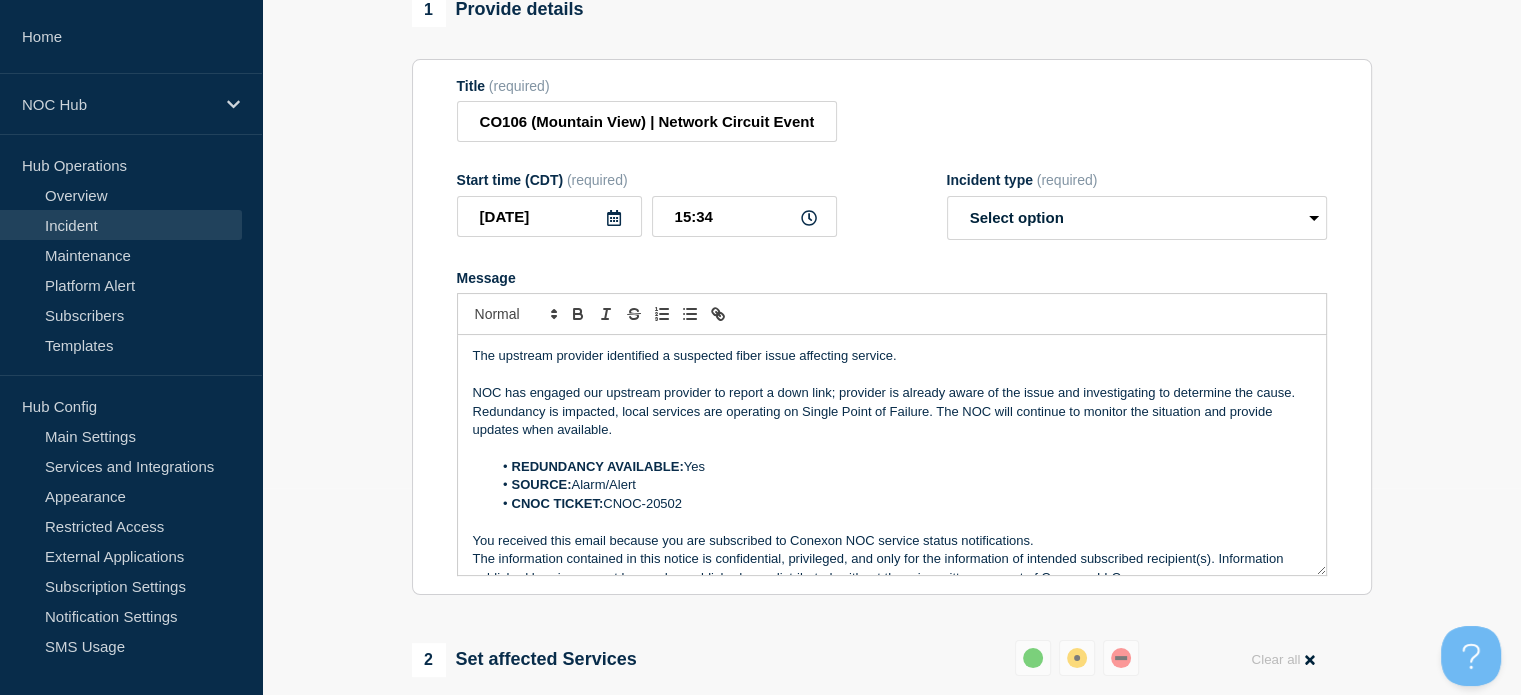click on "The upstream provider identified a suspected fiber issue affecting service." at bounding box center (892, 356) 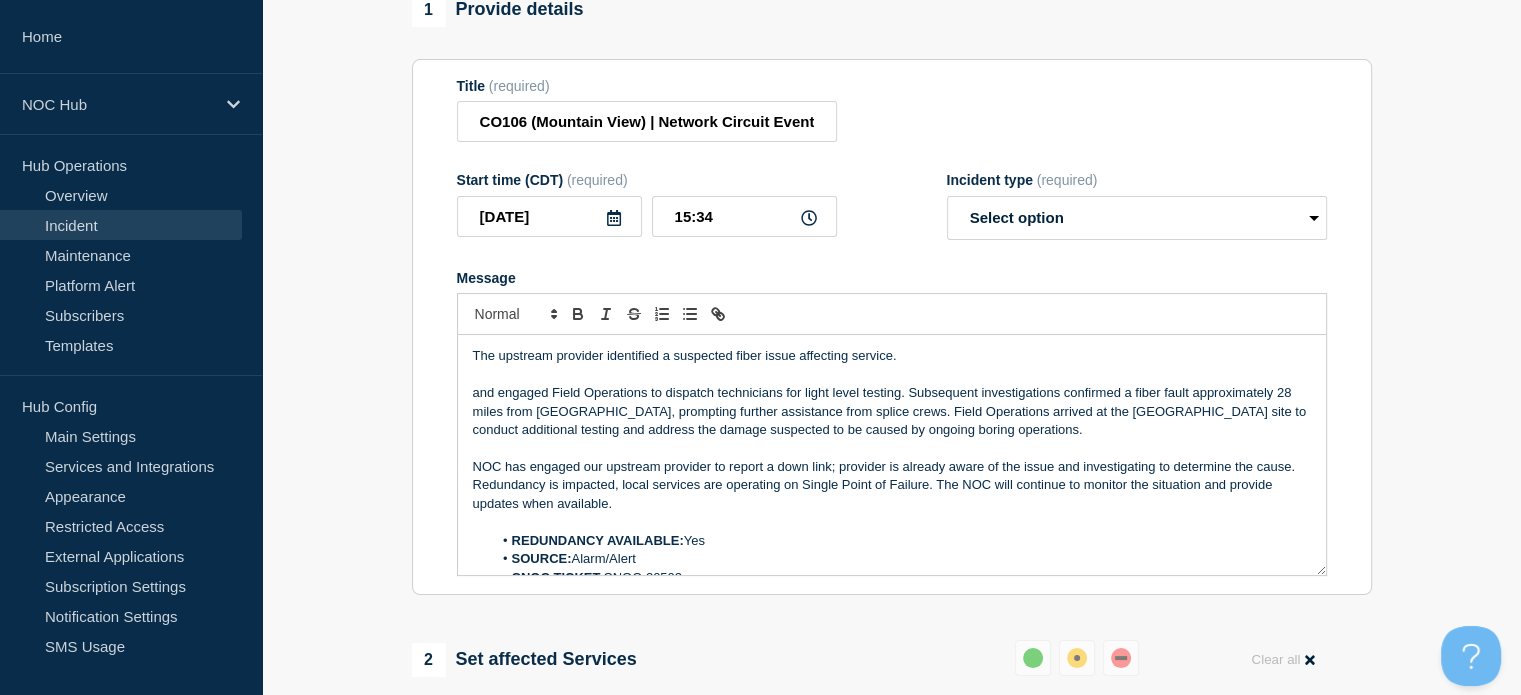 click on "The upstream provider identified a suspected fiber issue affecting service." at bounding box center [892, 356] 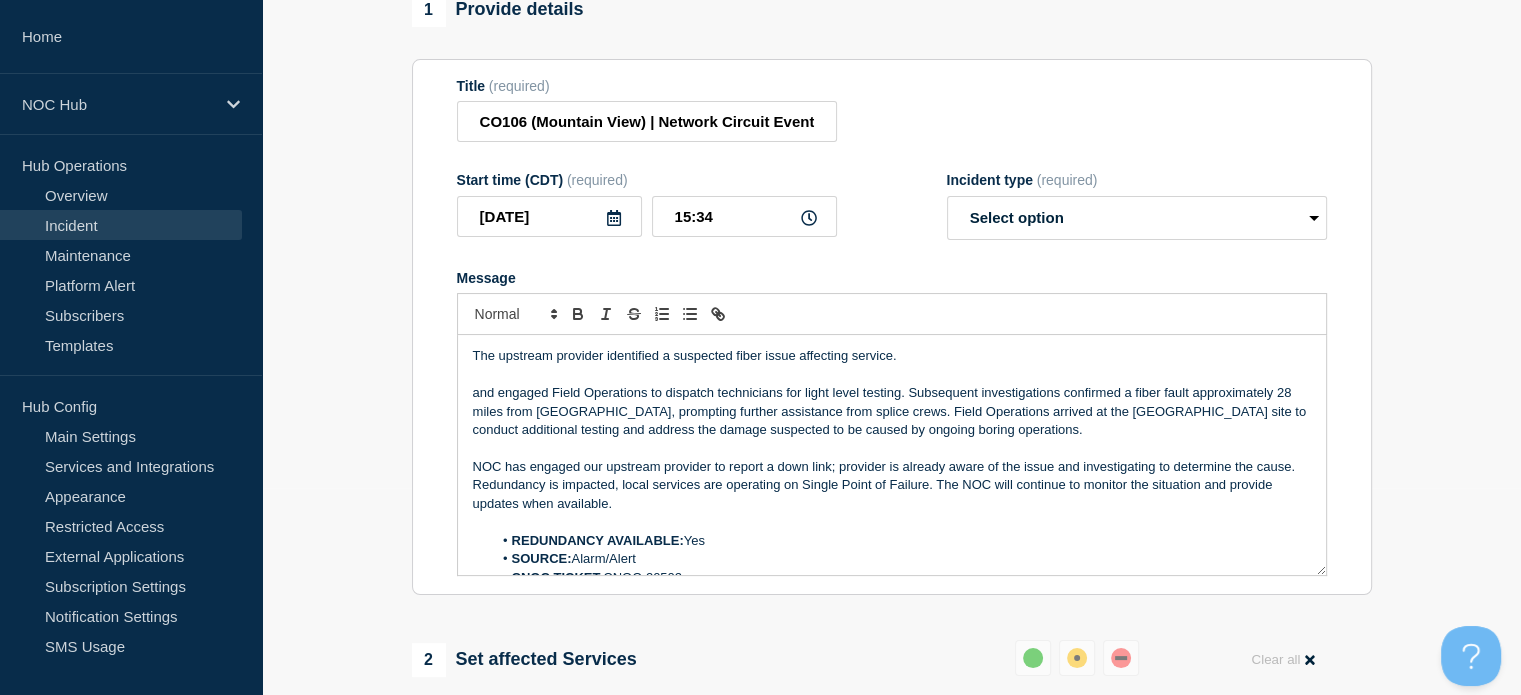 drag, startPoint x: 905, startPoint y: 367, endPoint x: 799, endPoint y: 367, distance: 106 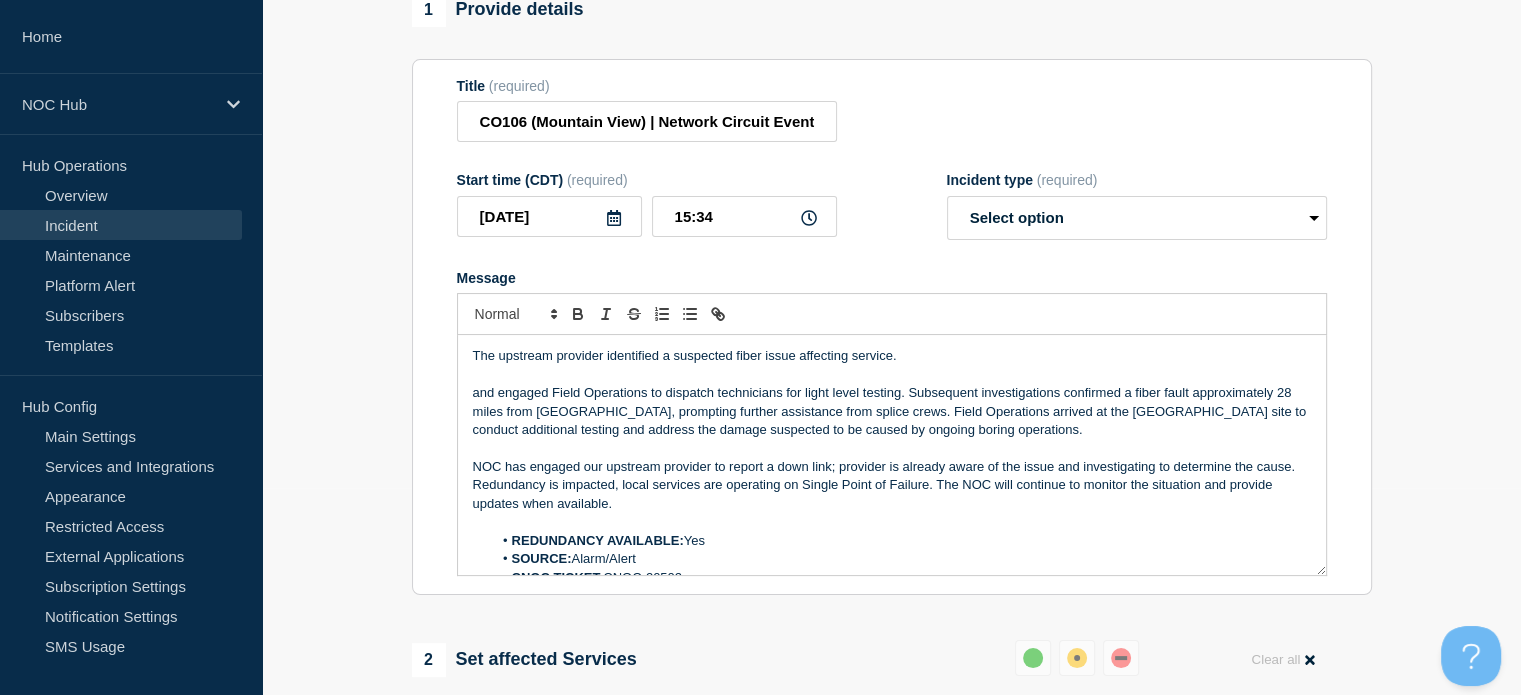 click on "The upstream provider identified a suspected fiber issue affecting service." at bounding box center (892, 356) 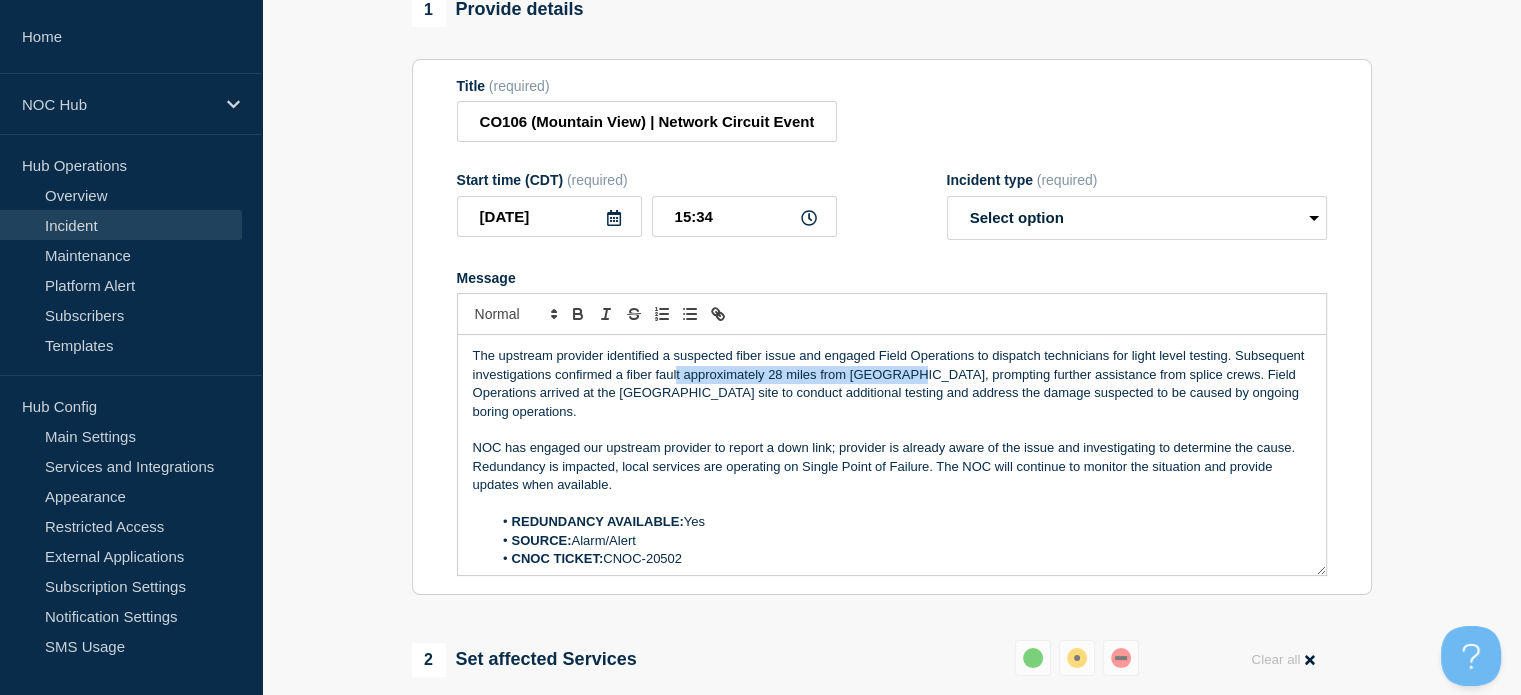 drag, startPoint x: 749, startPoint y: 384, endPoint x: 966, endPoint y: 384, distance: 217 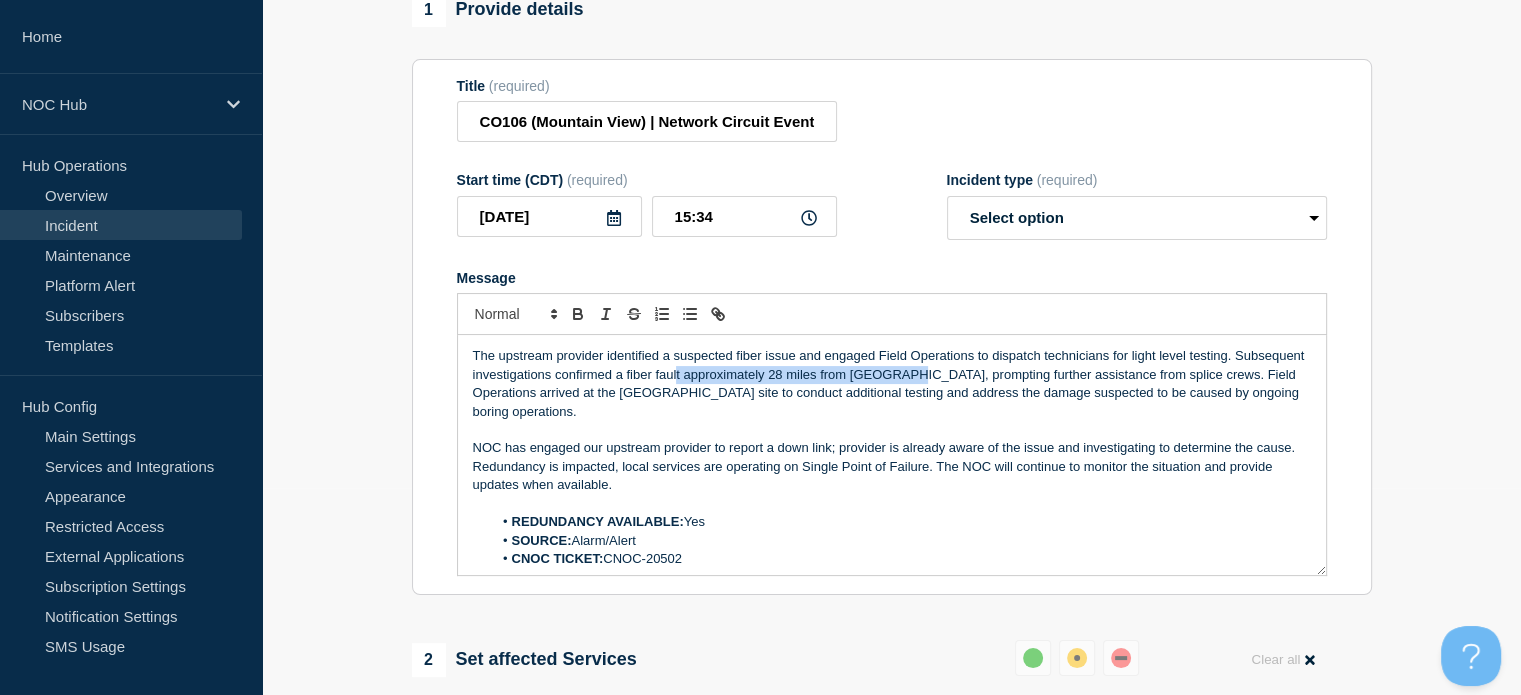 click on "The upstream provider identified a suspected fiber issue and engaged Field Operations to dispatch technicians for light level testing. Subsequent investigations confirmed a fiber fault approximately 28 miles from Atlanta, prompting further assistance from splice crews. Field Operations arrived at the Newnan site to conduct additional testing and address the damage suspected to be caused by ongoing boring operations." at bounding box center (892, 384) 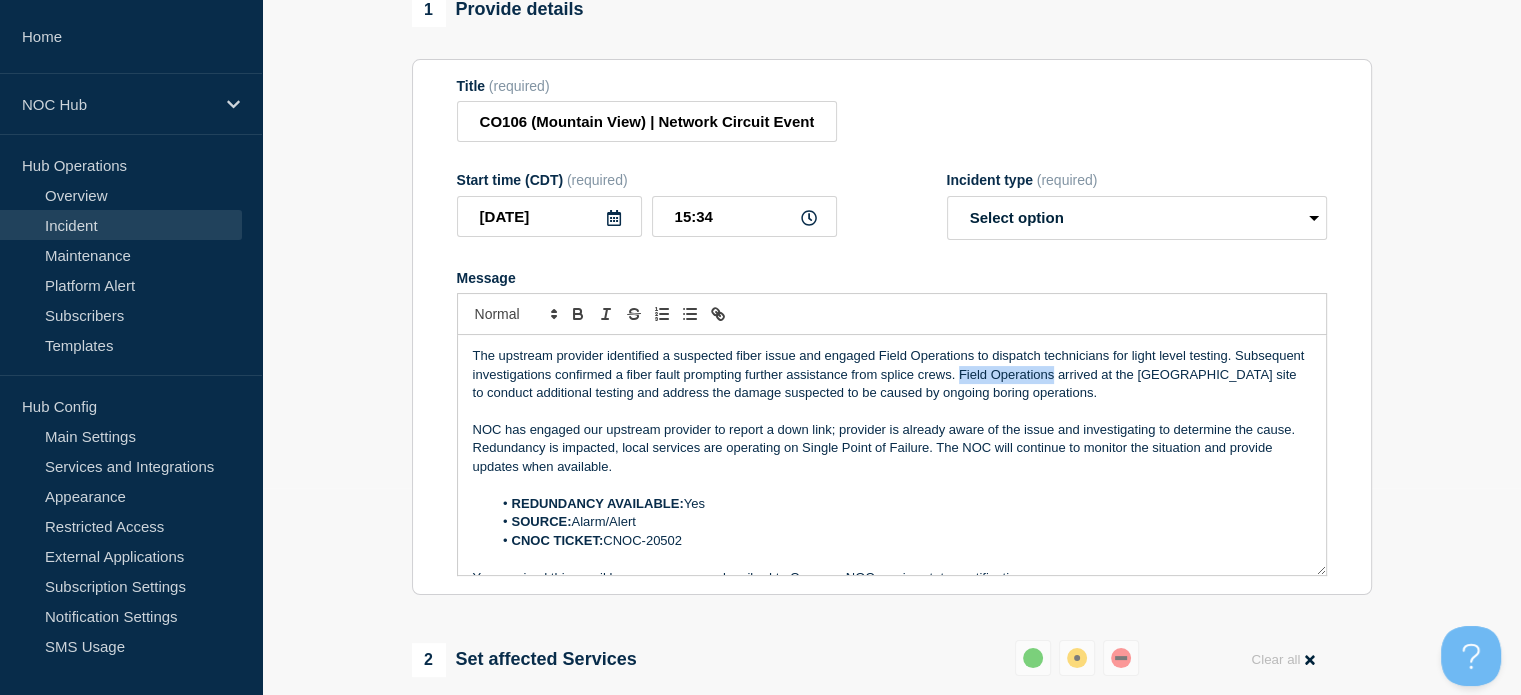 drag, startPoint x: 1125, startPoint y: 386, endPoint x: 1032, endPoint y: 388, distance: 93.0215 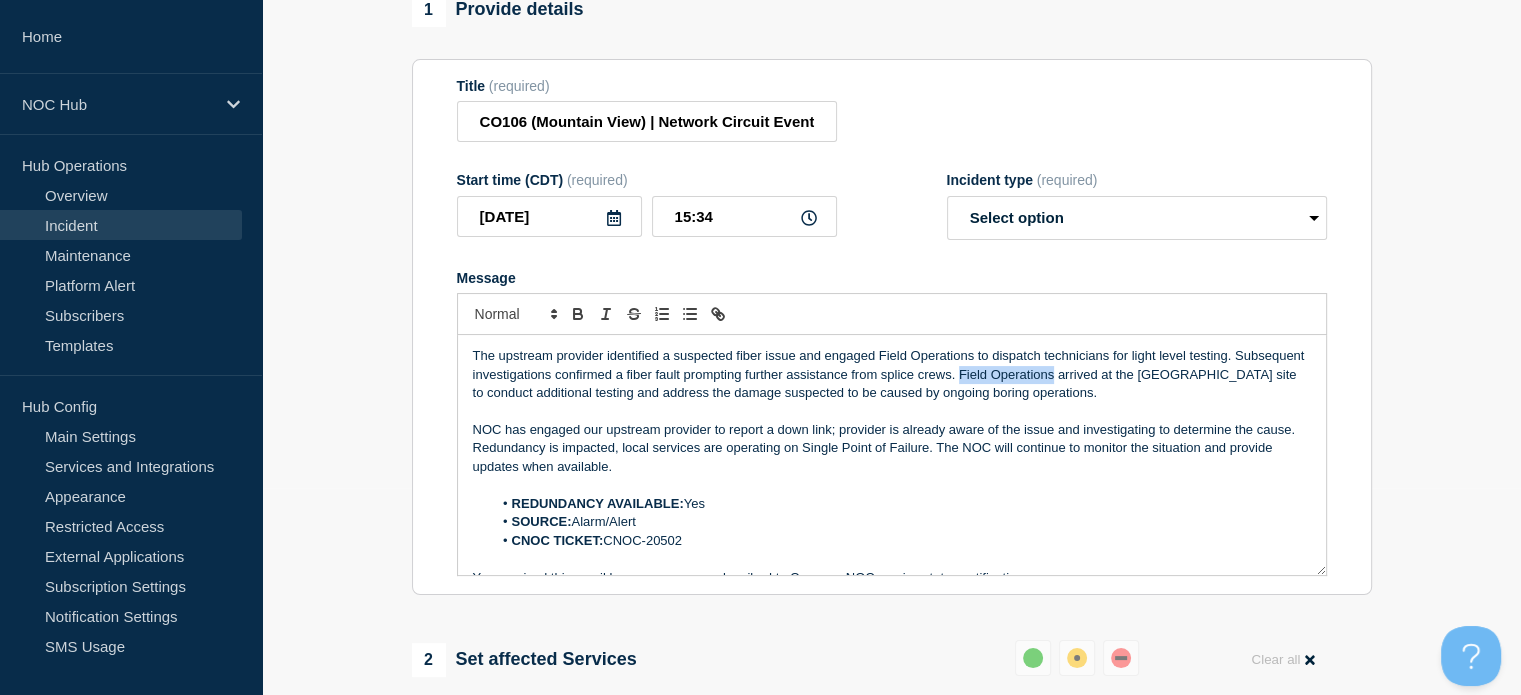 click on "The upstream provider identified a suspected fiber issue and engaged Field Operations to dispatch technicians for light level testing. Subsequent investigations confirmed a fiber fault prompting further assistance from splice crews. Field Operations arrived at the Newnan site to conduct additional testing and address the damage suspected to be caused by ongoing boring operations." at bounding box center (892, 374) 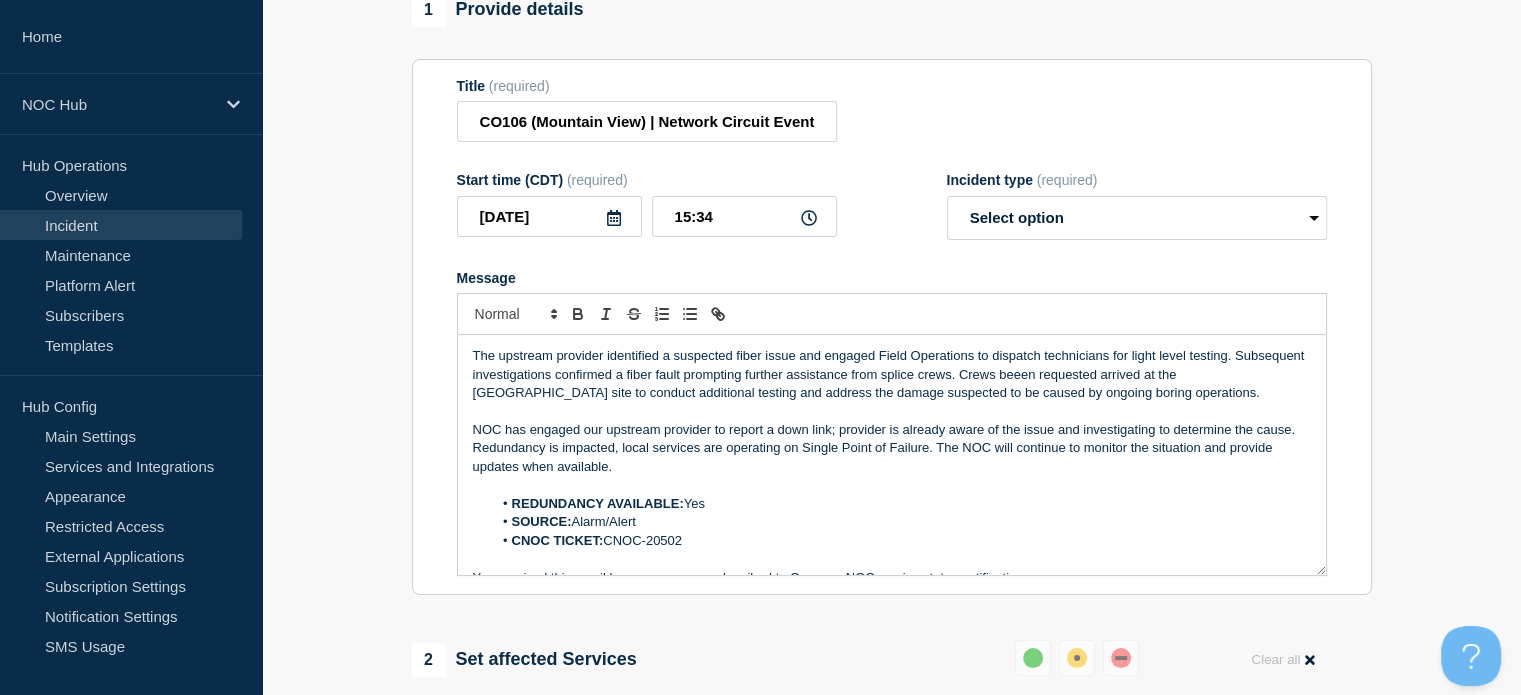 click on "The upstream provider identified a suspected fiber issue and engaged Field Operations to dispatch technicians for light level testing. Subsequent investigations confirmed a fiber fault prompting further assistance from splice crews. Crews beeen requested arrived at the Newnan site to conduct additional testing and address the damage suspected to be caused by ongoing boring operations." at bounding box center [892, 374] 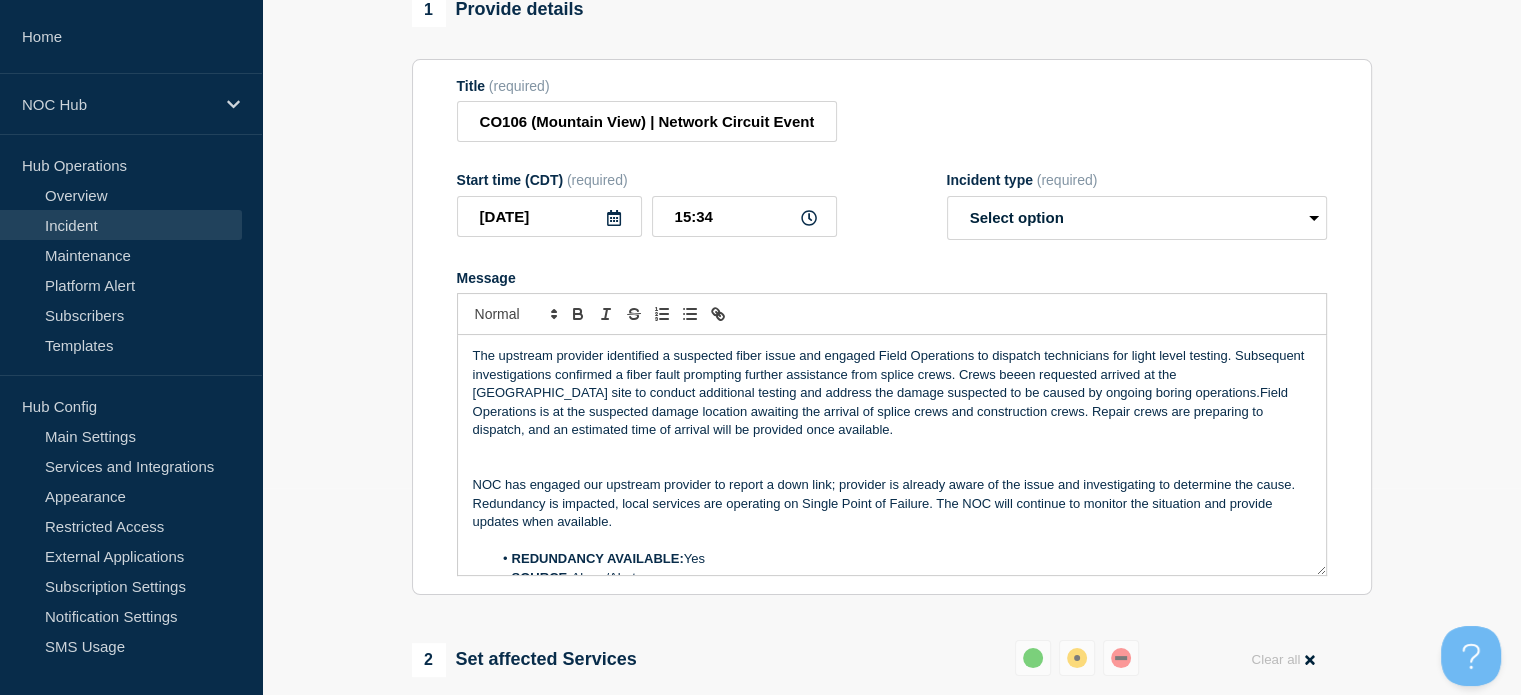 click on "The upstream provider identified a suspected fiber issue and engaged Field Operations to dispatch technicians for light level testing. Subsequent investigations confirmed a fiber fault prompting further assistance from splice crews. Crews beeen requested arrived at the Newnan site to conduct additional testing and address the damage suspected to be caused by ongoing boring operations.Field Operations is at the suspected damage location awaiting the arrival of splice crews and construction crews. Repair crews are preparing to dispatch, and an estimated time of arrival will be provided once available." at bounding box center [892, 393] 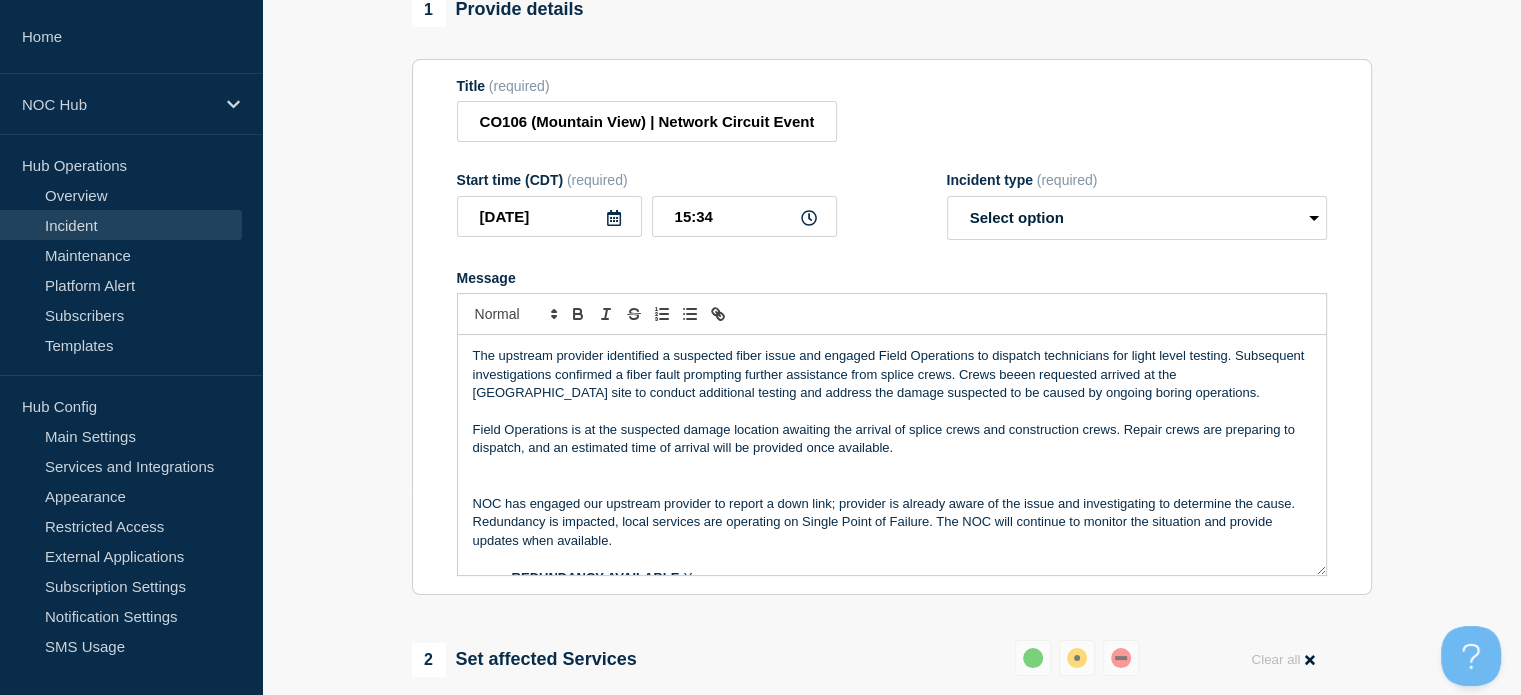 click on "The upstream provider identified a suspected fiber issue and engaged Field Operations to dispatch technicians for light level testing. Subsequent investigations confirmed a fiber fault prompting further assistance from splice crews. Crews beeen requested arrived at the Newnan site to conduct additional testing and address the damage suspected to be caused by ongoing boring operations." at bounding box center (892, 374) 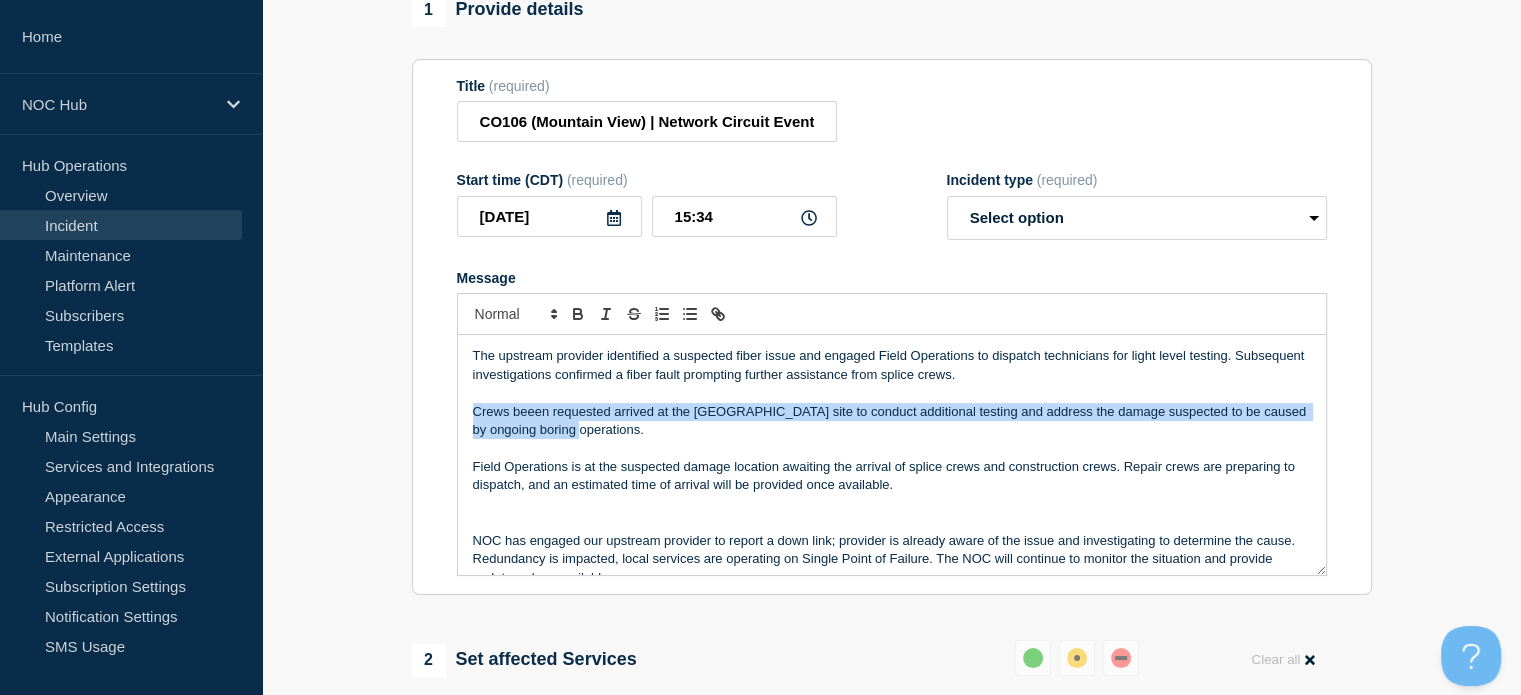 drag, startPoint x: 654, startPoint y: 449, endPoint x: 465, endPoint y: 418, distance: 191.52545 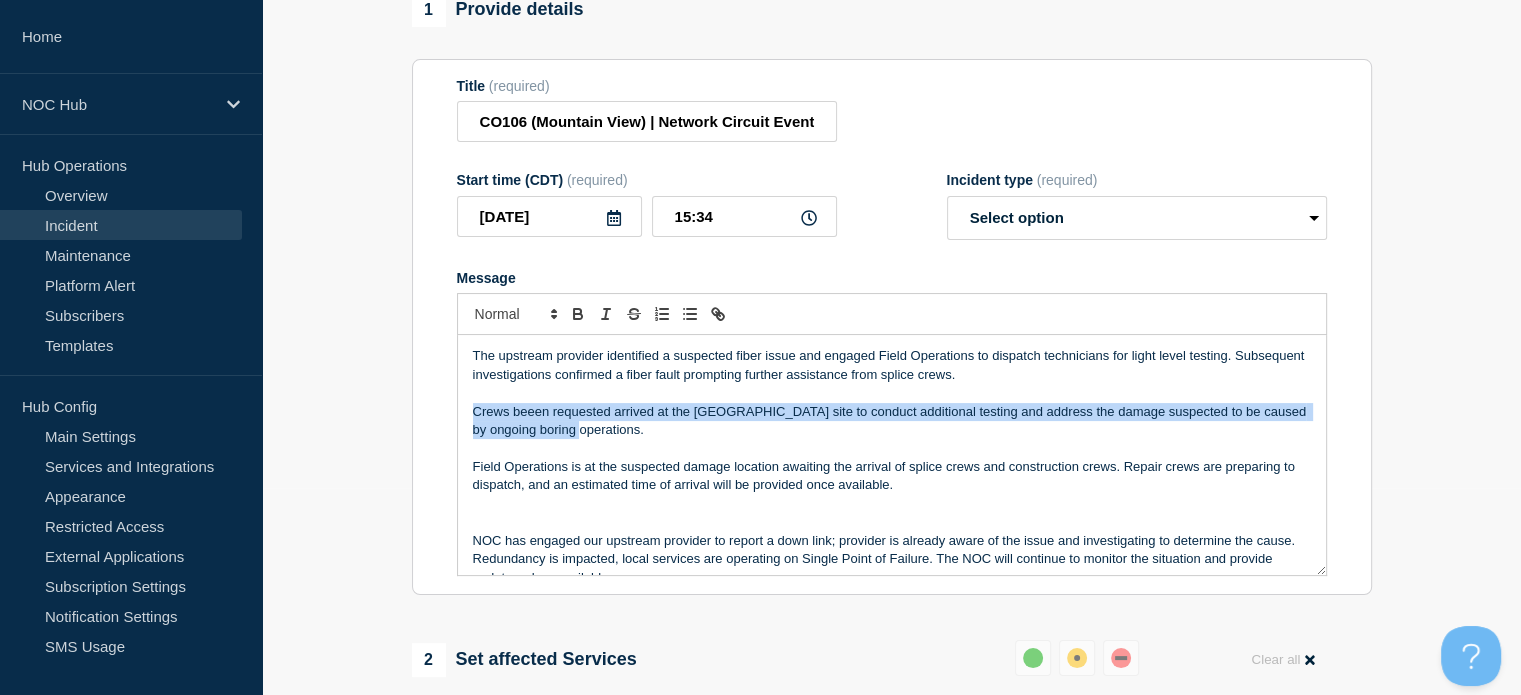 click on "The upstream provider identified a suspected fiber issue and engaged Field Operations to dispatch technicians for light level testing. Subsequent investigations confirmed a fiber fault prompting further assistance from splice crews.  Crews beeen requested arrived at the Newnan site to conduct additional testing and address the damage suspected to be caused by ongoing boring operations. Field Operations is at the suspected damage location awaiting the arrival of splice crews and construction crews. Repair crews are preparing to dispatch, and an estimated time of arrival will be provided once available.  NOC has engaged our upstream provider to report a down link; provider is already aware of the issue and investigating to determine the cause. Redundancy is impacted, local services are operating on Single Point of Failure. The NOC will continue to monitor the situation and provide updates when available. REDUNDANCY AVAILABLE:  Yes SOURCE:  Alarm/Alert CNOC TICKET:  CNOC-20502" at bounding box center [892, 455] 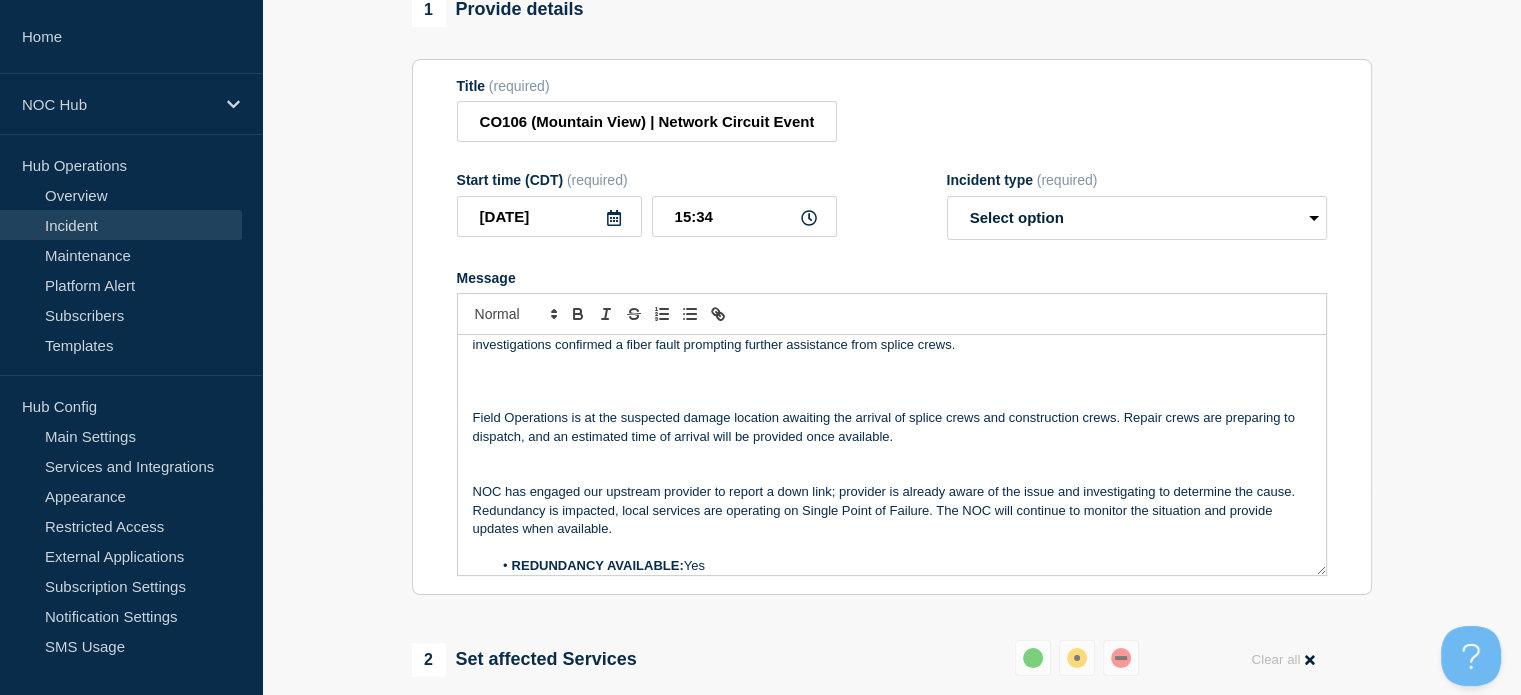 scroll, scrollTop: 0, scrollLeft: 0, axis: both 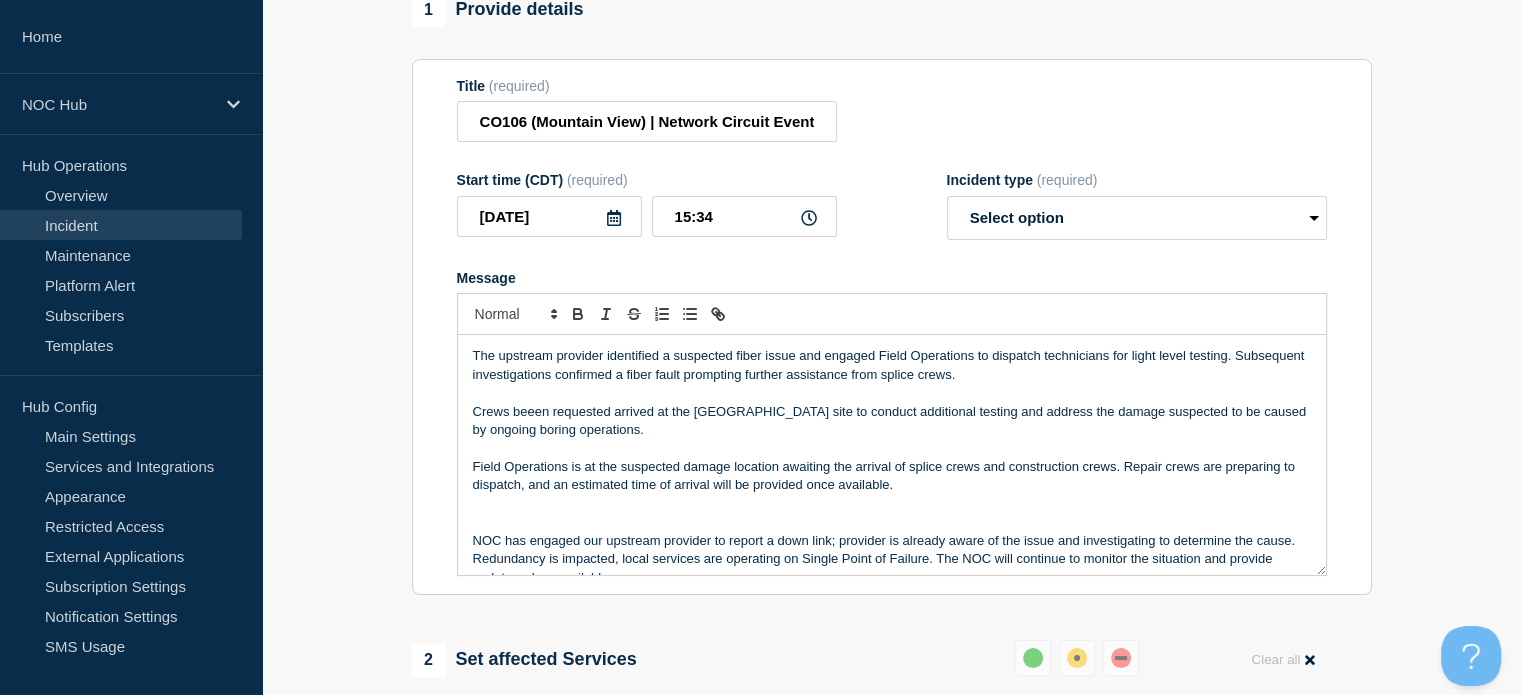 click at bounding box center [892, 393] 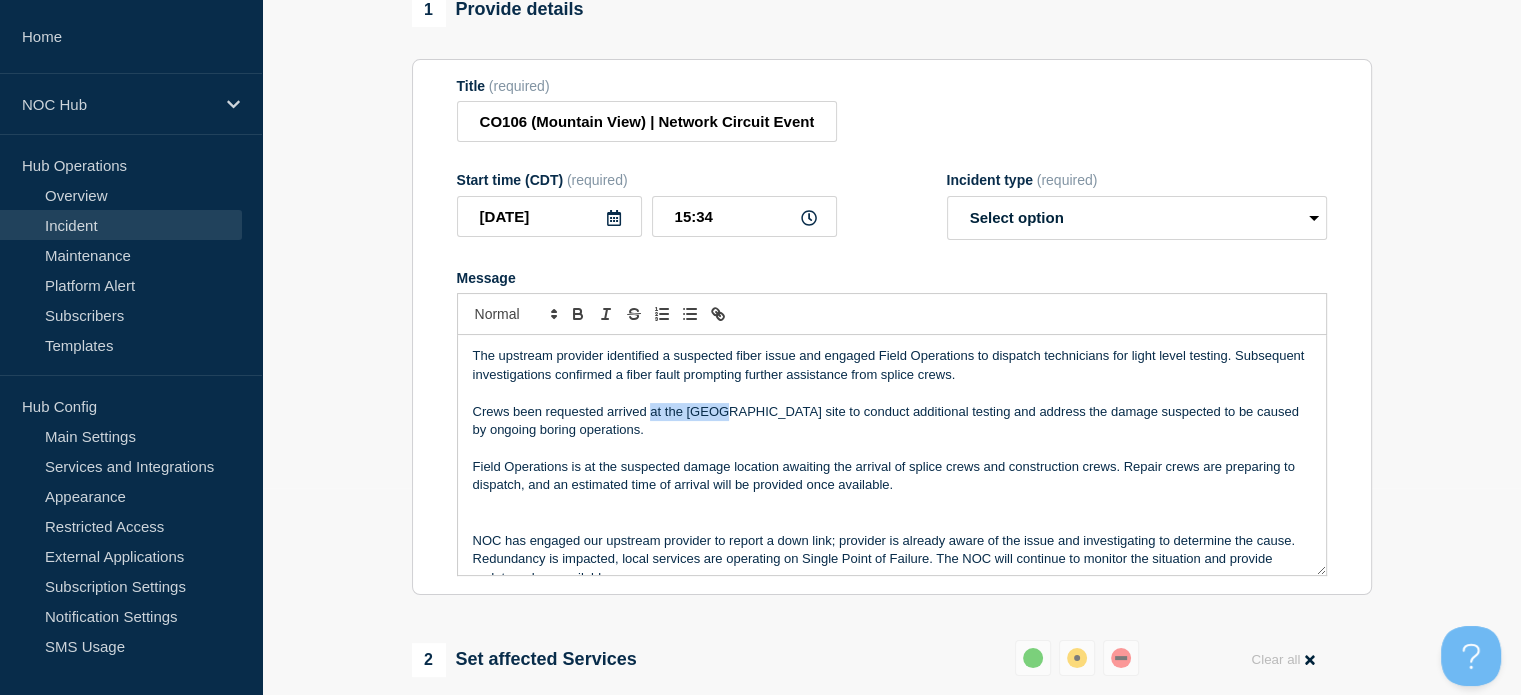 drag, startPoint x: 728, startPoint y: 424, endPoint x: 652, endPoint y: 424, distance: 76 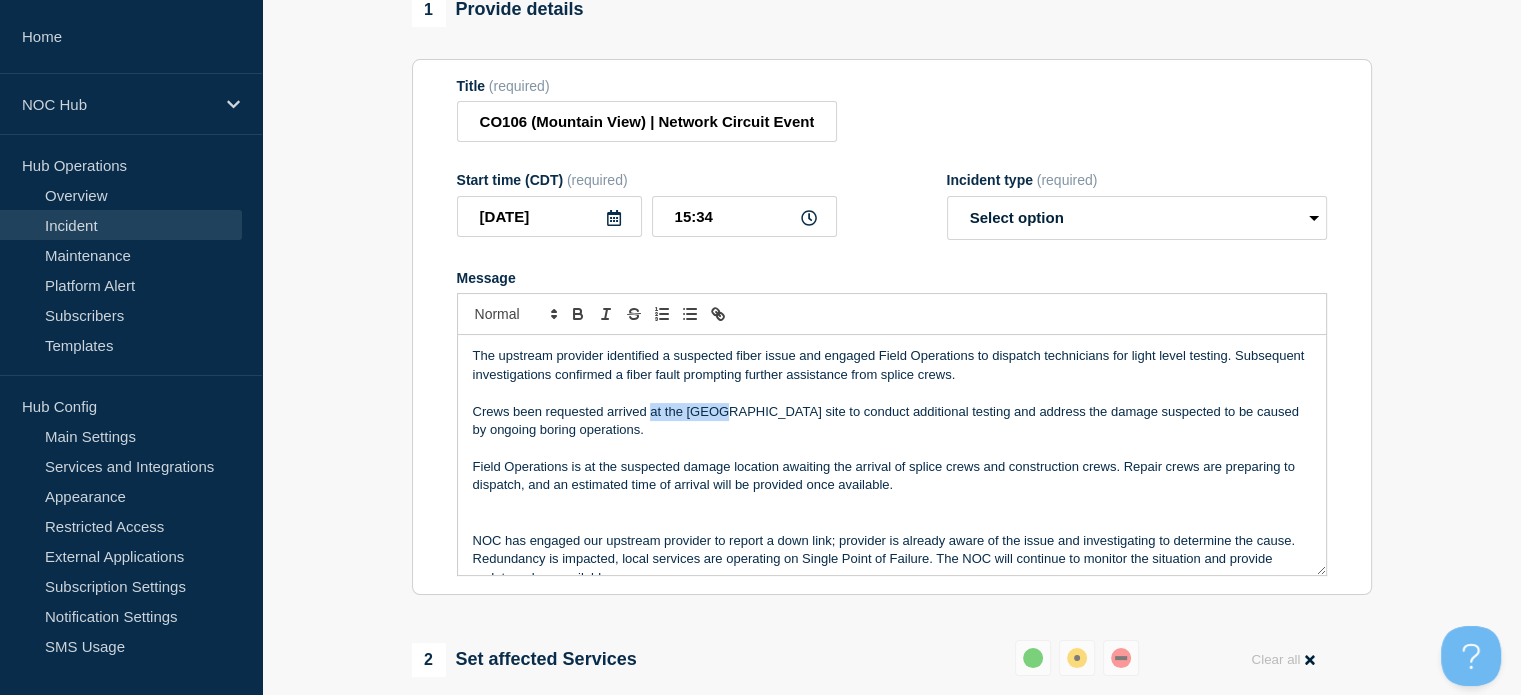 click on "Crews been requested arrived at the Newnan site to conduct additional testing and address the damage suspected to be caused by ongoing boring operations." at bounding box center (892, 421) 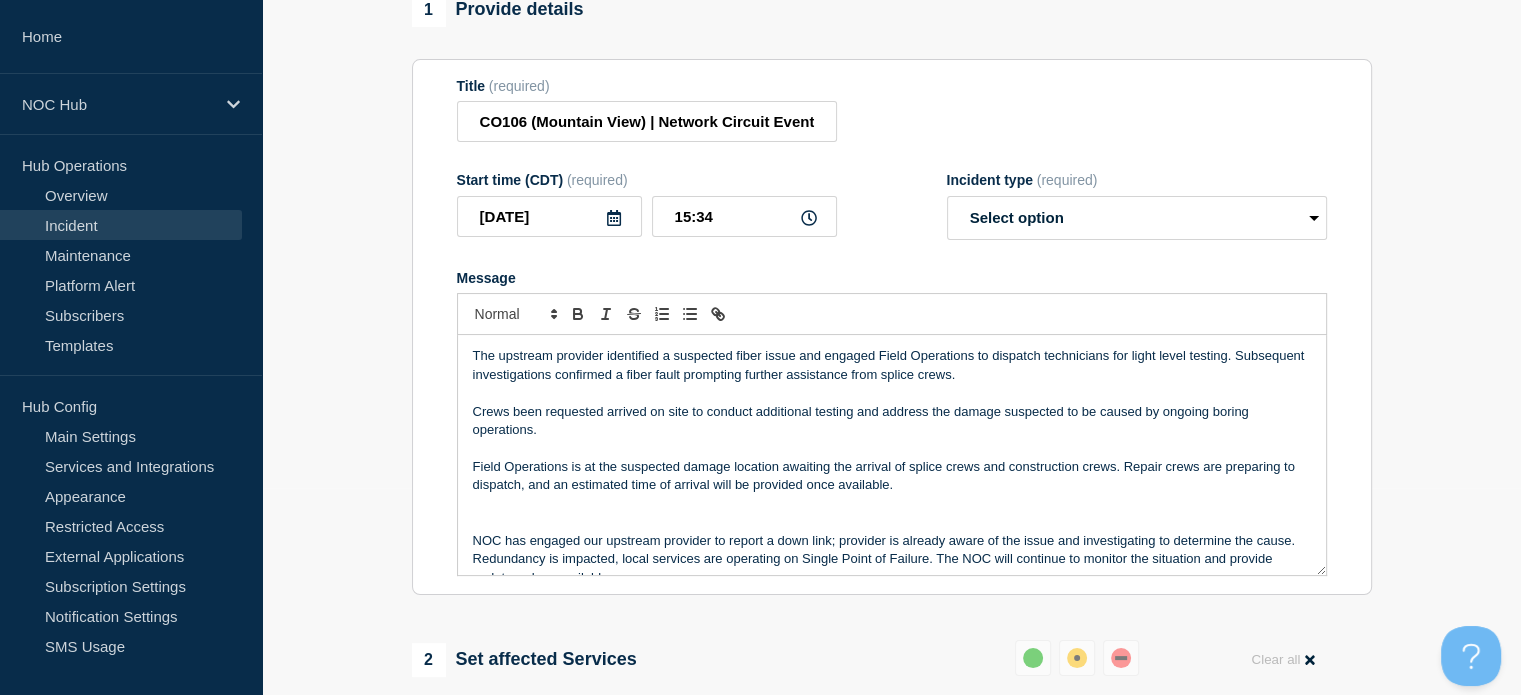 click on "Crews been requested arrived on site to conduct additional testing and address the damage suspected to be caused by ongoing boring operations." at bounding box center (892, 421) 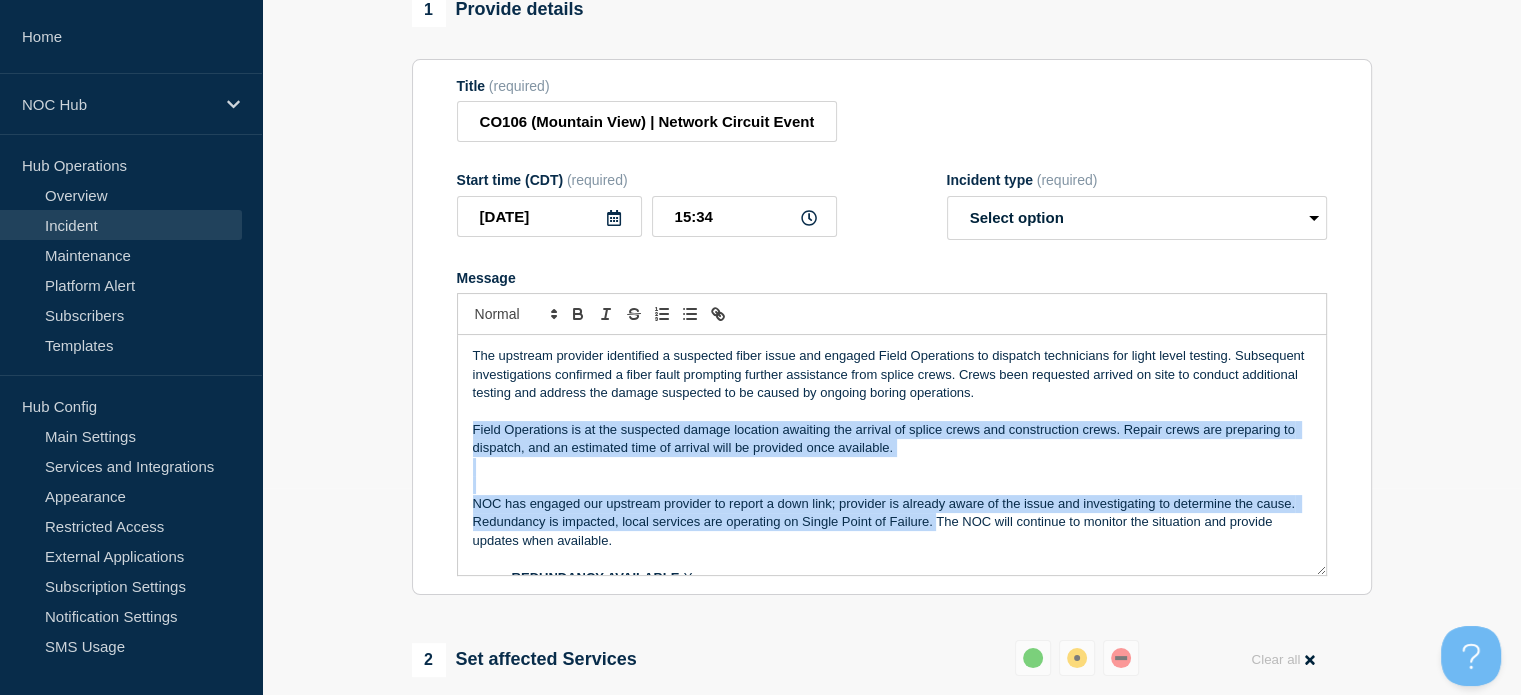 drag, startPoint x: 935, startPoint y: 535, endPoint x: 466, endPoint y: 441, distance: 478.3273 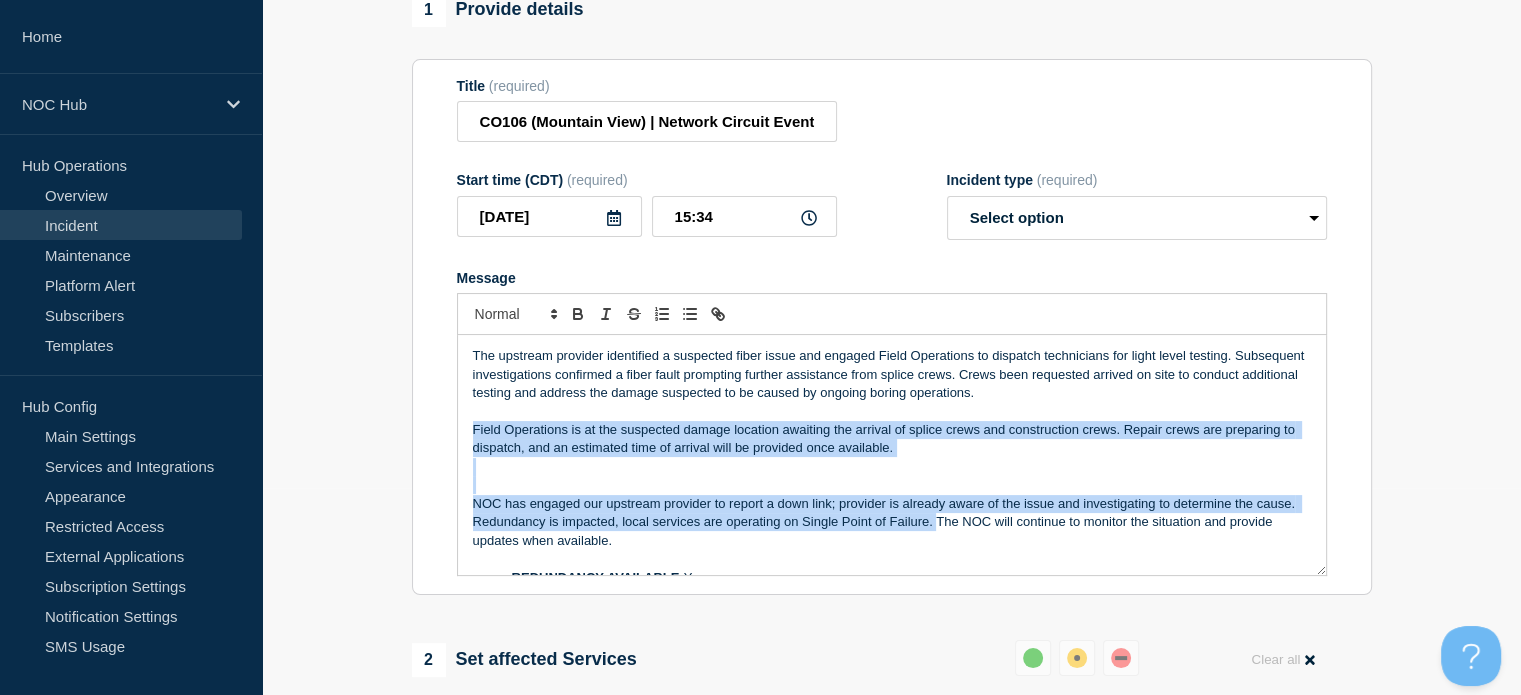 click on "The upstream provider identified a suspected fiber issue and engaged Field Operations to dispatch technicians for light level testing. Subsequent investigations confirmed a fiber fault prompting further assistance from splice crews. Crews been requested arrived on site to conduct additional testing and address the damage suspected to be caused by ongoing boring operations. Field Operations is at the suspected damage location awaiting the arrival of splice crews and construction crews. Repair crews are preparing to dispatch, and an estimated time of arrival will be provided once available.  NOC has engaged our upstream provider to report a down link; provider is already aware of the issue and investigating to determine the cause. Redundancy is impacted, local services are operating on Single Point of Failure. The NOC will continue to monitor the situation and provide updates when available. REDUNDANCY AVAILABLE:  Yes SOURCE:  Alarm/Alert CNOC TICKET:  CNOC-20502" at bounding box center [892, 455] 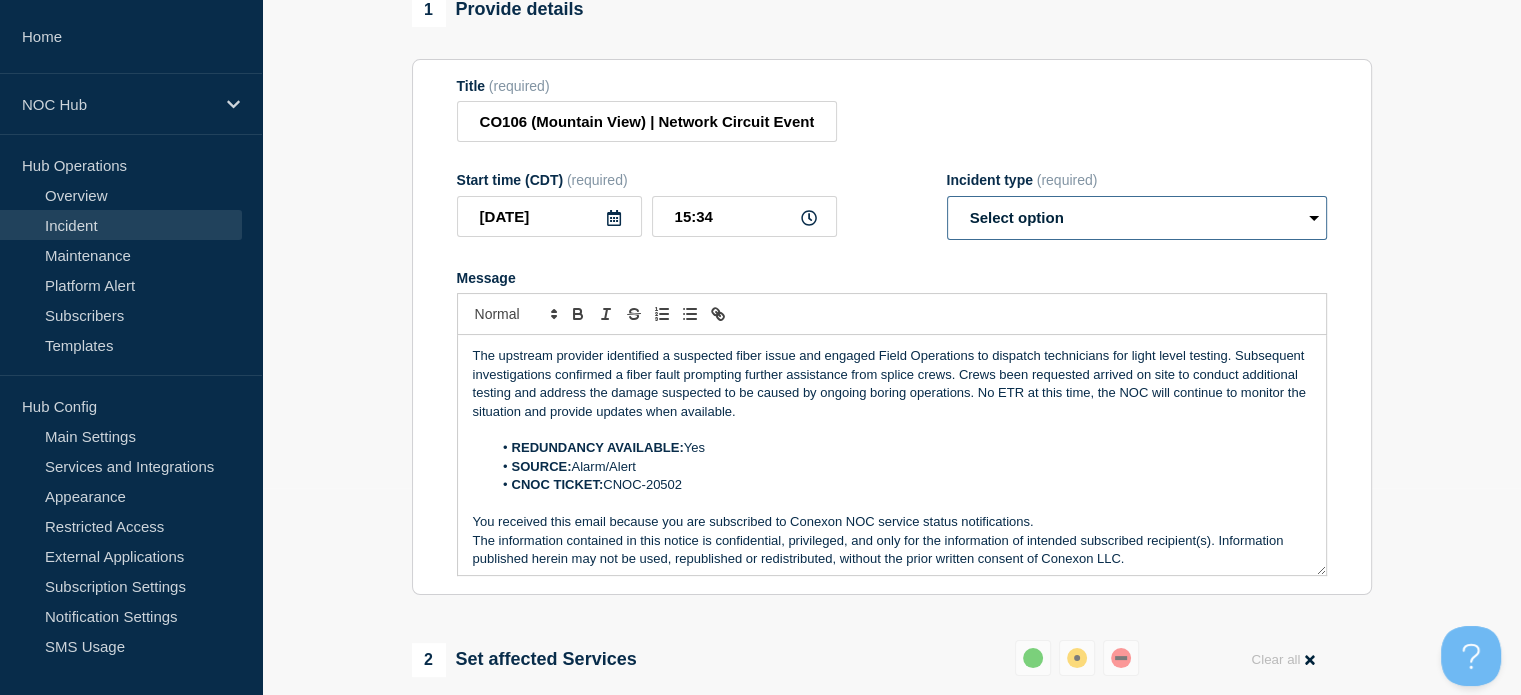 click on "Select option Investigating Identified Monitoring Resolved" at bounding box center [1137, 218] 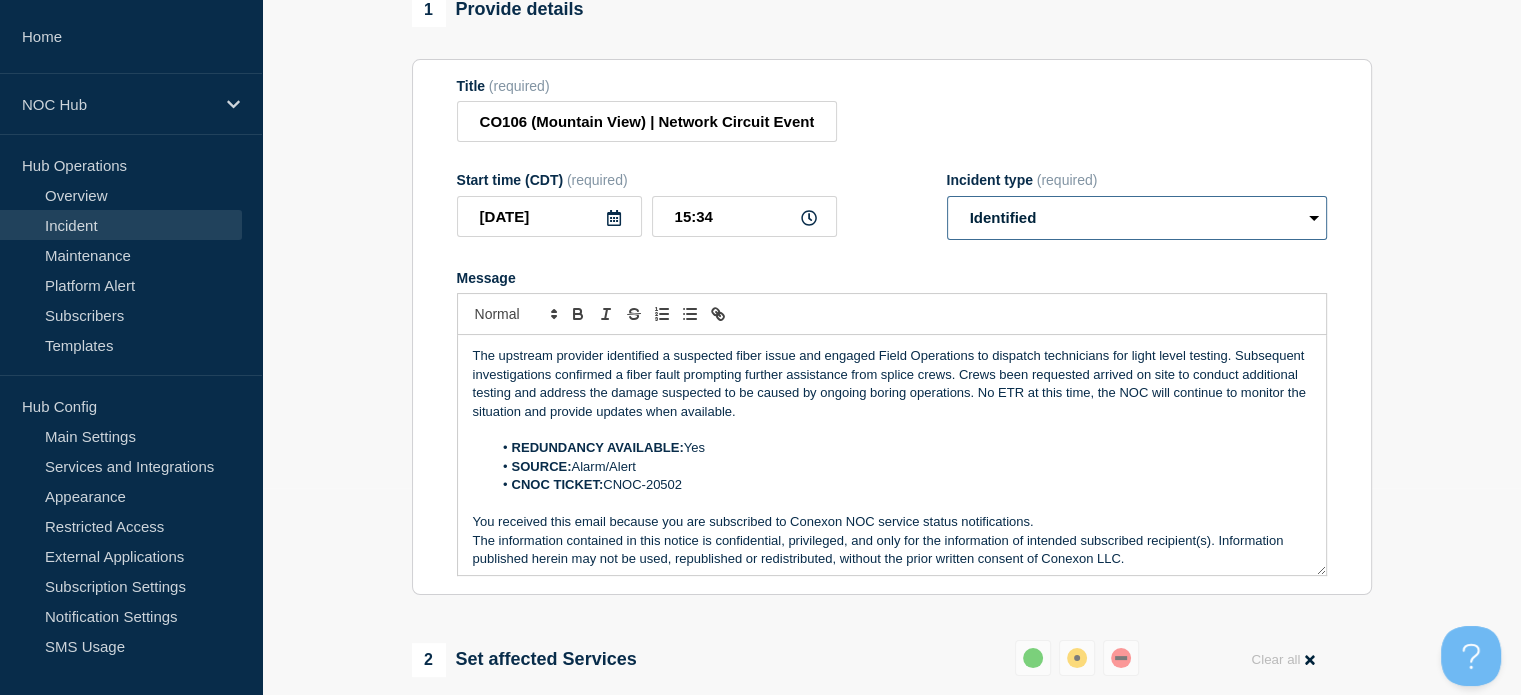 click on "Select option Investigating Identified Monitoring Resolved" at bounding box center (1137, 218) 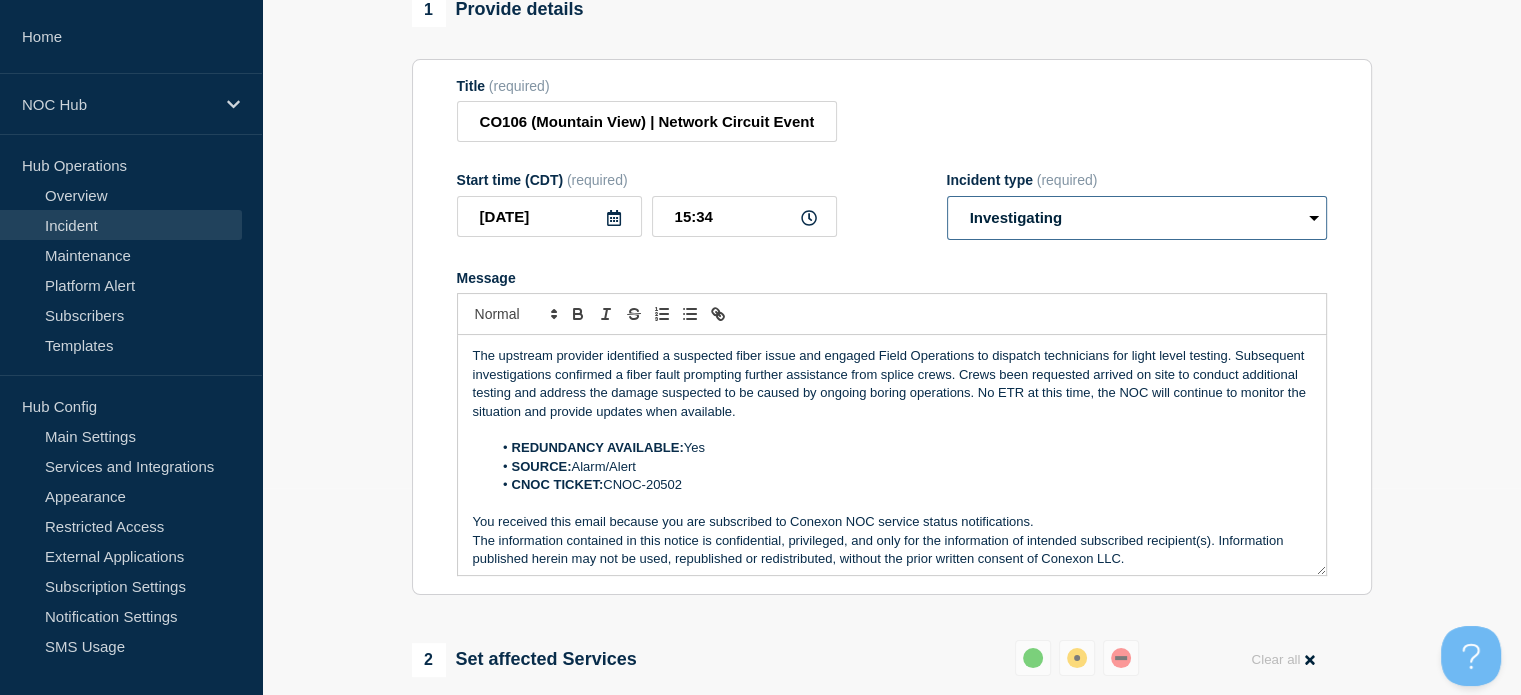 click on "Select option Investigating Identified Monitoring Resolved" at bounding box center [1137, 218] 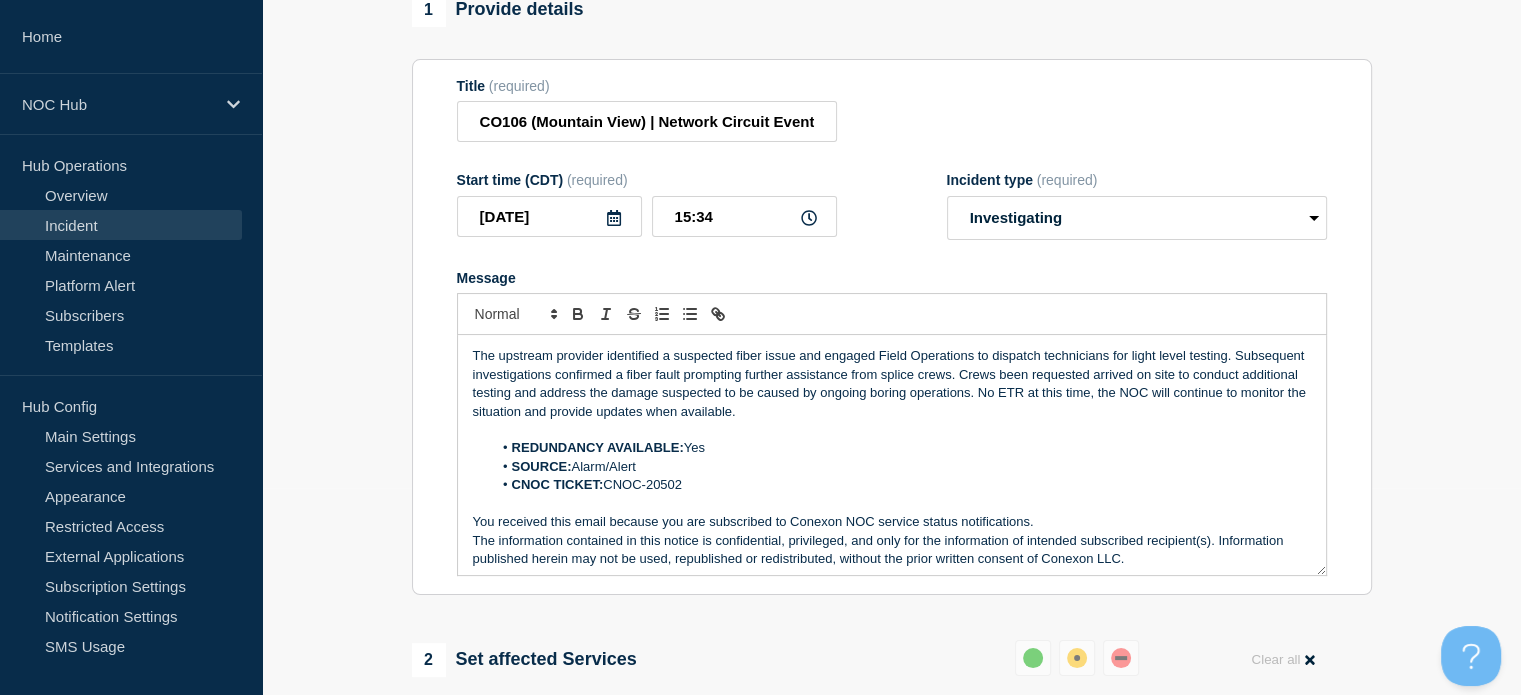 click on "Title  (required) CO106 (Mountain View) | Network Circuit Event | Customers Not Affected Start time (CDT)  (required) 2025-07-20 15:34 Incident type  (required) Select option Investigating Identified Monitoring Resolved Message  The upstream provider identified a suspected fiber issue and engaged Field Operations to dispatch technicians for light level testing. Subsequent investigations confirmed a fiber fault prompting further assistance from splice crews. Crews been requested arrived on site to conduct additional testing and address the damage suspected to be caused by ongoing boring operations. No ETR at this time, the NOC will continue to monitor the situation and provide updates when available. REDUNDANCY AVAILABLE:  Yes SOURCE:  Alarm/Alert CNOC TICKET:  CNOC-20502 You received this email because you are subscribed to Conexon NOC service status notifications." 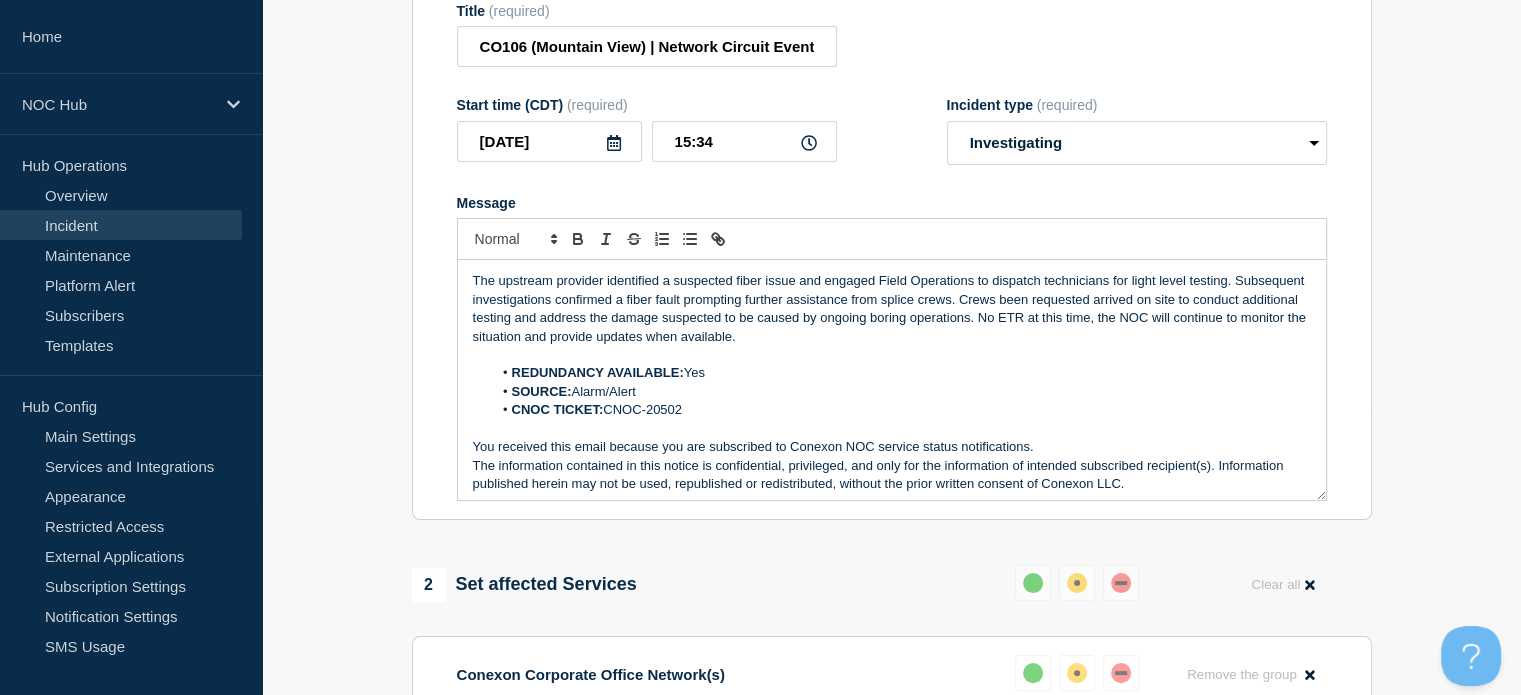 scroll, scrollTop: 283, scrollLeft: 0, axis: vertical 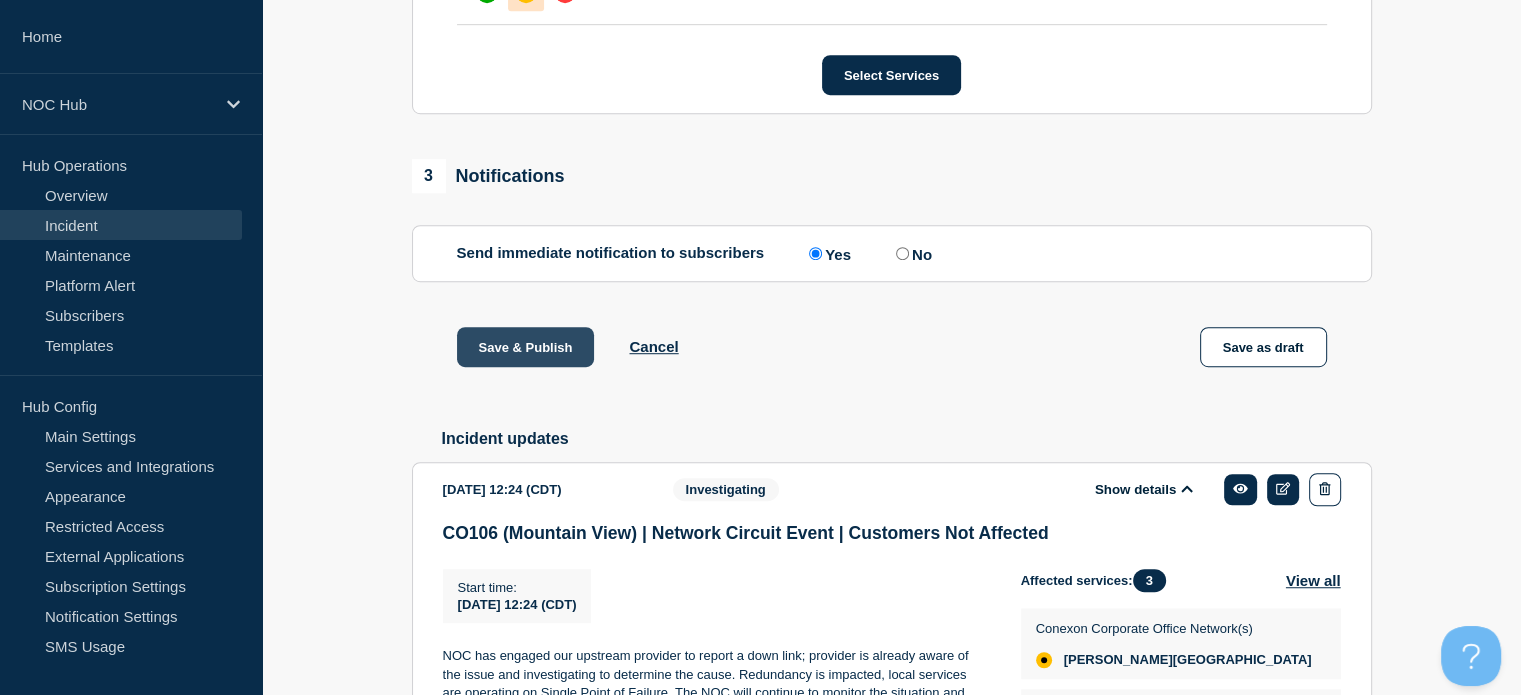 click on "Save & Publish" at bounding box center (526, 347) 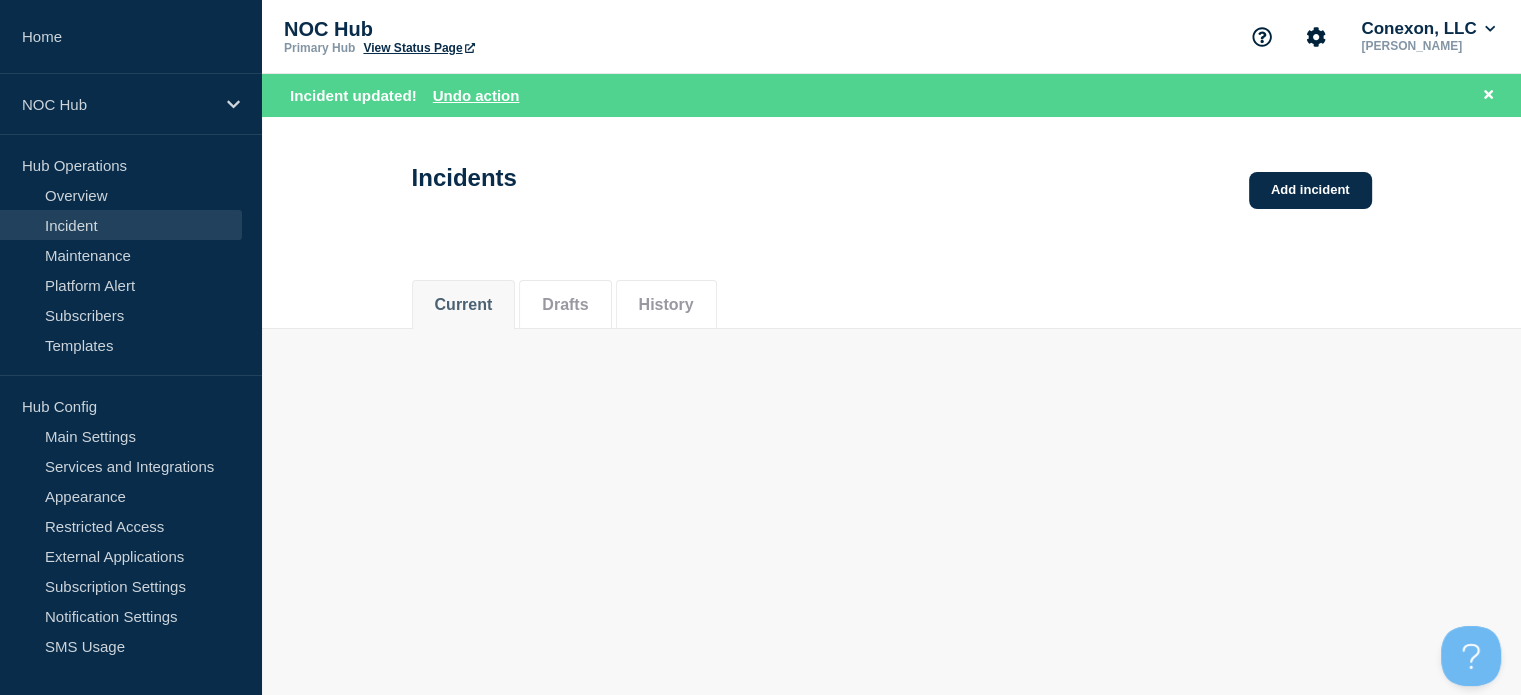 scroll, scrollTop: 0, scrollLeft: 0, axis: both 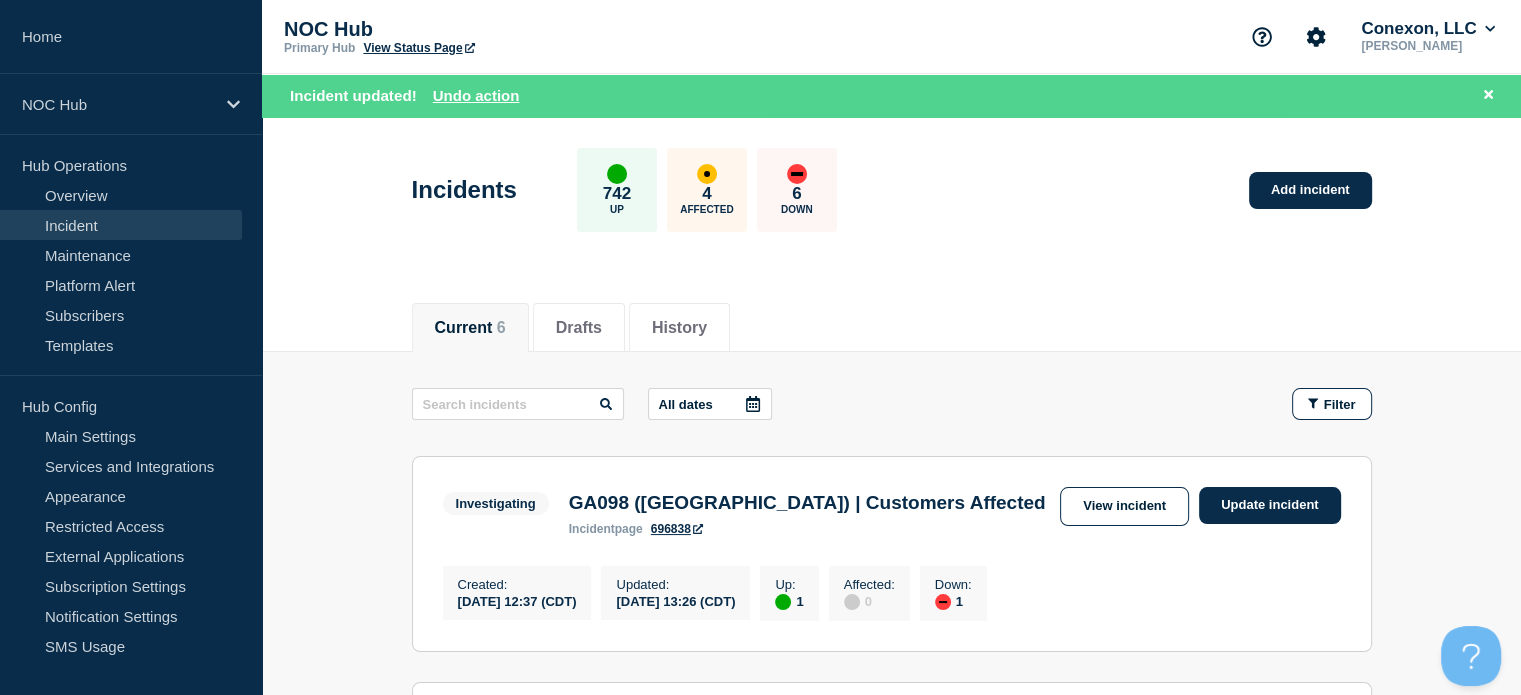 click on "Incident" at bounding box center (121, 225) 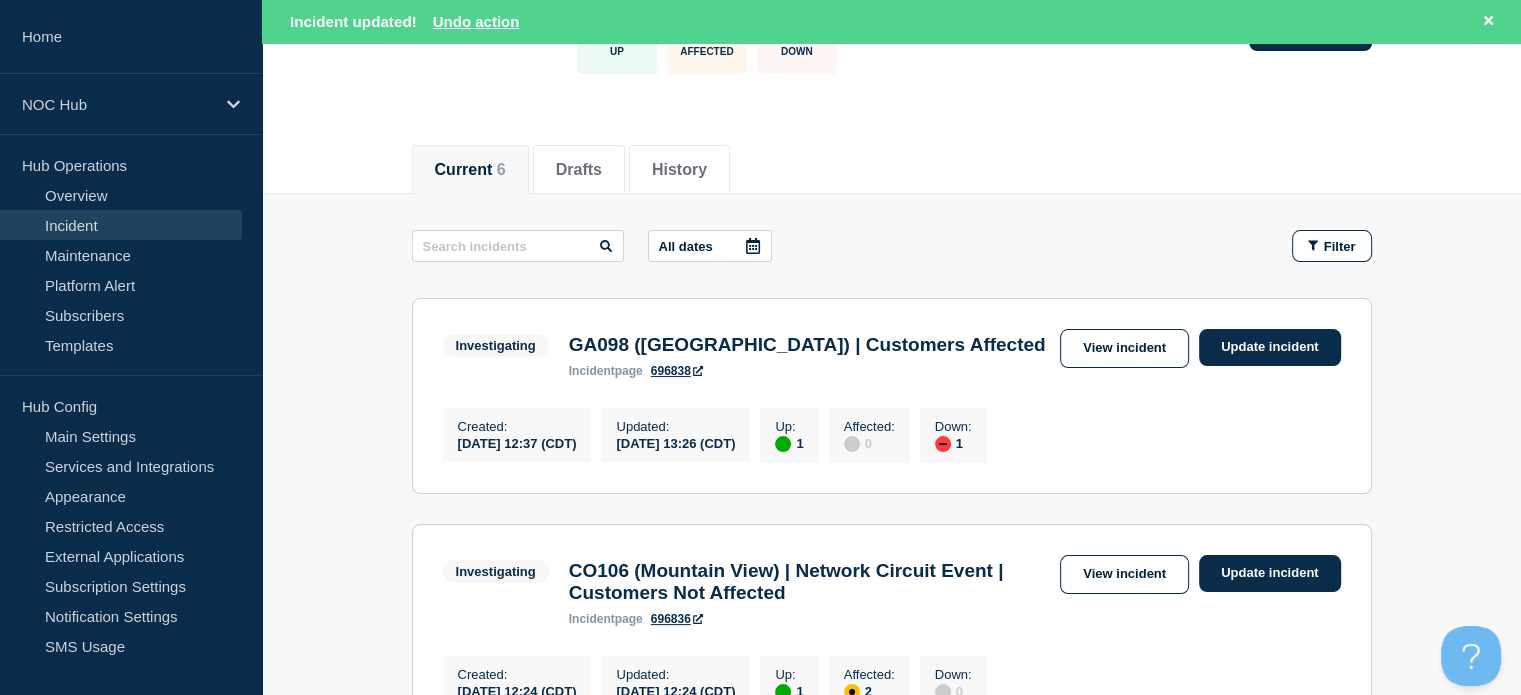 scroll, scrollTop: 162, scrollLeft: 0, axis: vertical 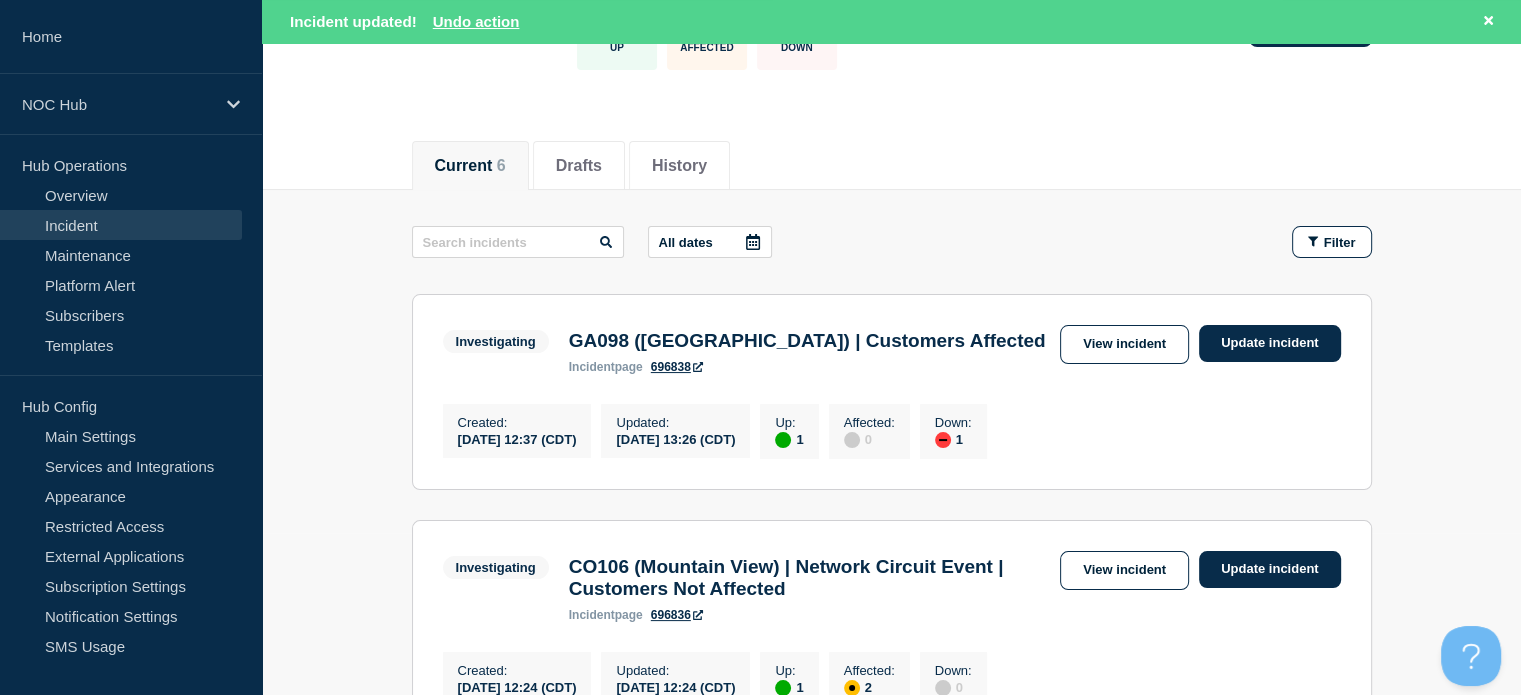 click on "Incident" at bounding box center [121, 225] 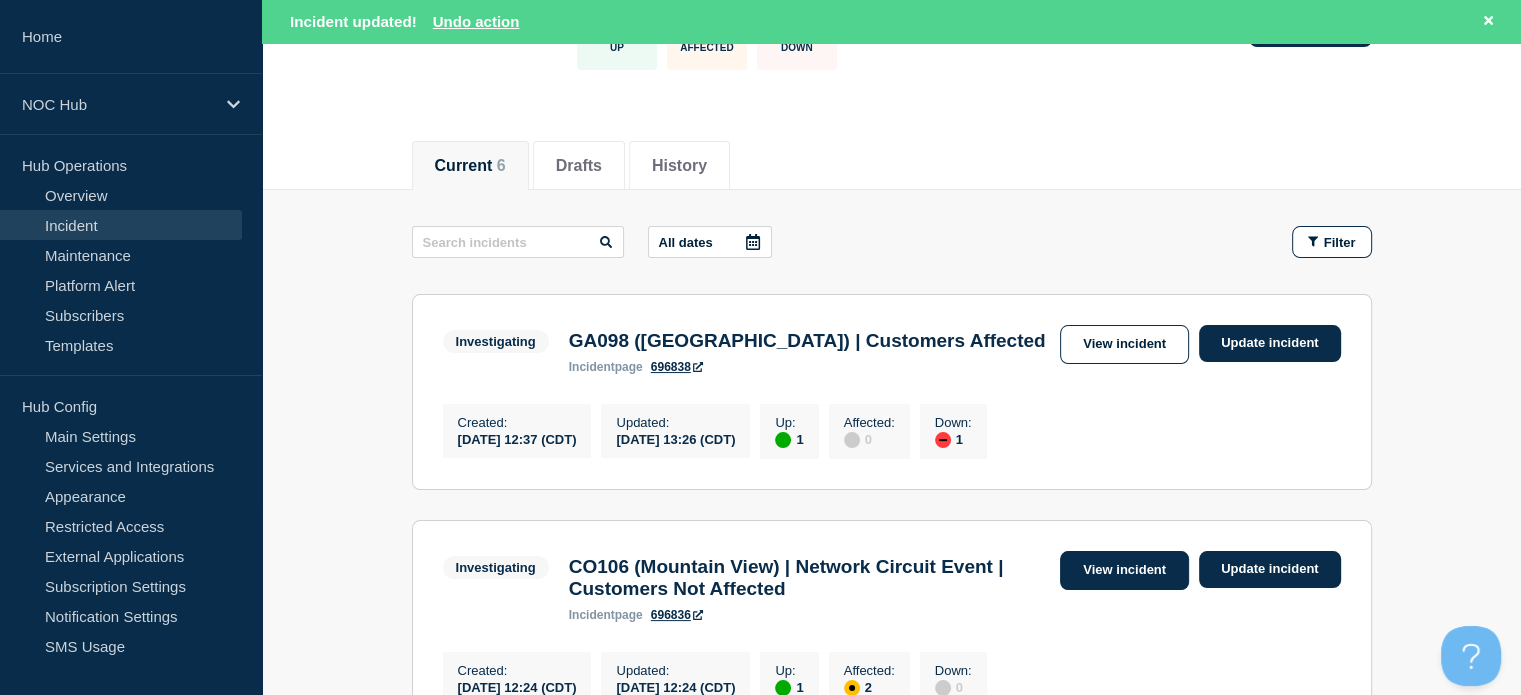 click on "View incident" at bounding box center (1124, 570) 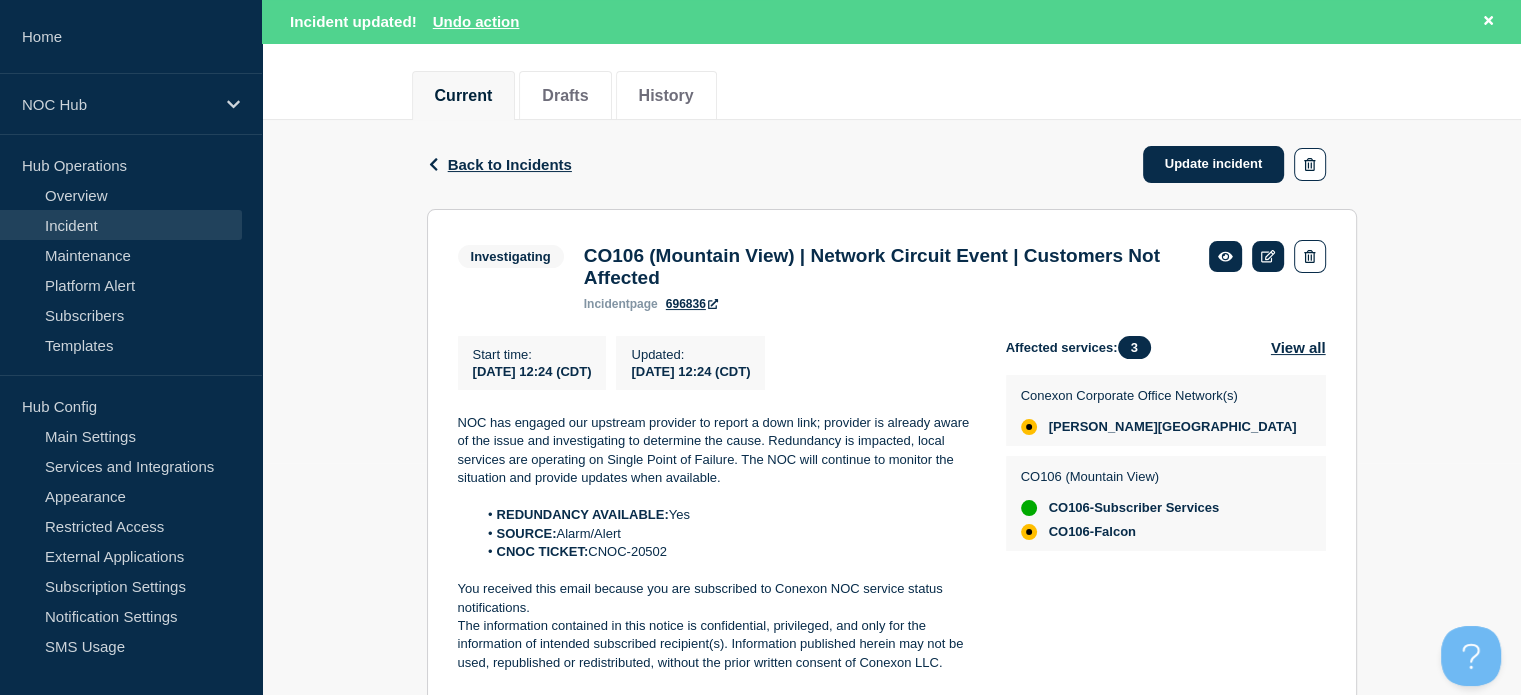 scroll, scrollTop: 232, scrollLeft: 0, axis: vertical 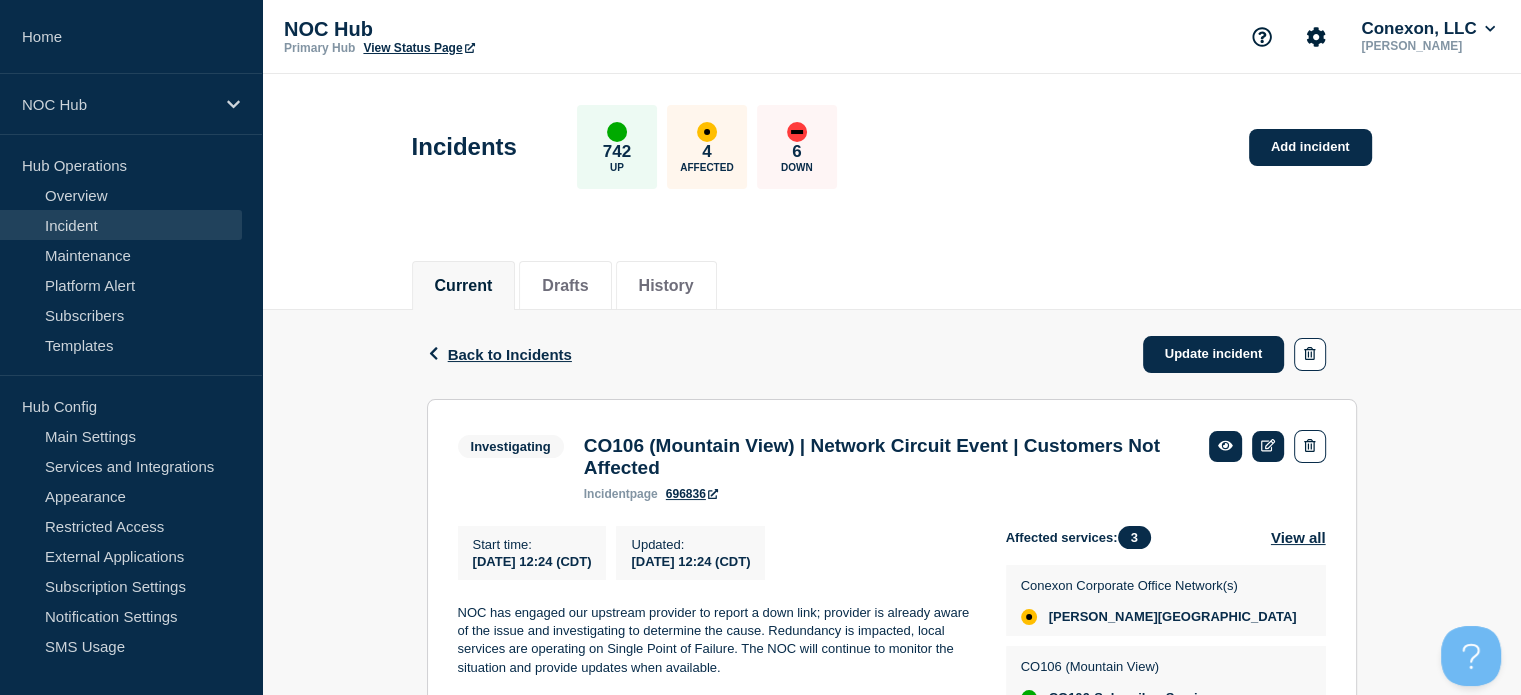 click on "Incident" at bounding box center (121, 225) 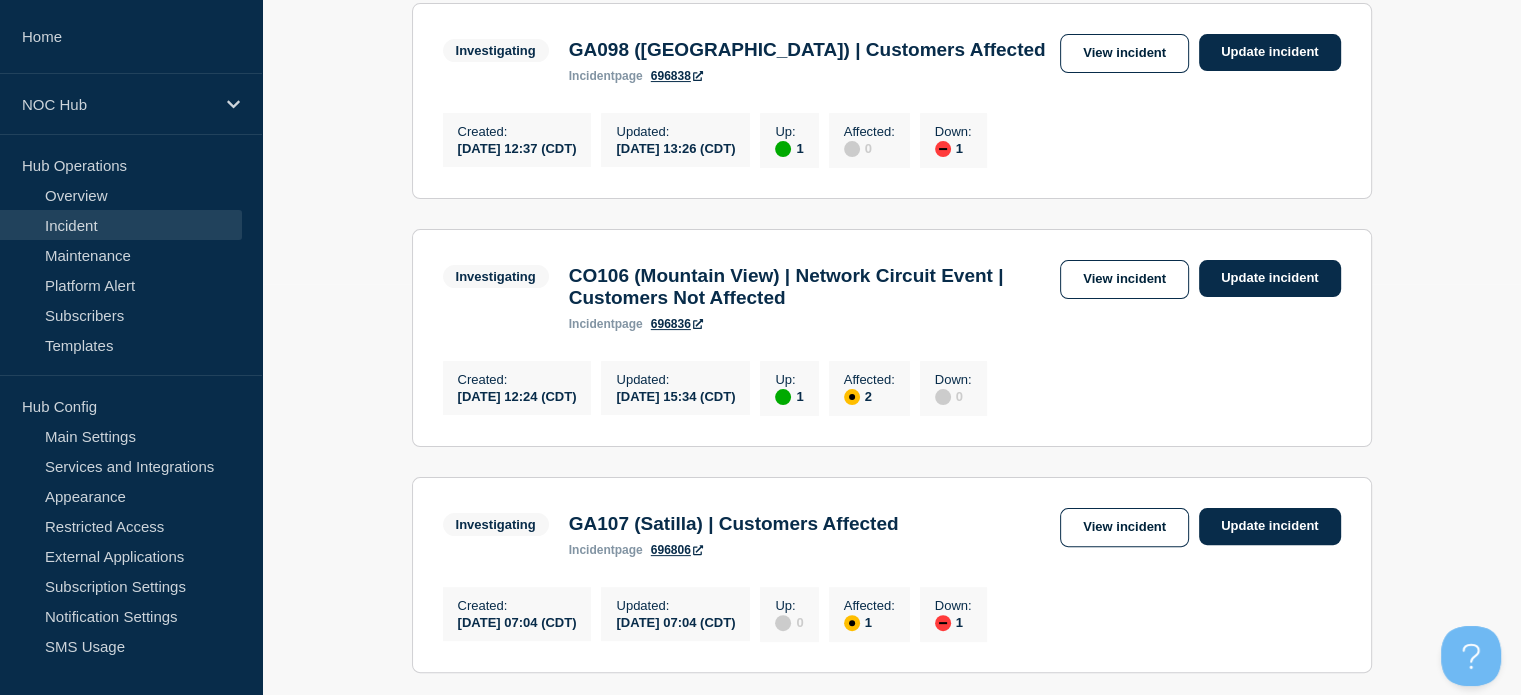 scroll, scrollTop: 404, scrollLeft: 0, axis: vertical 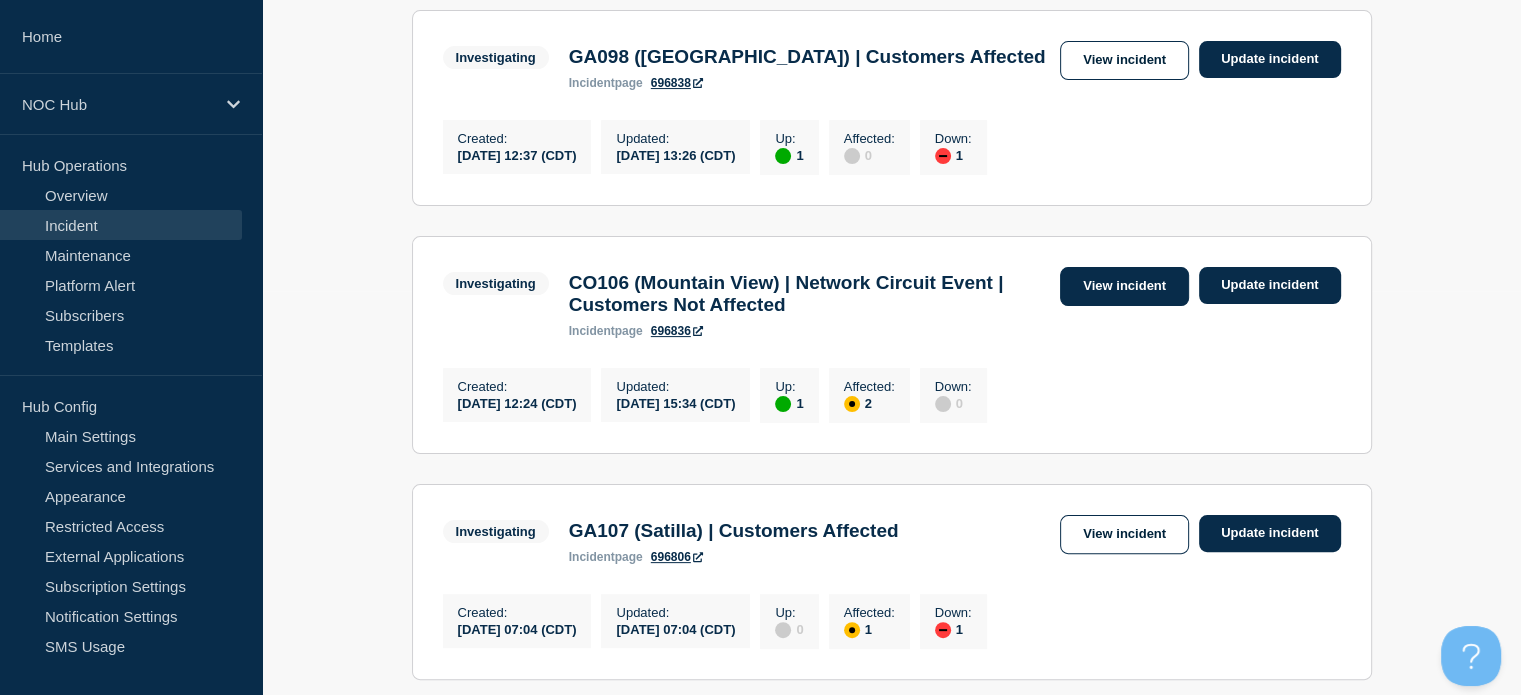 click on "View incident" at bounding box center [1124, 286] 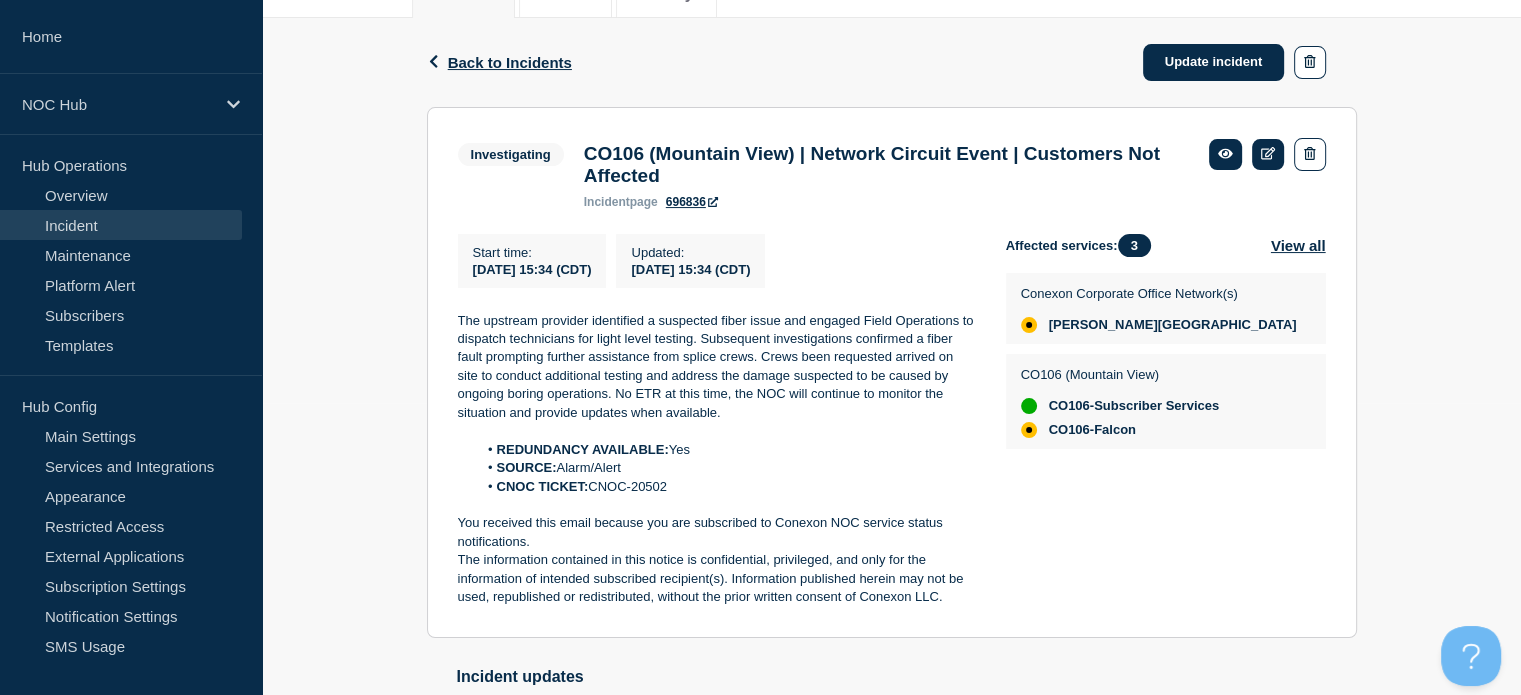 scroll, scrollTop: 292, scrollLeft: 0, axis: vertical 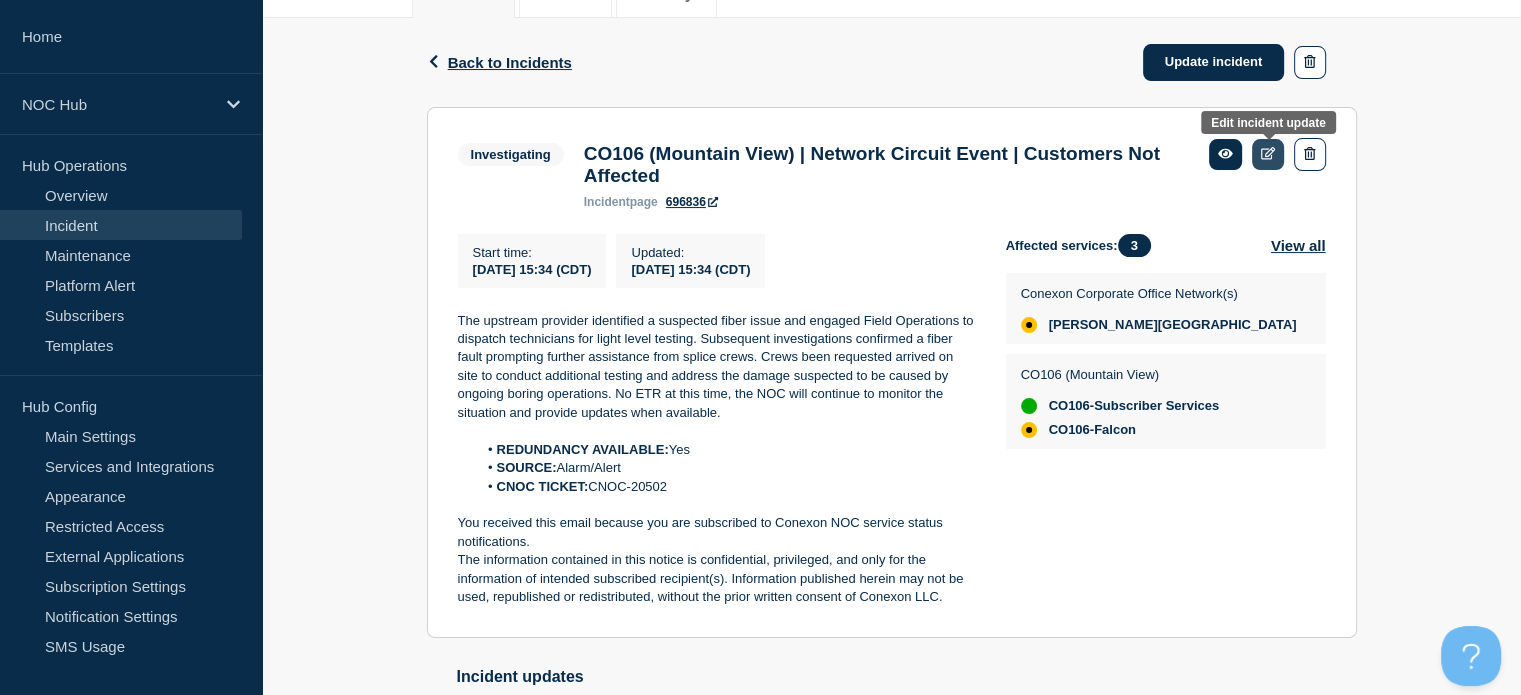 click 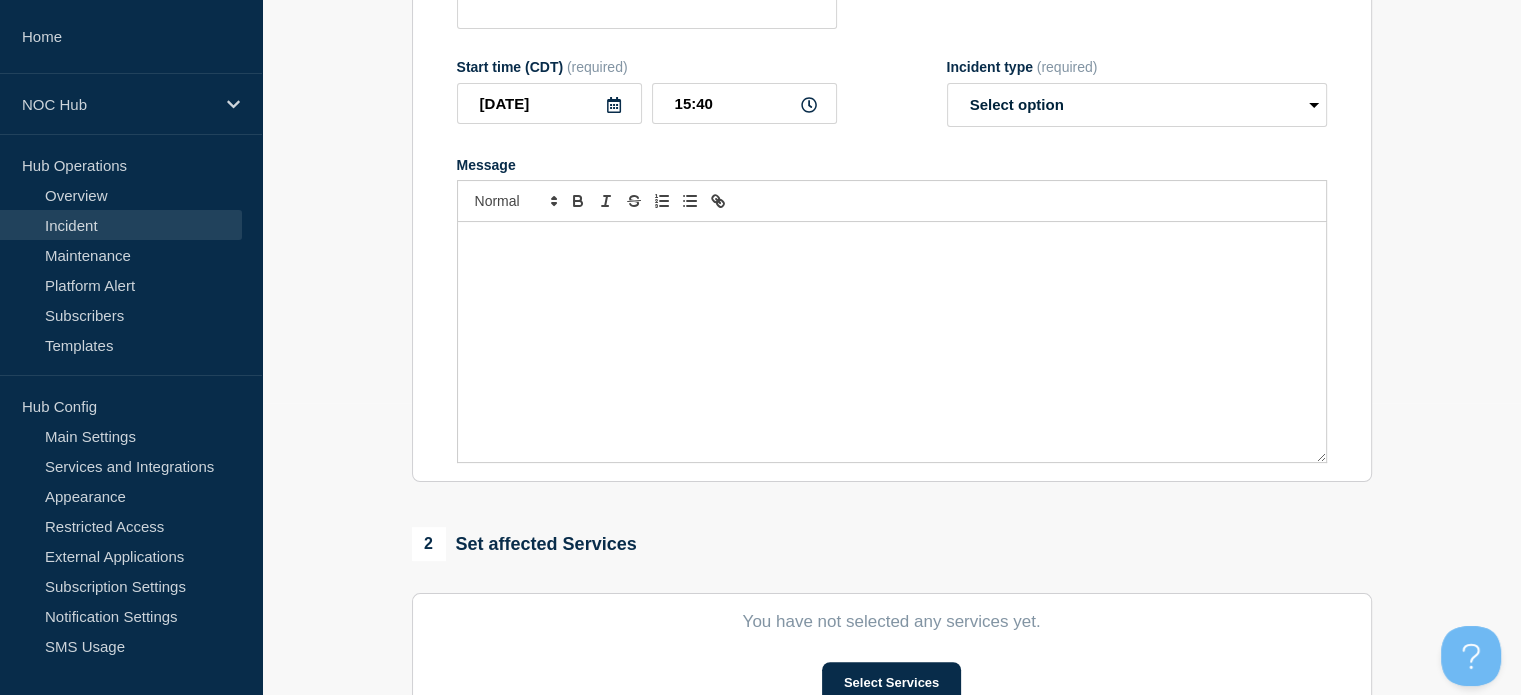 type on "CO106 (Mountain View) | Network Circuit Event | Customers Not Affected" 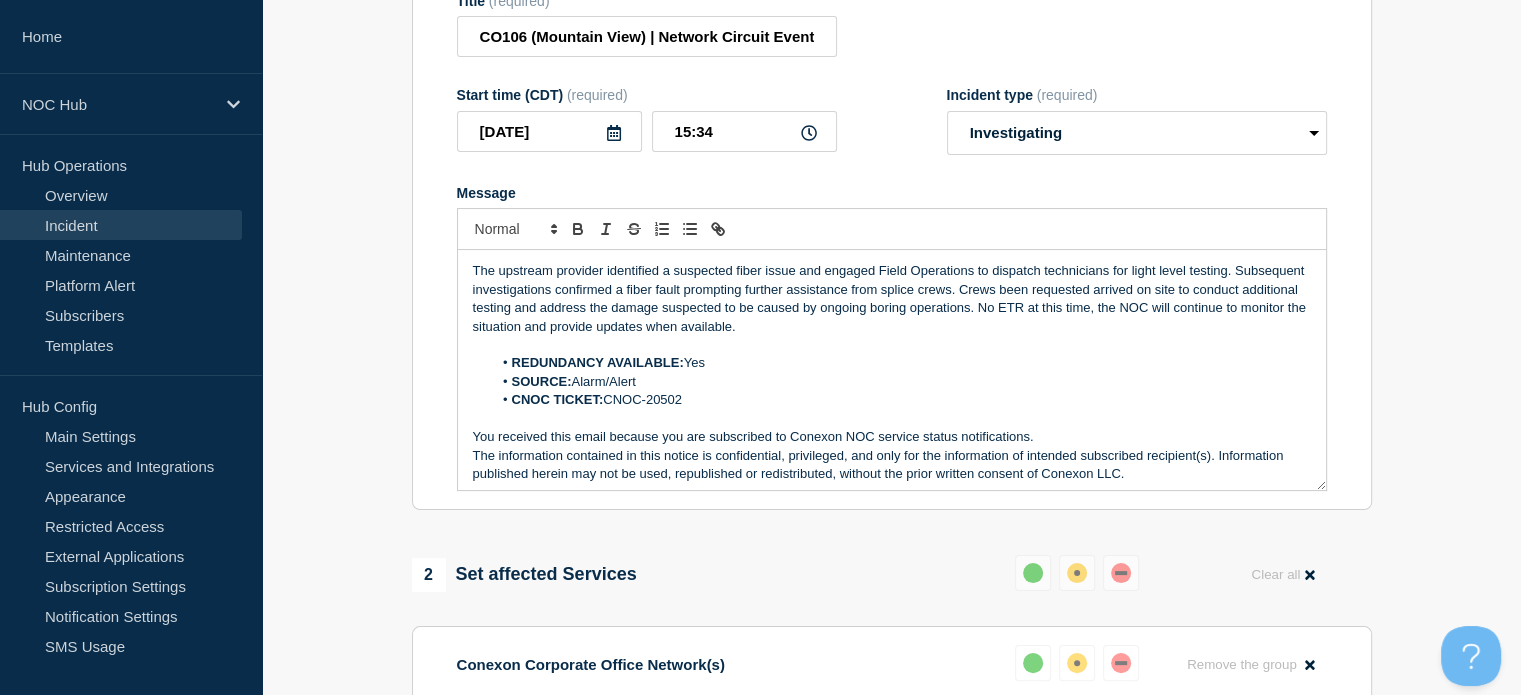 click on "The upstream provider identified a suspected fiber issue and engaged Field Operations to dispatch technicians for light level testing. Subsequent investigations confirmed a fiber fault prompting further assistance from splice crews. Crews been requested arrived on site to conduct additional testing and address the damage suspected to be caused by ongoing boring operations. No ETR at this time, the NOC will continue to monitor the situation and provide updates when available." at bounding box center (892, 299) 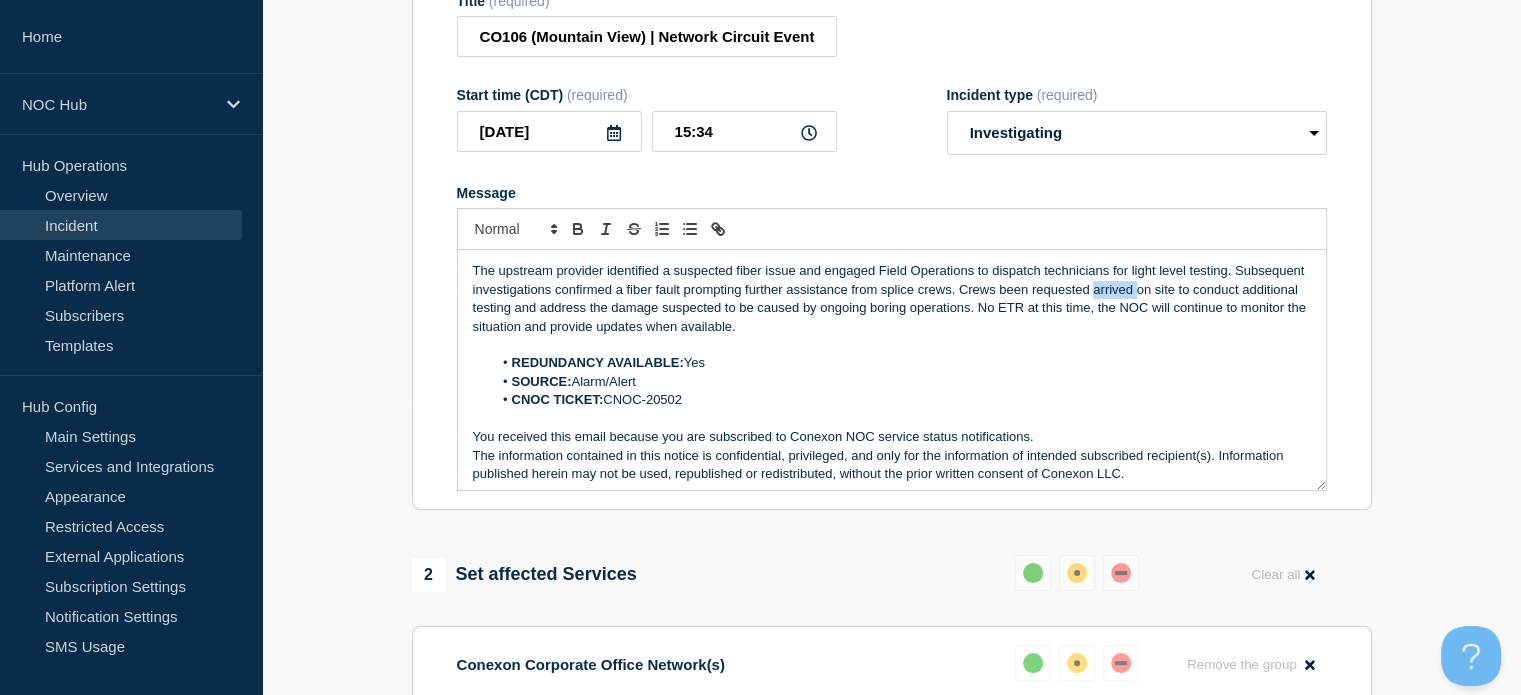 click on "The upstream provider identified a suspected fiber issue and engaged Field Operations to dispatch technicians for light level testing. Subsequent investigations confirmed a fiber fault prompting further assistance from splice crews. Crews been requested arrived on site to conduct additional testing and address the damage suspected to be caused by ongoing boring operations. No ETR at this time, the NOC will continue to monitor the situation and provide updates when available." at bounding box center (892, 299) 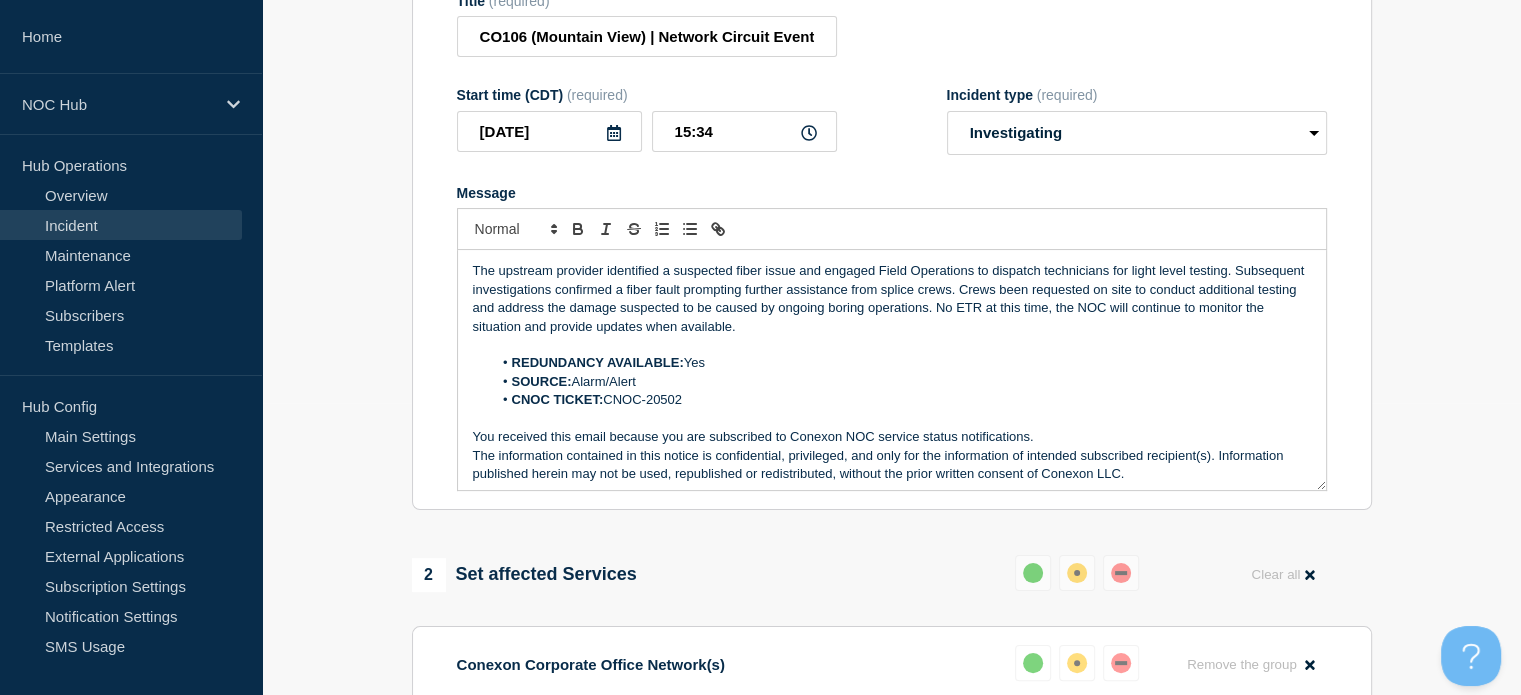click on "The upstream provider identified a suspected fiber issue and engaged Field Operations to dispatch technicians for light level testing. Subsequent investigations confirmed a fiber fault prompting further assistance from splice crews. Crews been requested on site to conduct additional testing and address the damage suspected to be caused by ongoing boring operations. No ETR at this time, the NOC will continue to monitor the situation and provide updates when available." at bounding box center (892, 299) 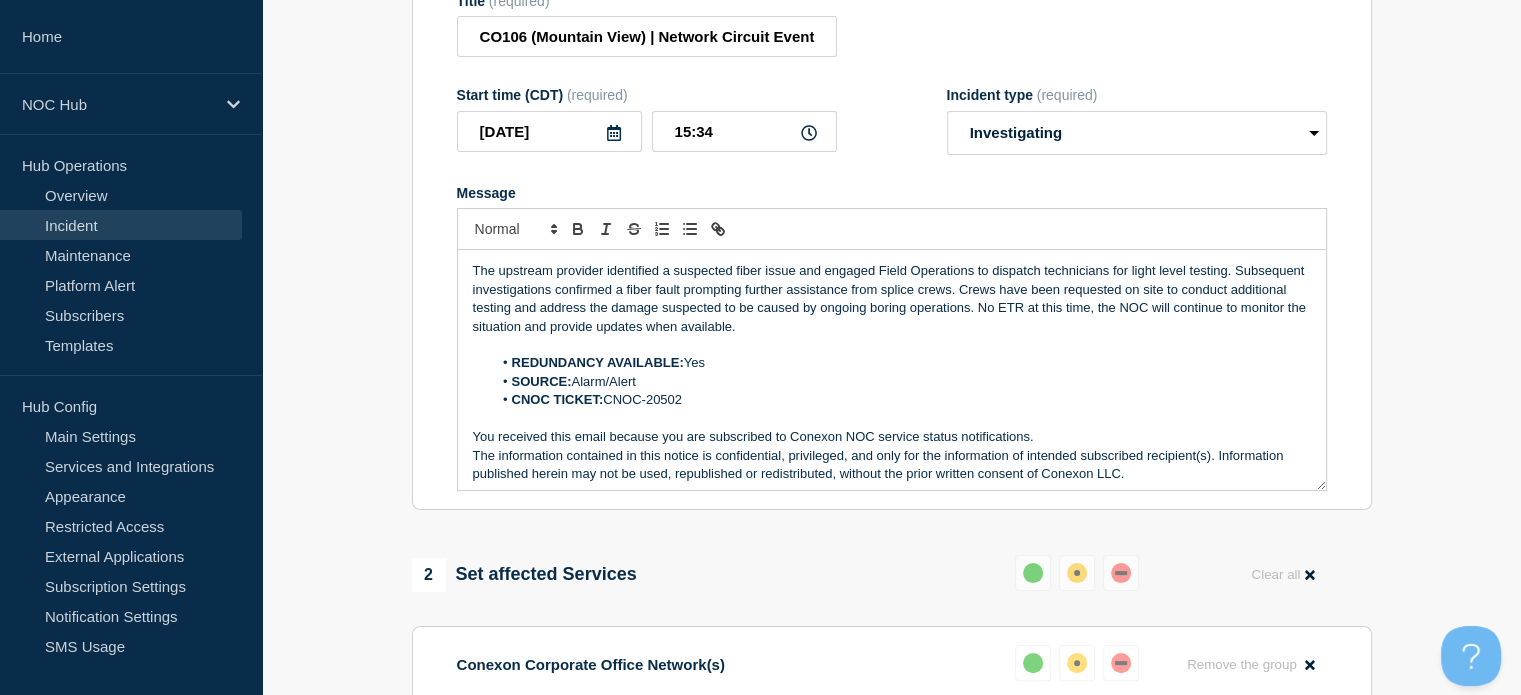 click on "The upstream provider identified a suspected fiber issue and engaged Field Operations to dispatch technicians for light level testing. Subsequent investigations confirmed a fiber fault prompting further assistance from splice crews. Crews have been requested on site to conduct additional testing and address the damage suspected to be caused by ongoing boring operations. No ETR at this time, the NOC will continue to monitor the situation and provide updates when available." at bounding box center (892, 299) 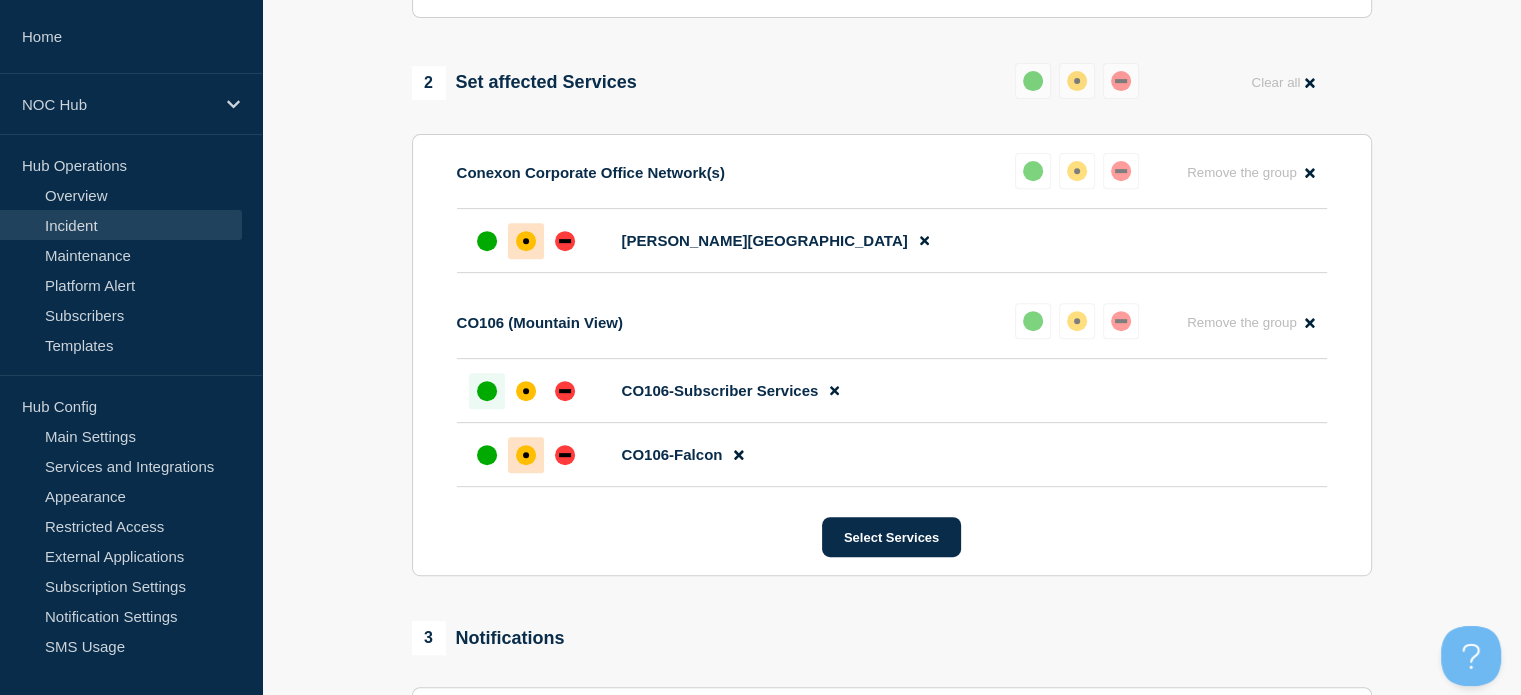 scroll, scrollTop: 1016, scrollLeft: 0, axis: vertical 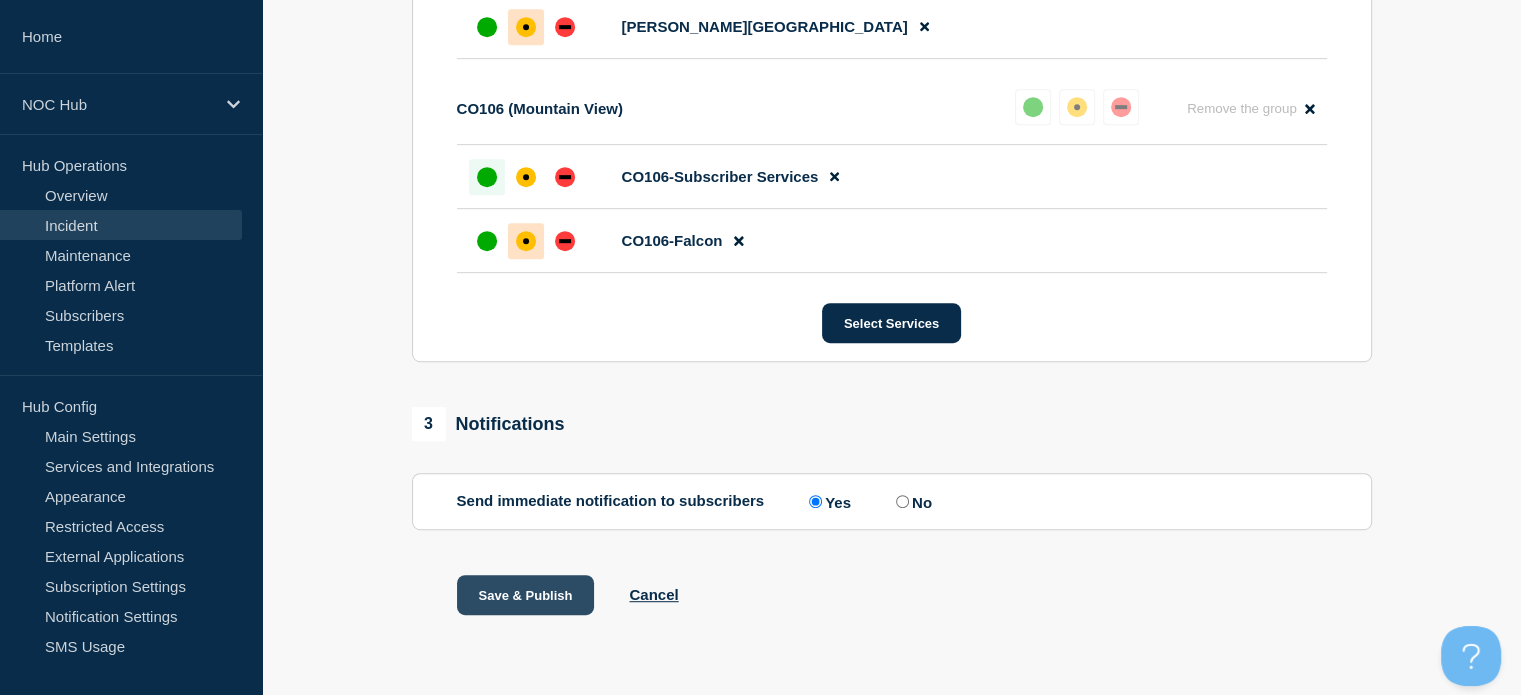 click on "Save & Publish" at bounding box center [526, 595] 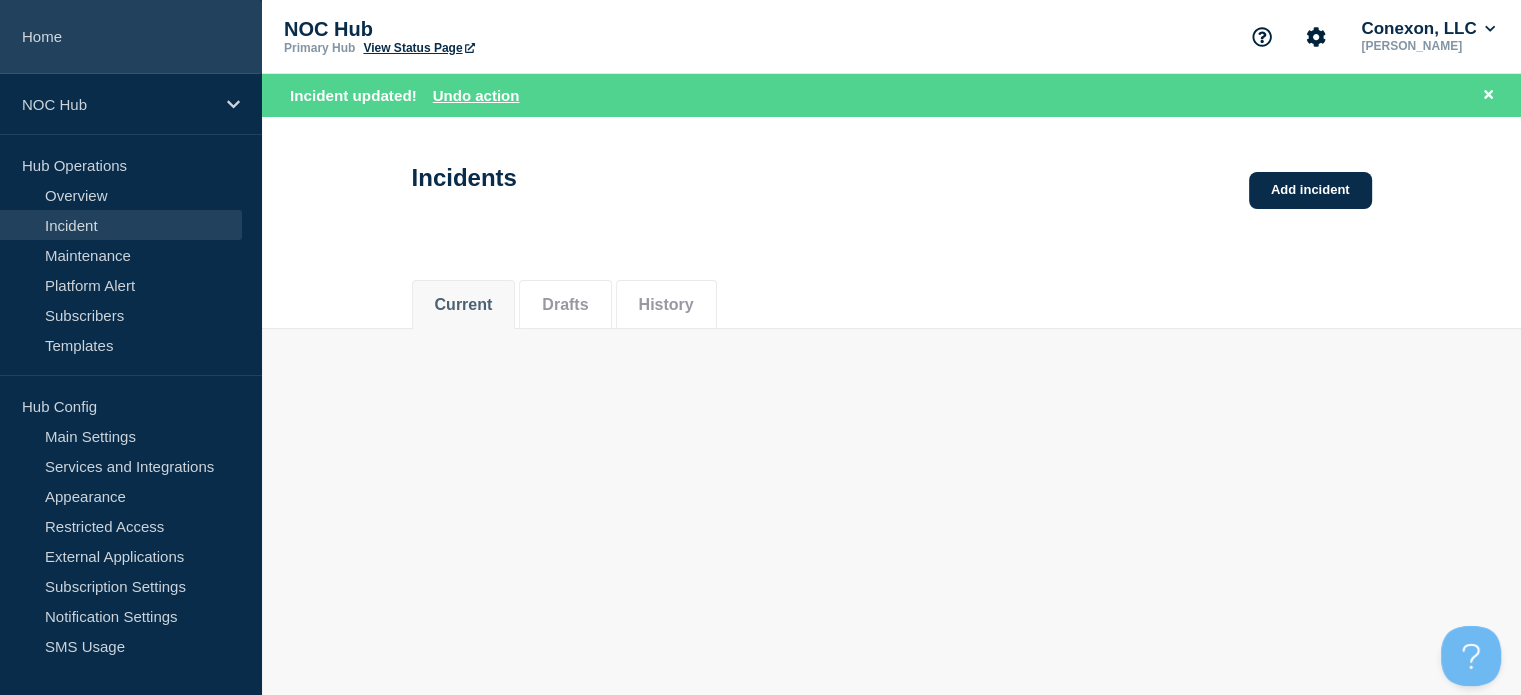 scroll, scrollTop: 0, scrollLeft: 0, axis: both 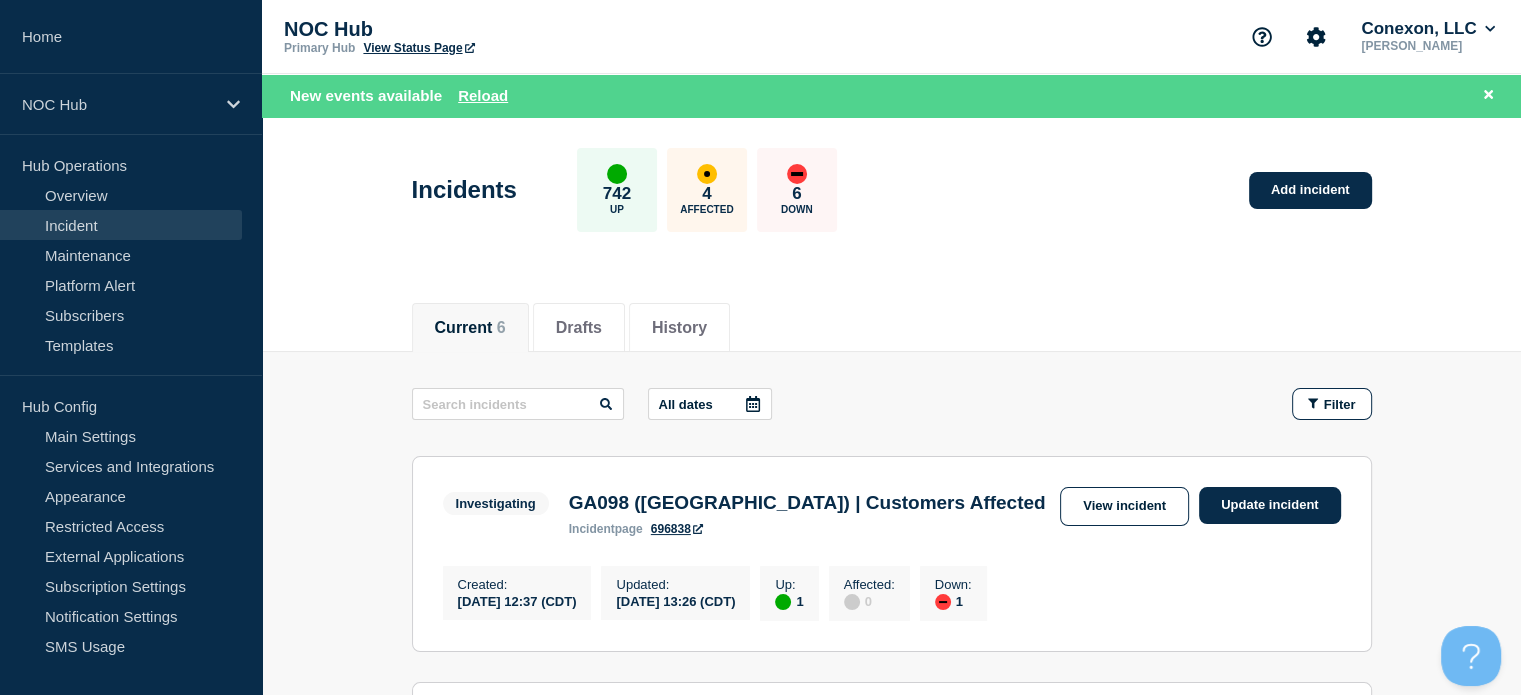 click on "Incident" at bounding box center (121, 225) 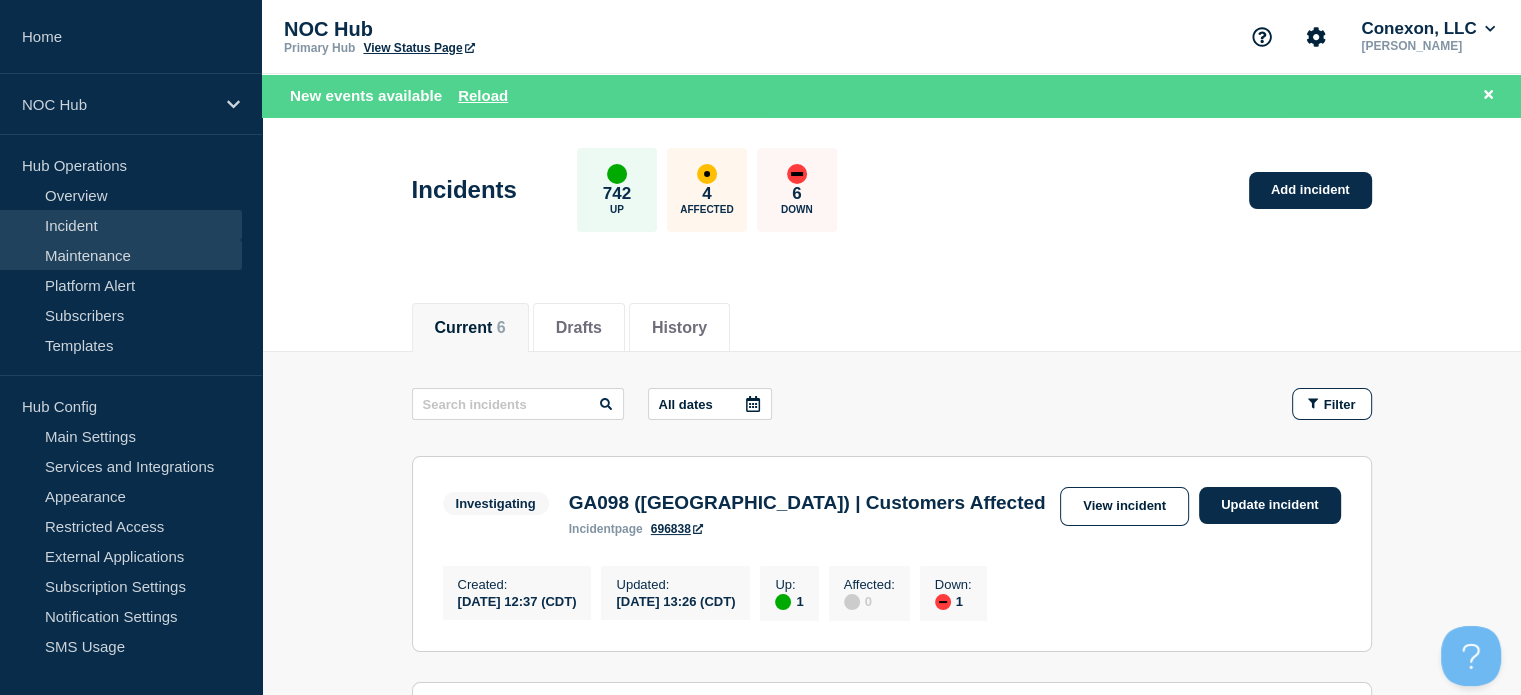 click on "Maintenance" at bounding box center (121, 255) 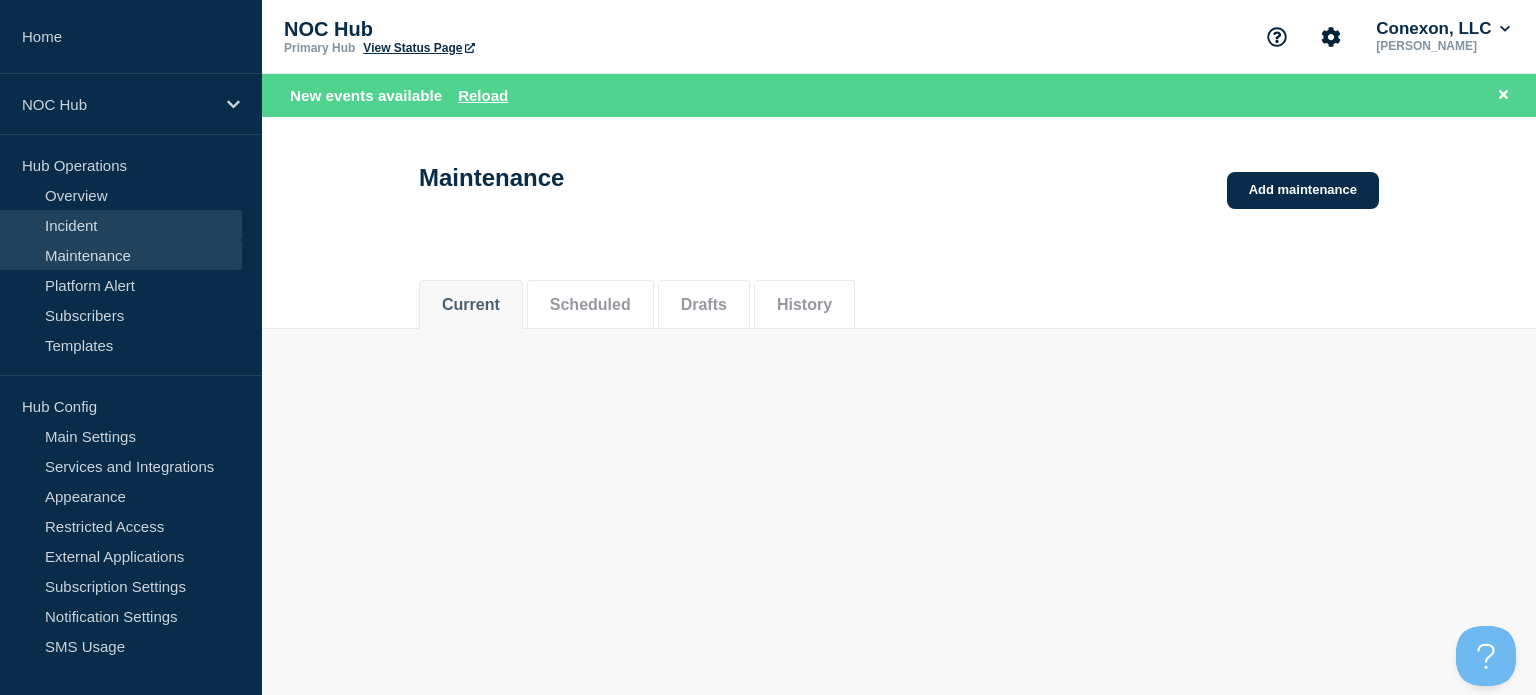 click on "Incident" at bounding box center [121, 225] 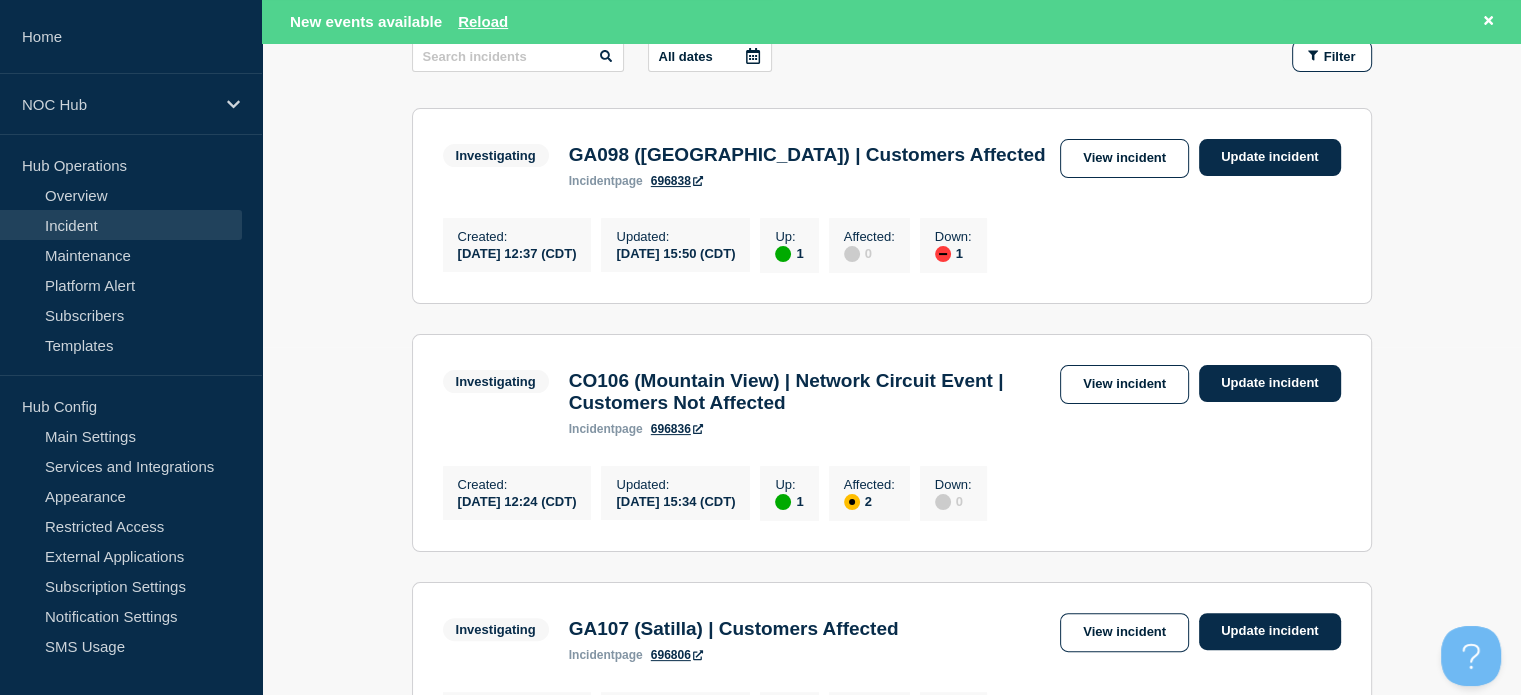 scroll, scrollTop: 348, scrollLeft: 0, axis: vertical 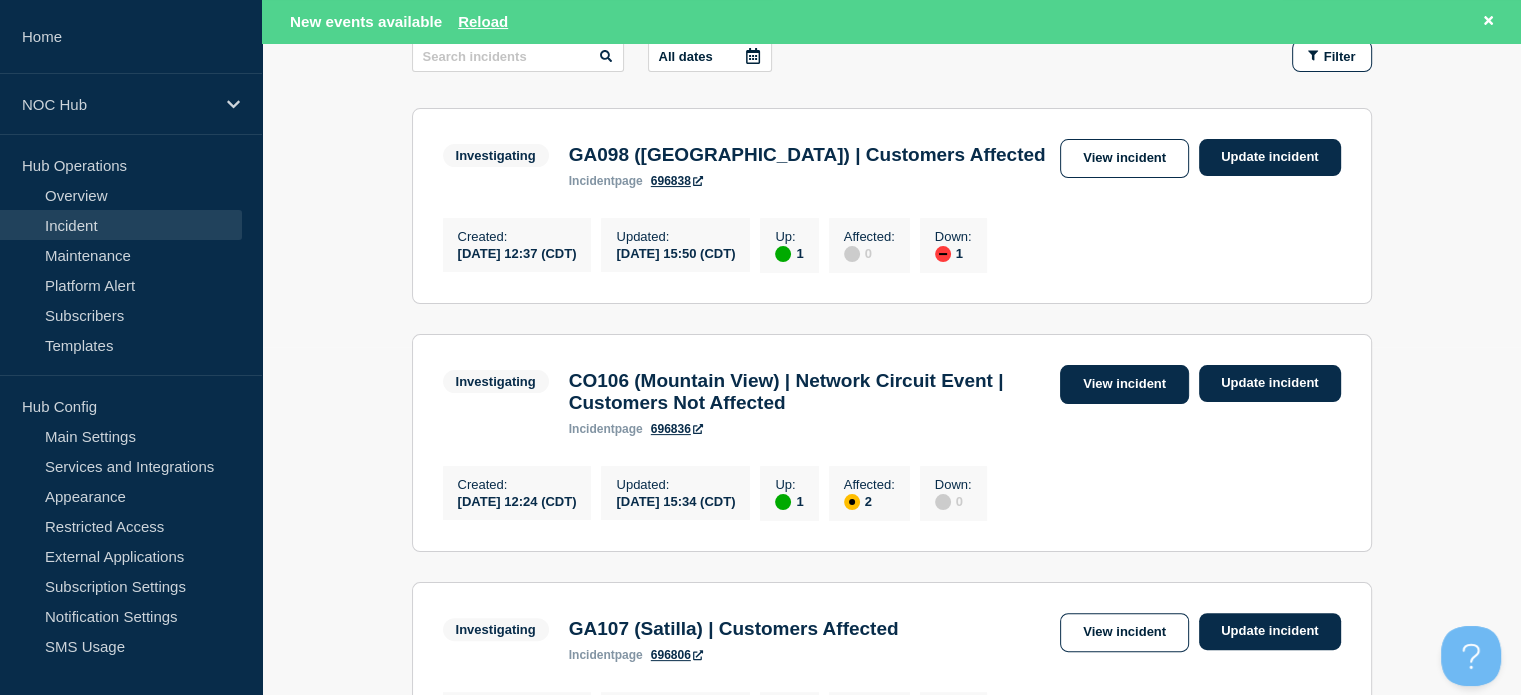 click on "View incident" at bounding box center (1124, 384) 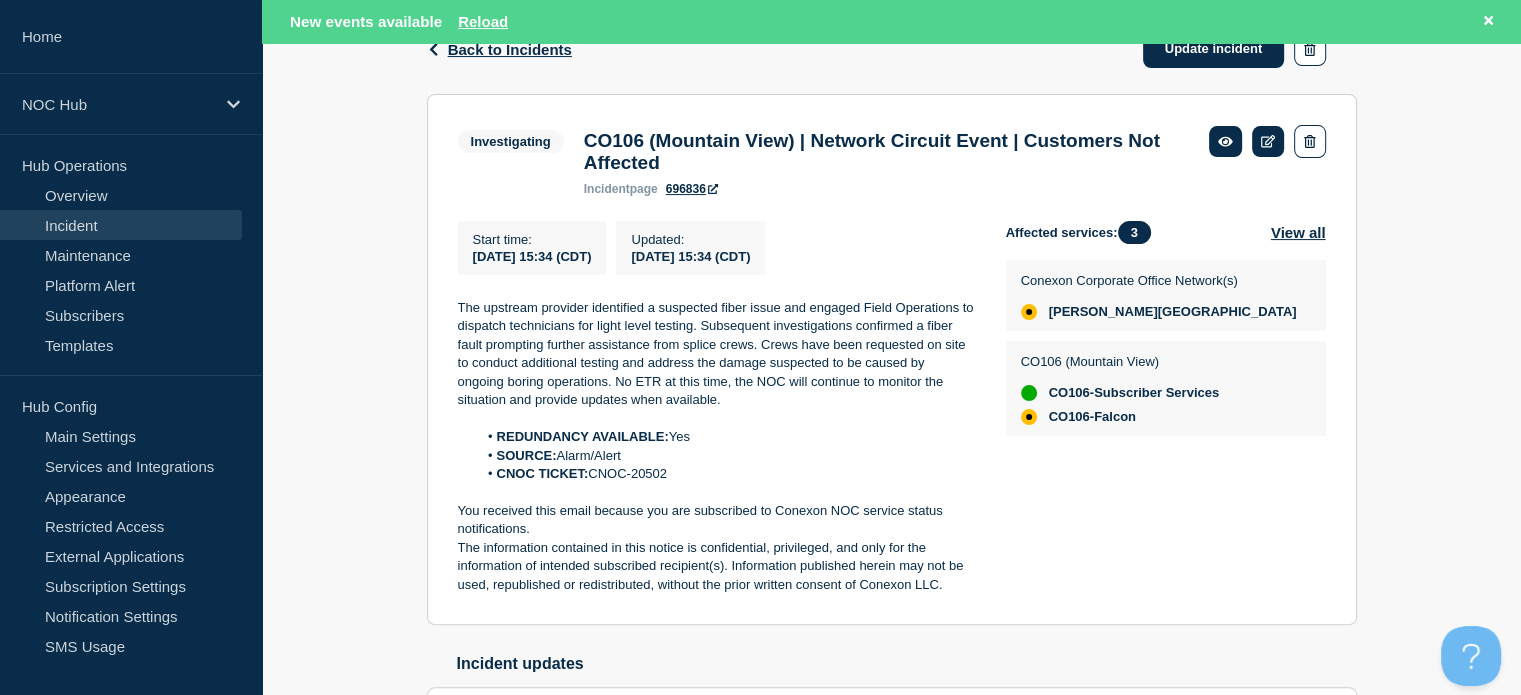 scroll, scrollTop: 346, scrollLeft: 0, axis: vertical 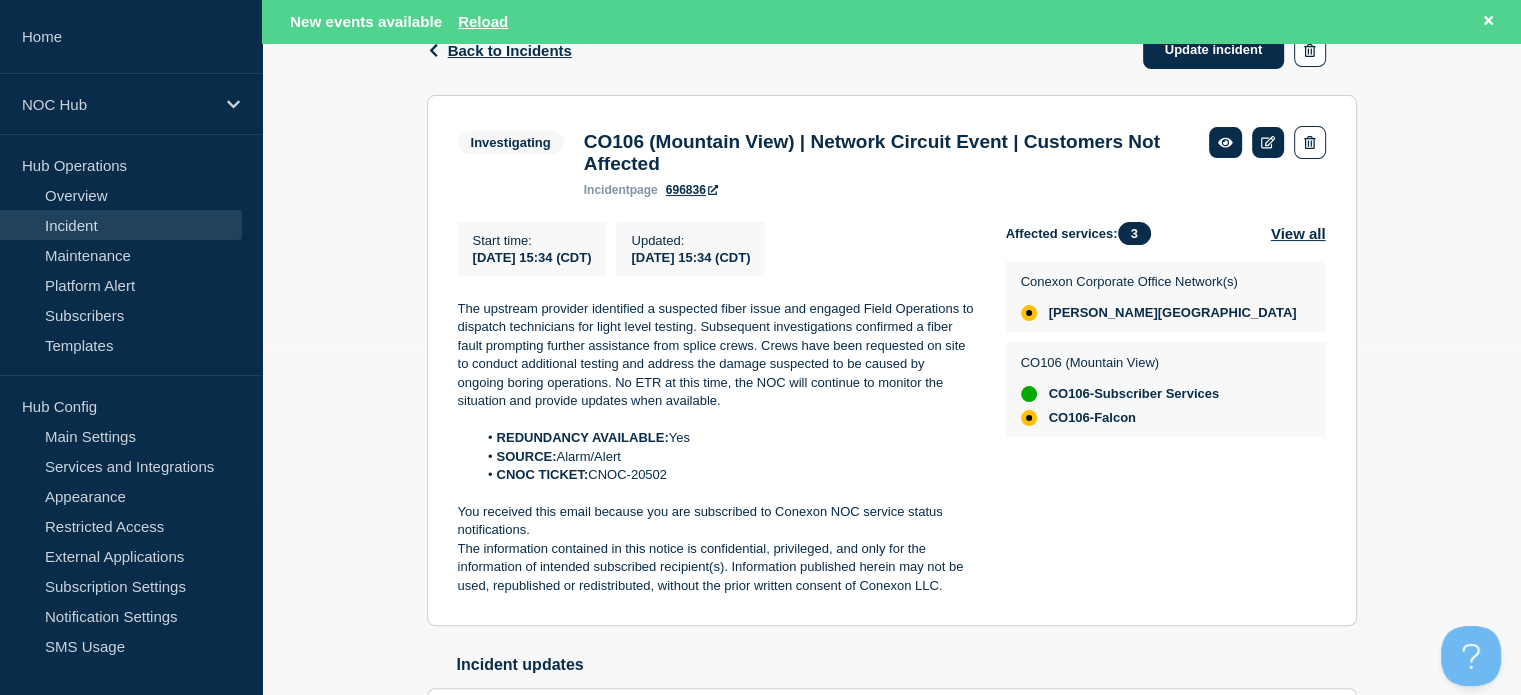 click on "Incident" at bounding box center [121, 225] 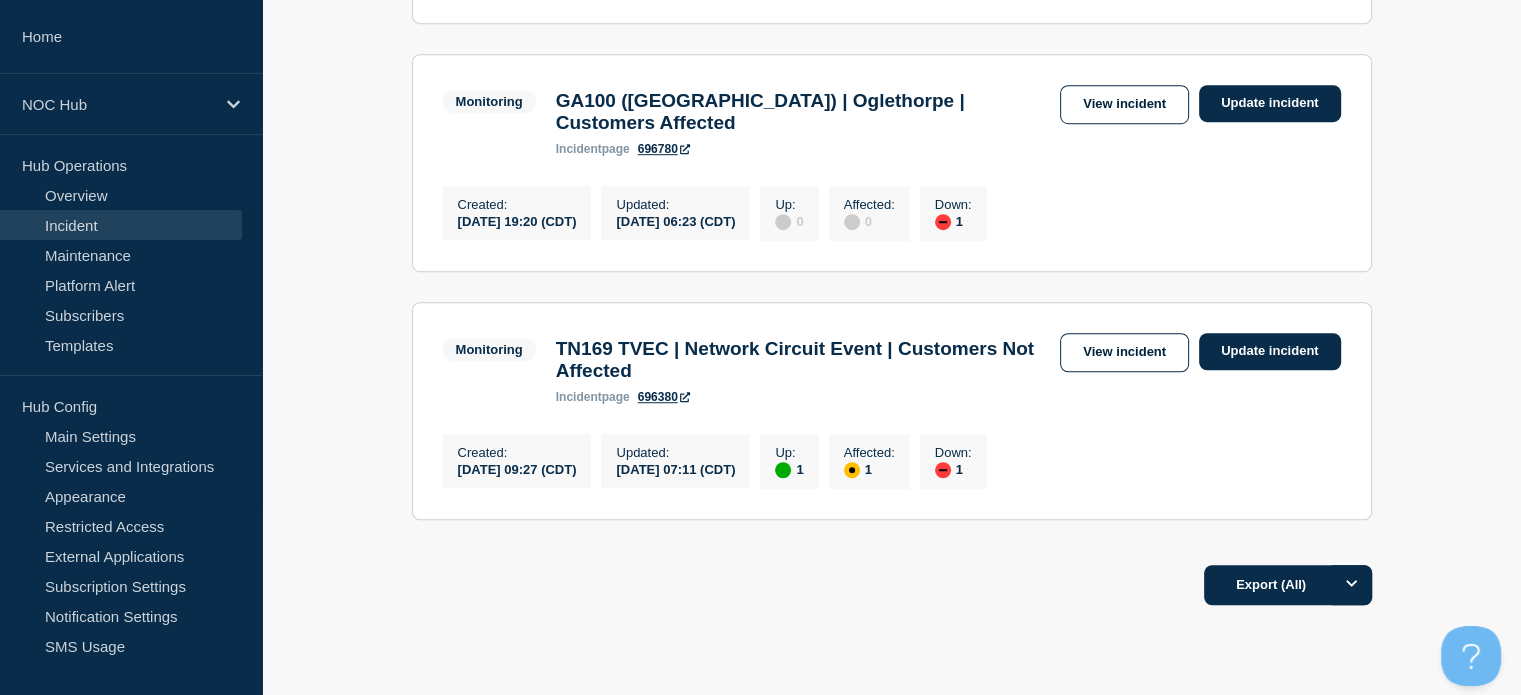 scroll, scrollTop: 1305, scrollLeft: 0, axis: vertical 